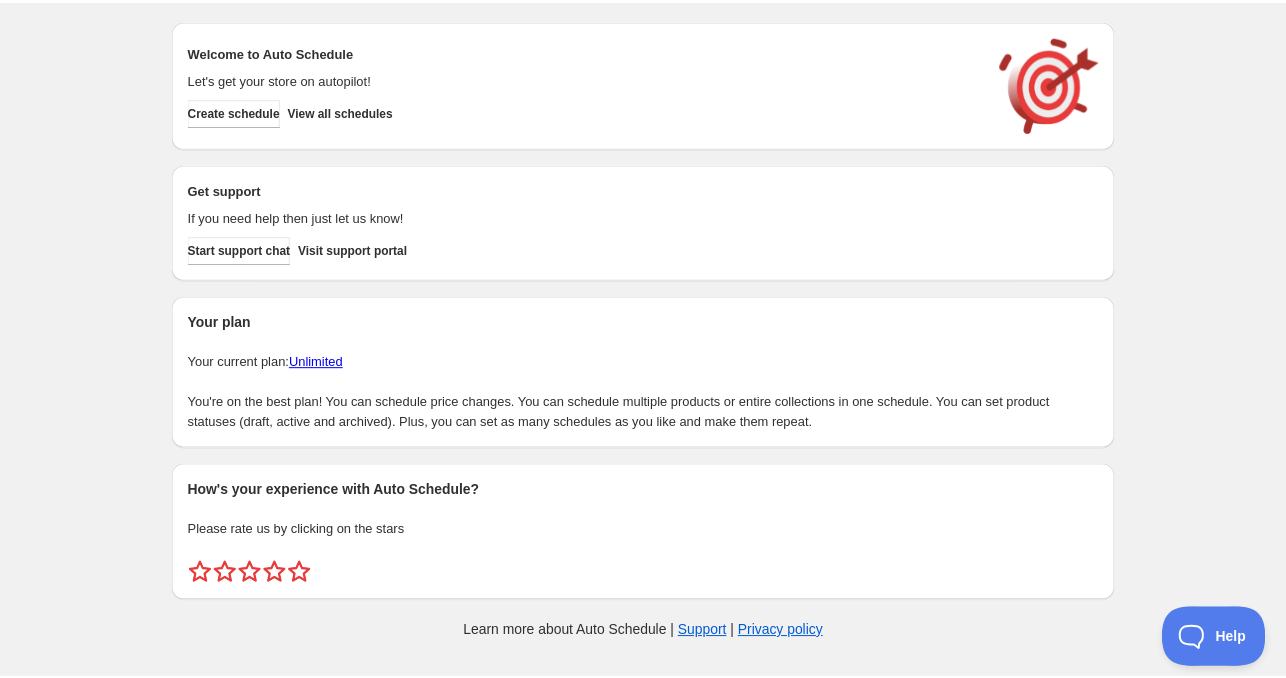 scroll, scrollTop: 0, scrollLeft: 0, axis: both 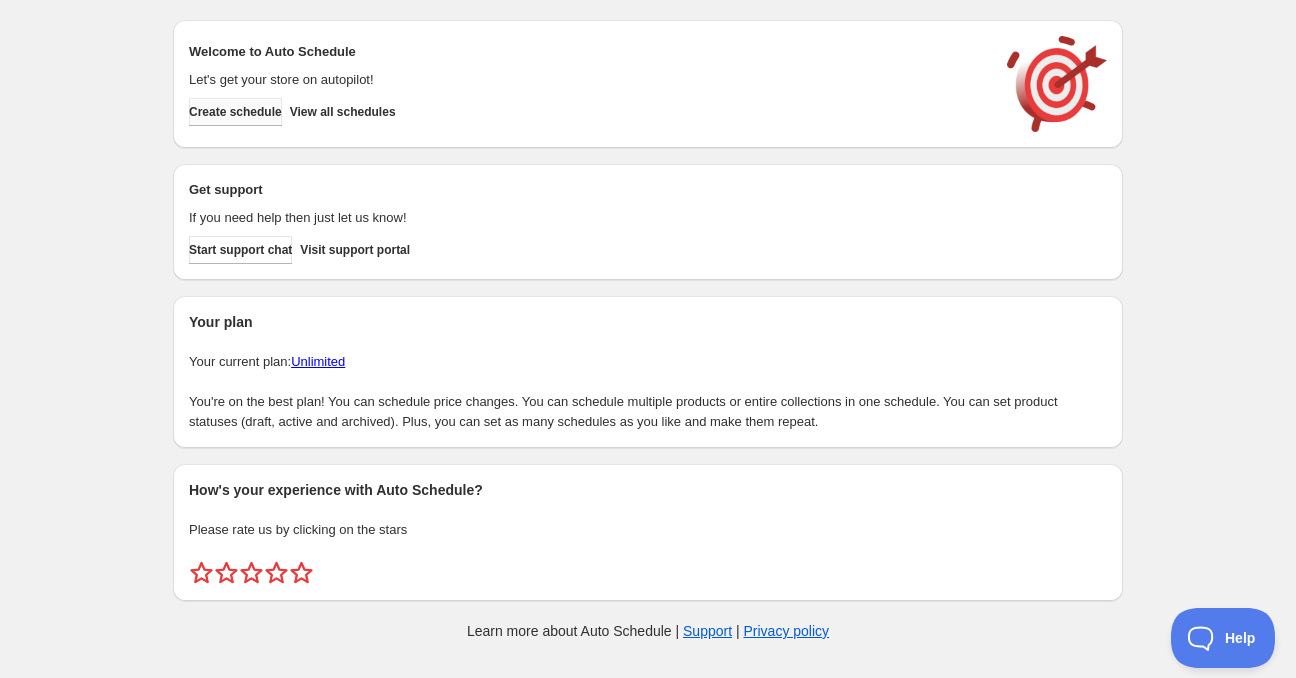 click on "Create schedule" at bounding box center (235, 112) 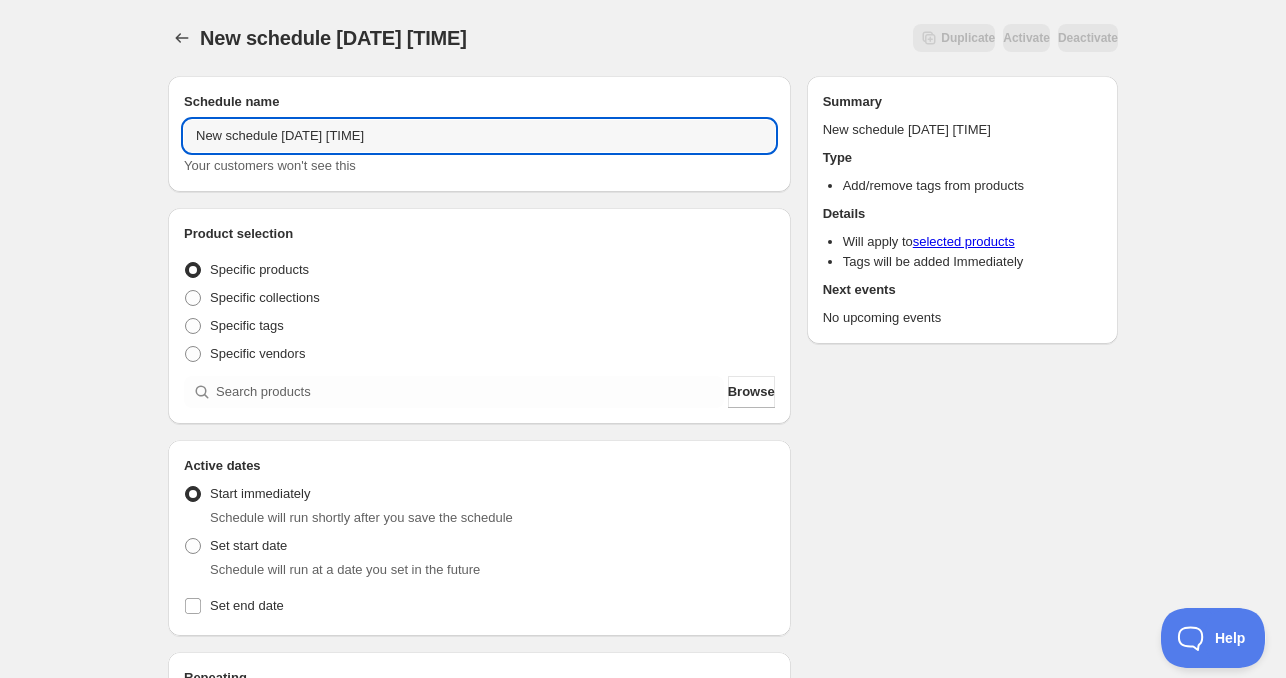 drag, startPoint x: 276, startPoint y: 133, endPoint x: 5, endPoint y: 135, distance: 271.0074 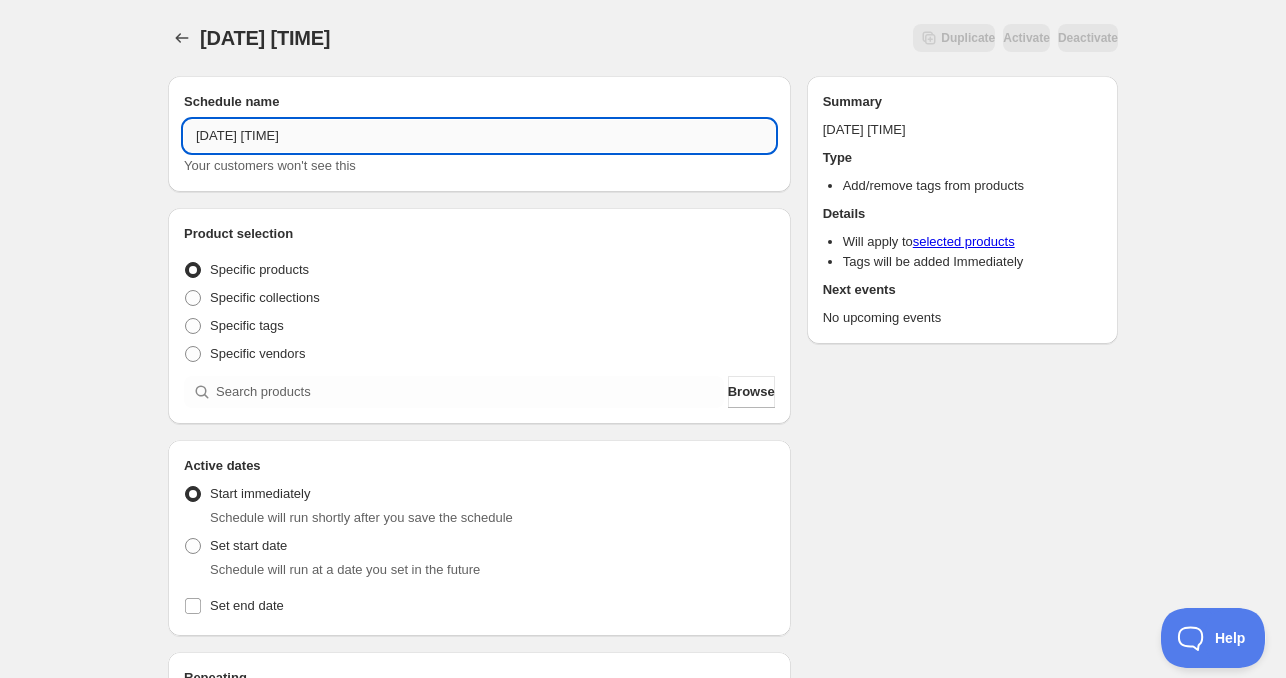 click on "[DATE] [TIME]" at bounding box center [479, 136] 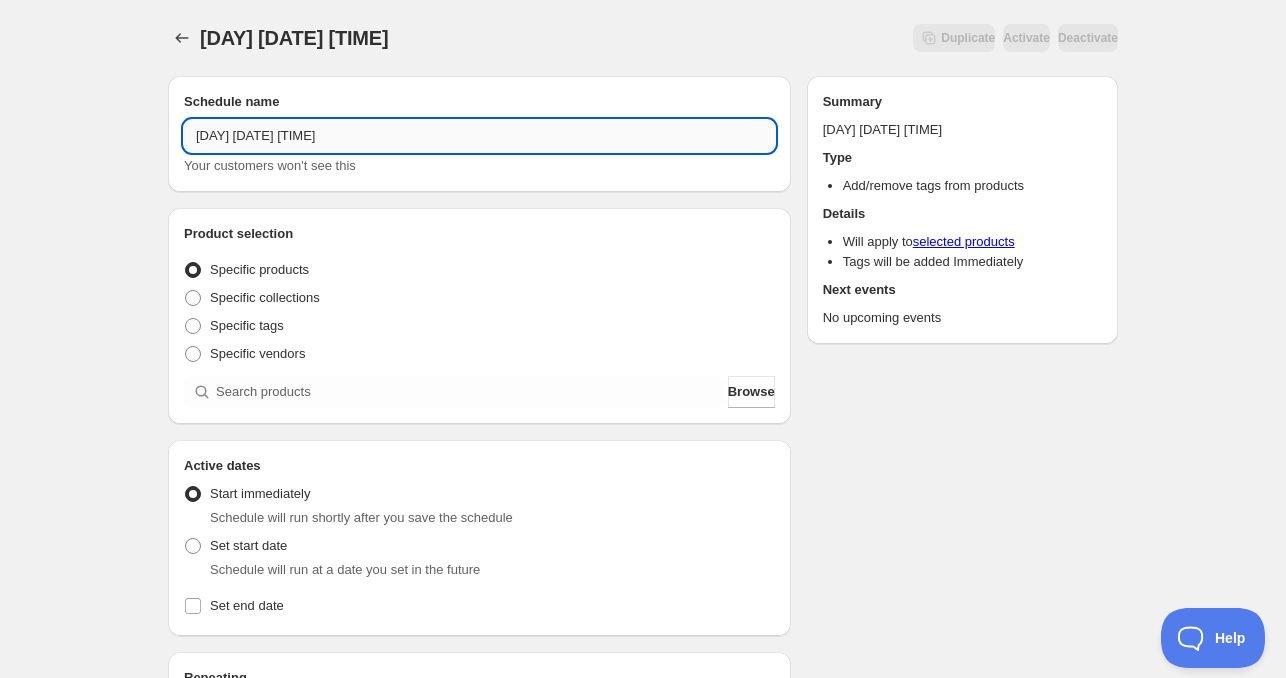 drag, startPoint x: 295, startPoint y: 132, endPoint x: 620, endPoint y: 149, distance: 325.4443 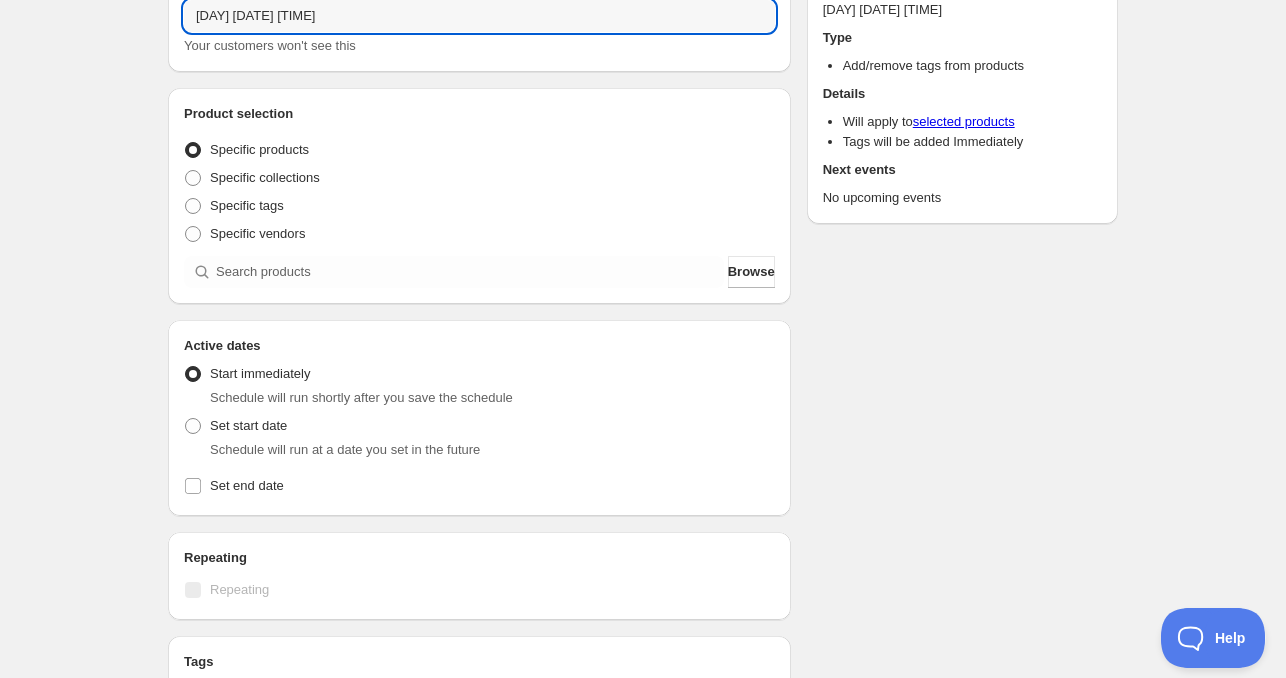 scroll, scrollTop: 200, scrollLeft: 0, axis: vertical 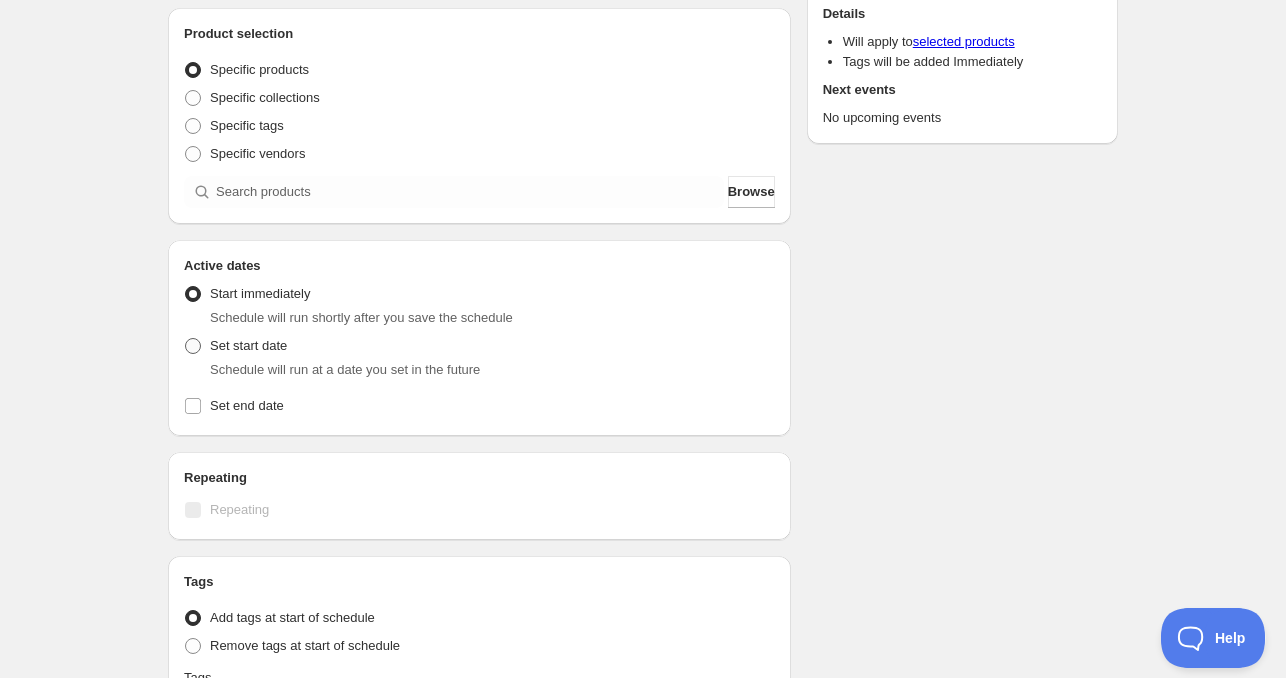type on "[DAY] [DATE] [TIME]" 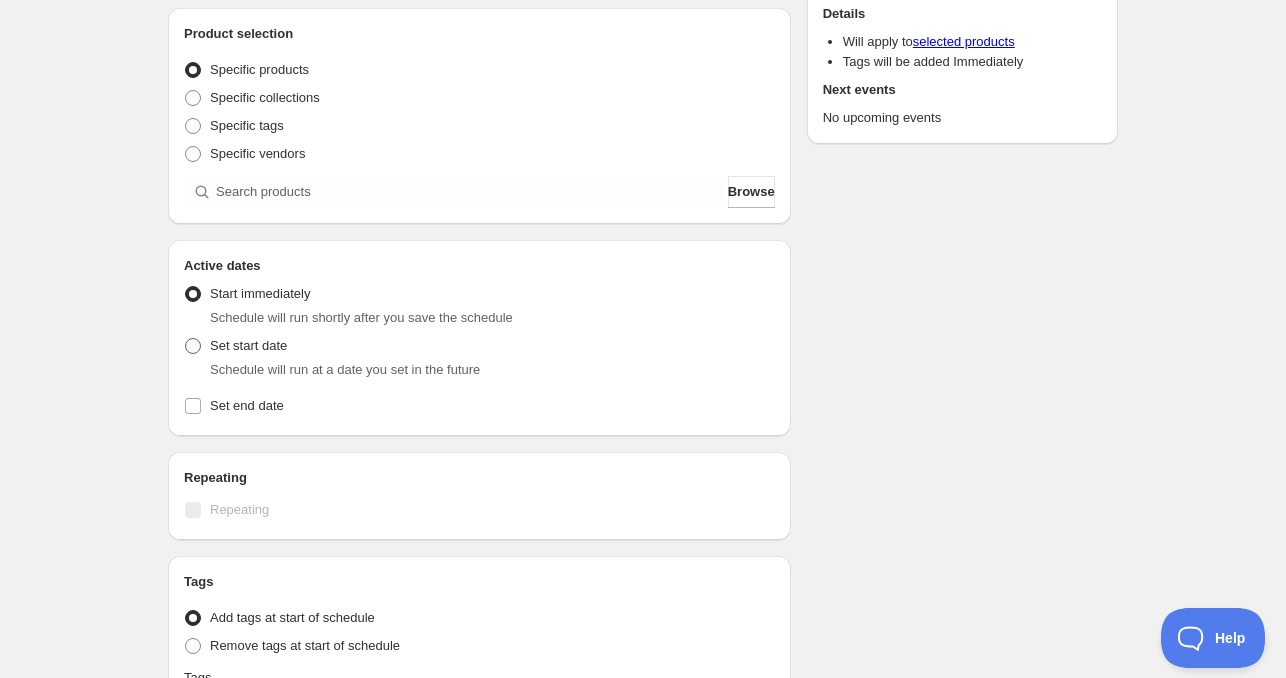 radio on "true" 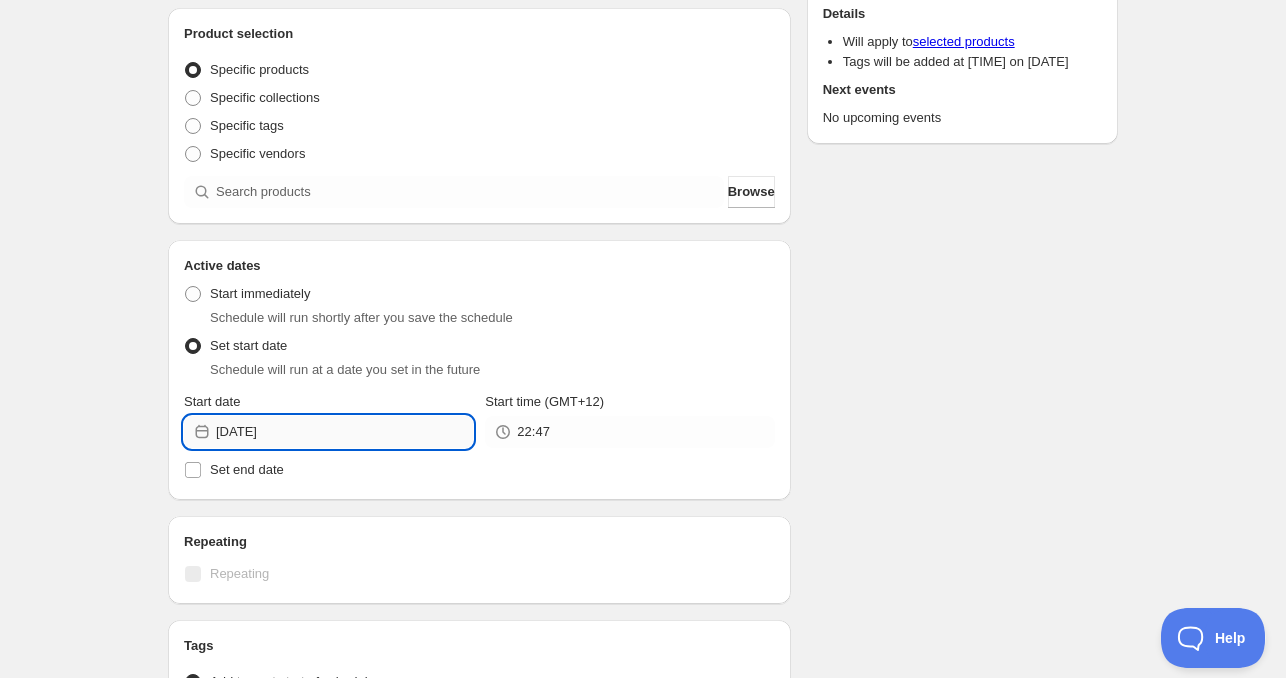 click on "[DATE]" at bounding box center [344, 432] 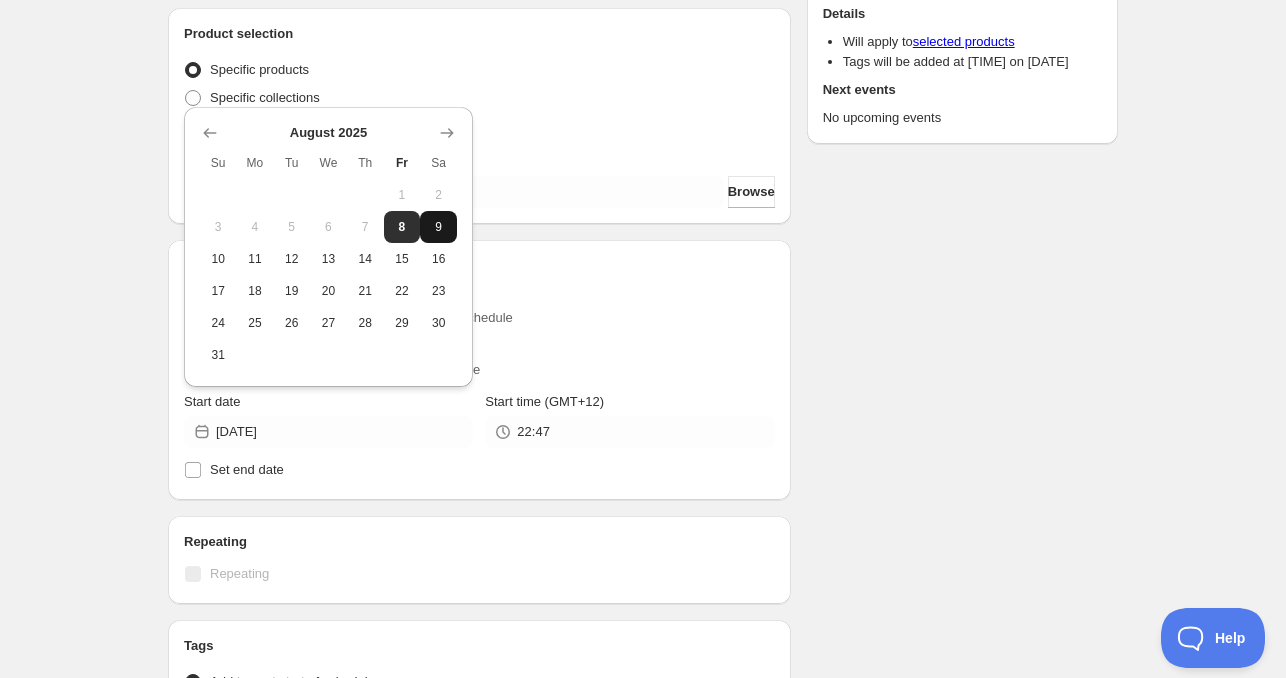 click on "9" at bounding box center [438, 227] 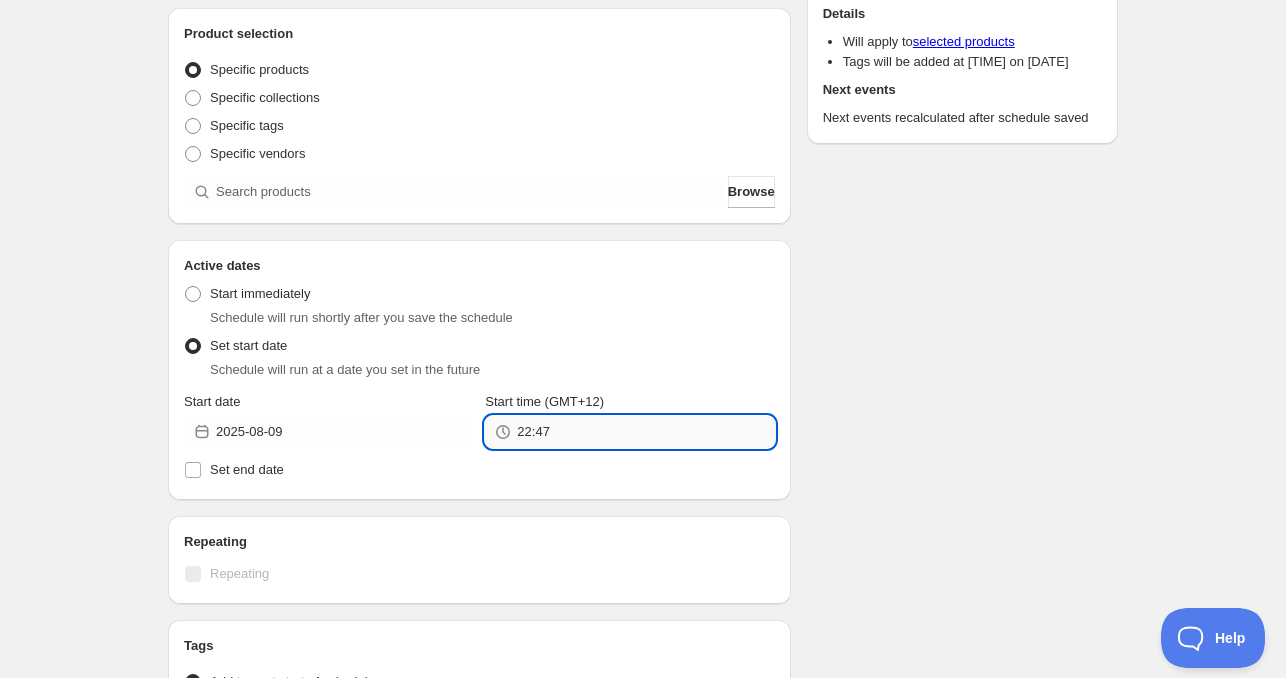 click on "22:47" at bounding box center [645, 432] 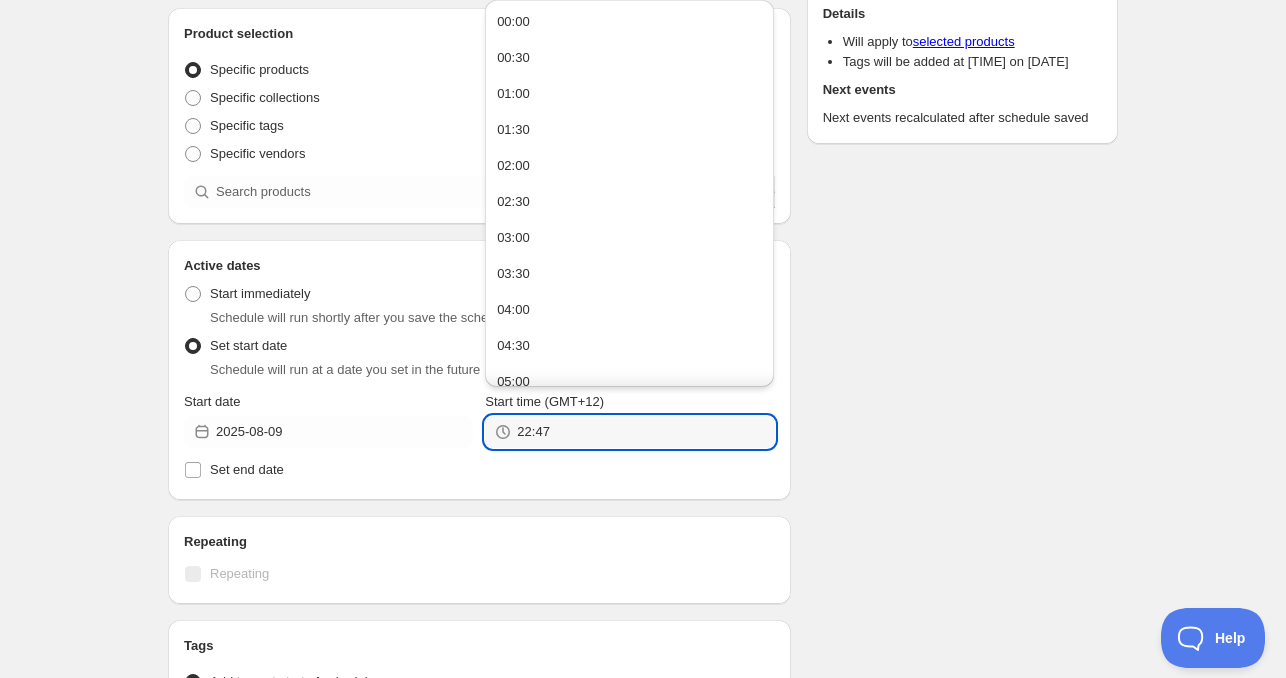 drag, startPoint x: 559, startPoint y: 439, endPoint x: 484, endPoint y: 238, distance: 214.53671 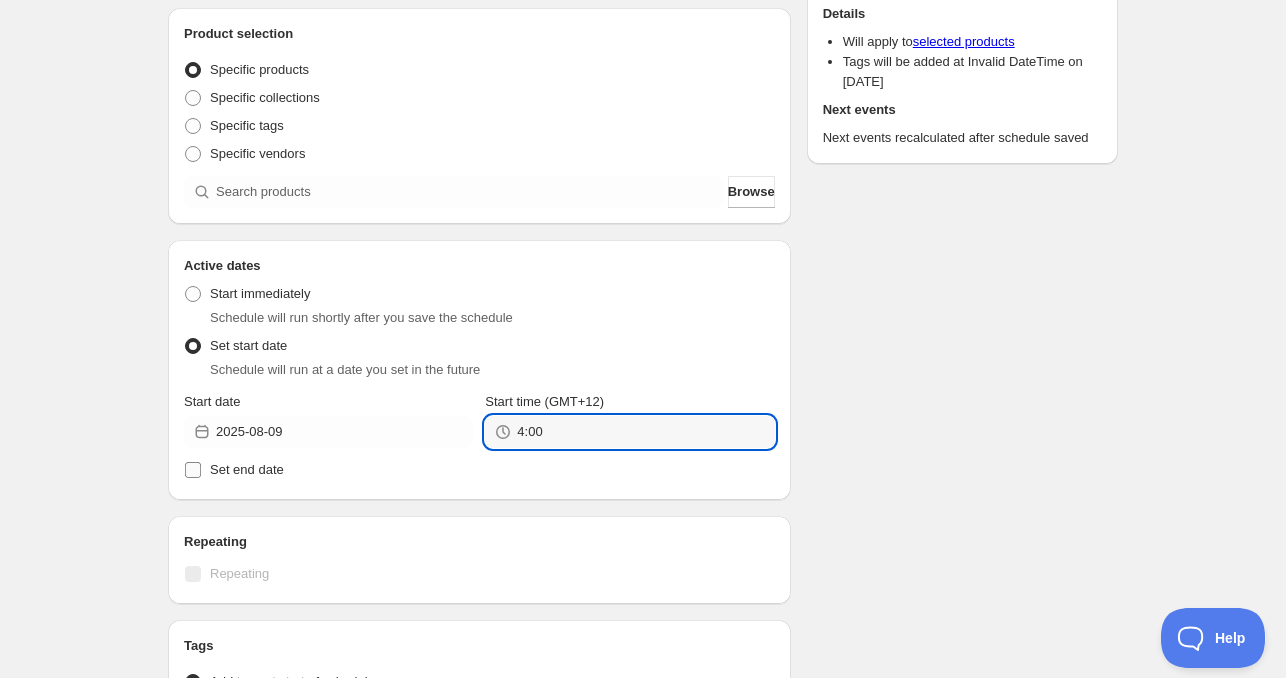 type on "04:00" 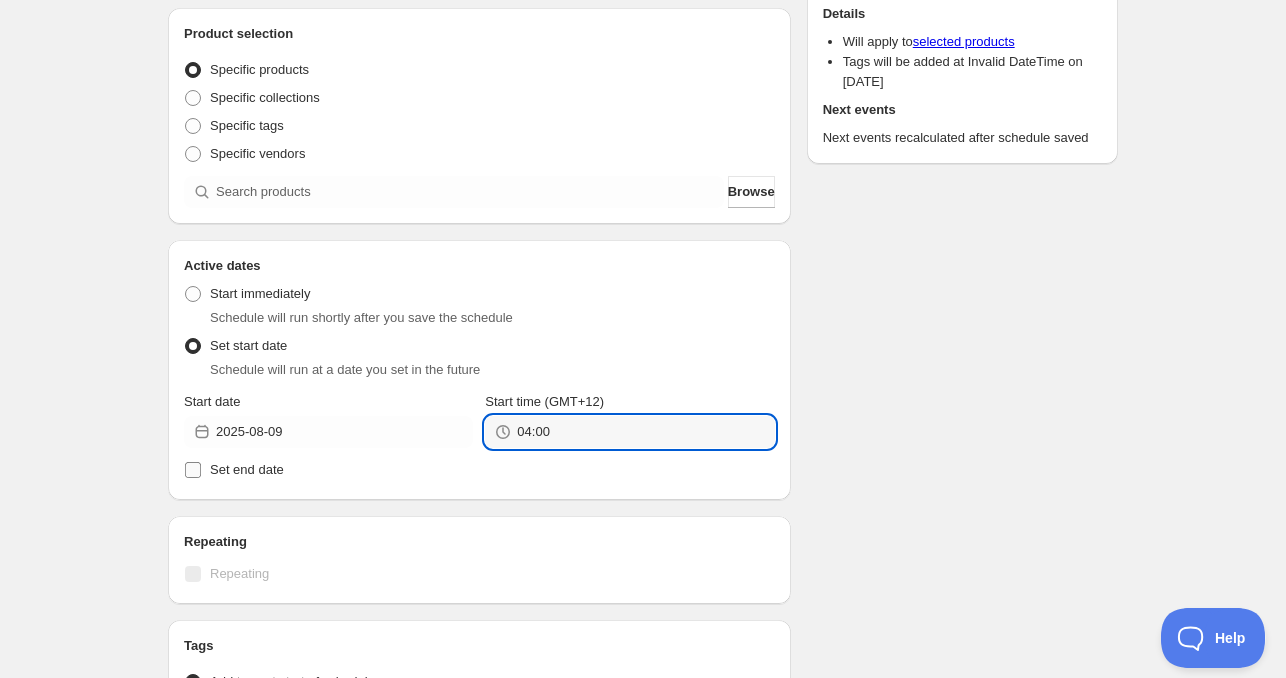 click on "Set end date" at bounding box center [247, 469] 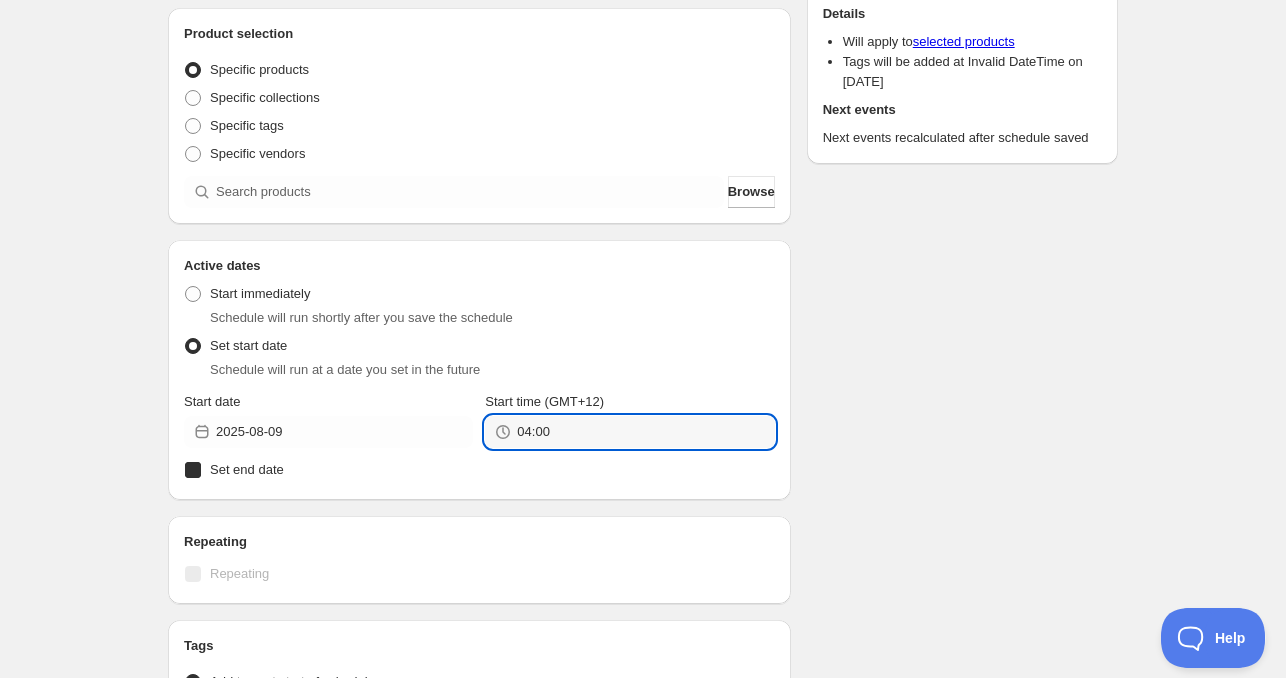 checkbox on "true" 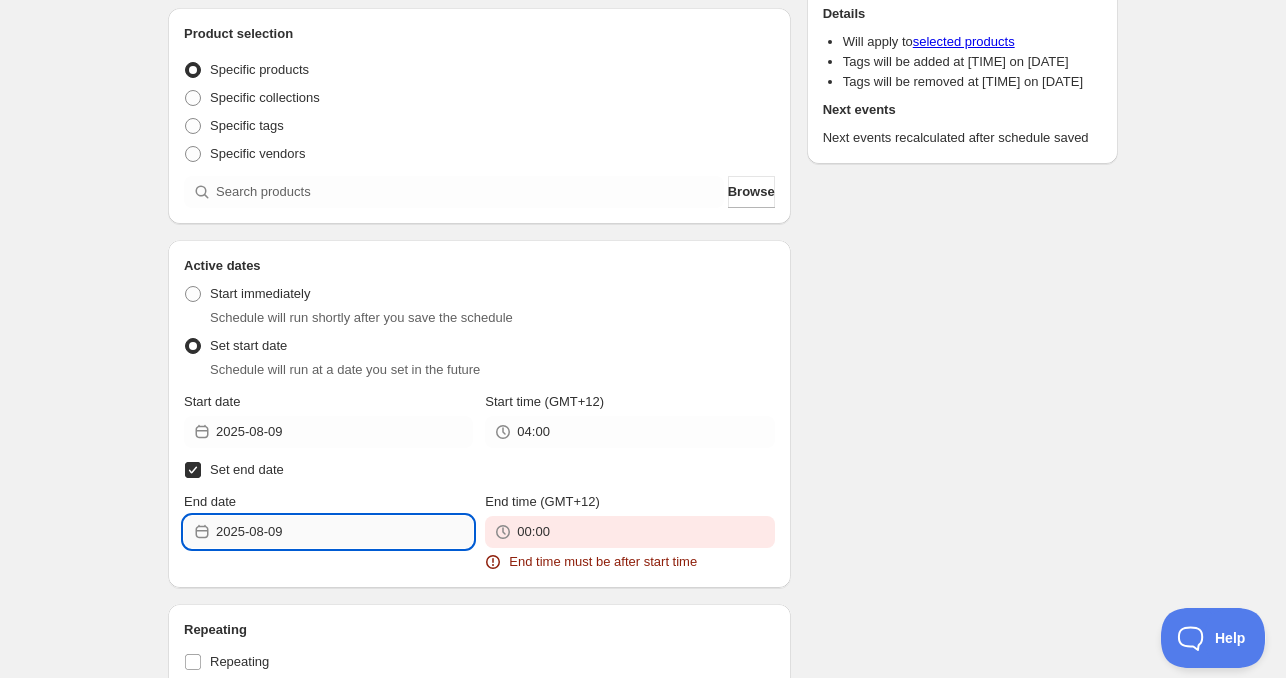 click on "2025-08-09" at bounding box center [344, 532] 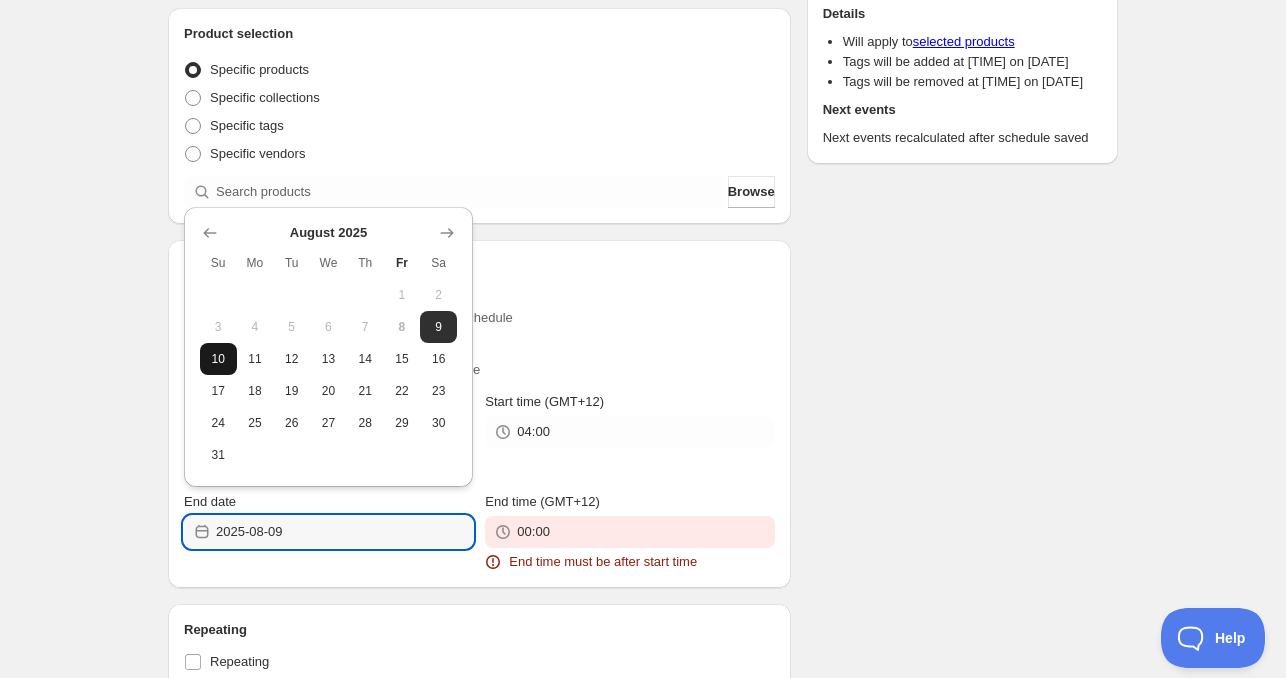 click on "10" at bounding box center (218, 359) 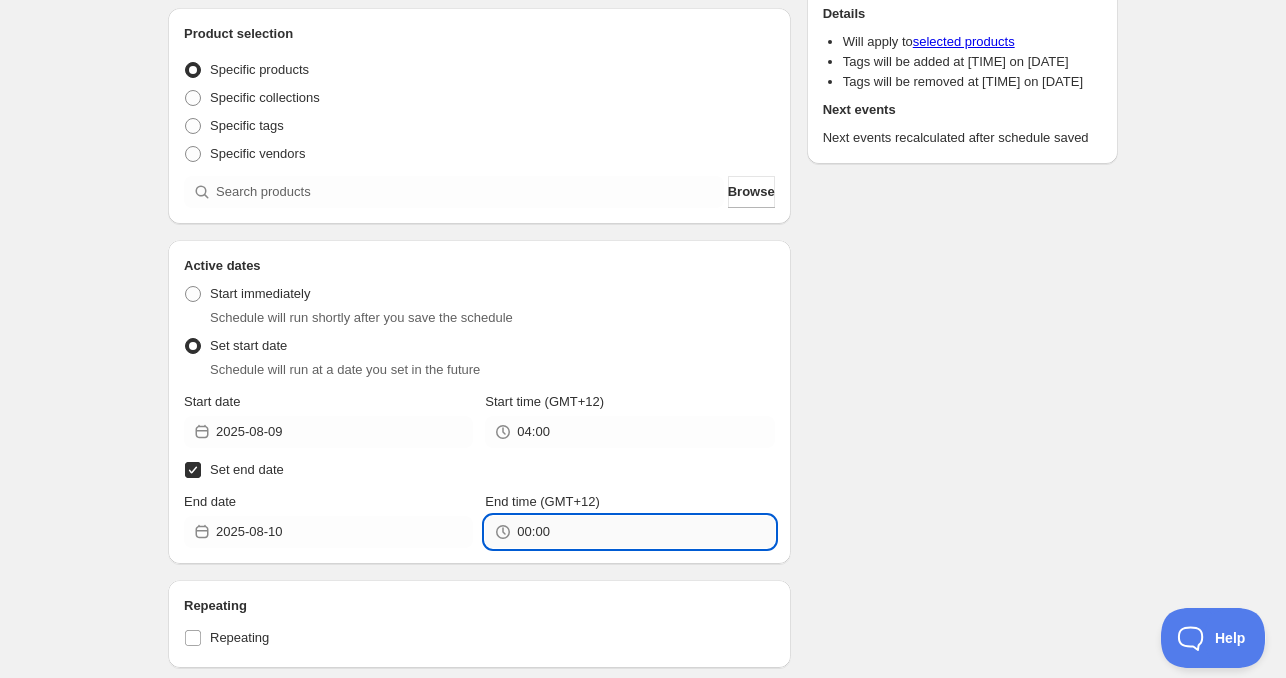 click on "00:00" at bounding box center (645, 532) 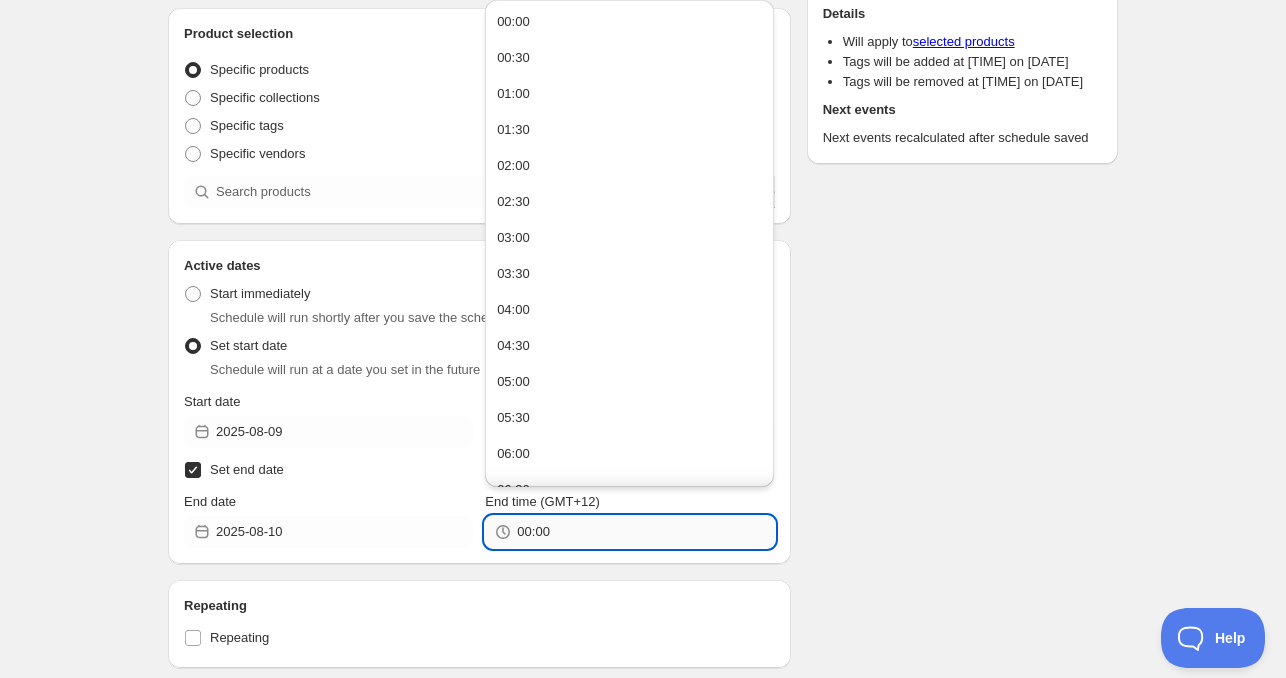 paste on "4" 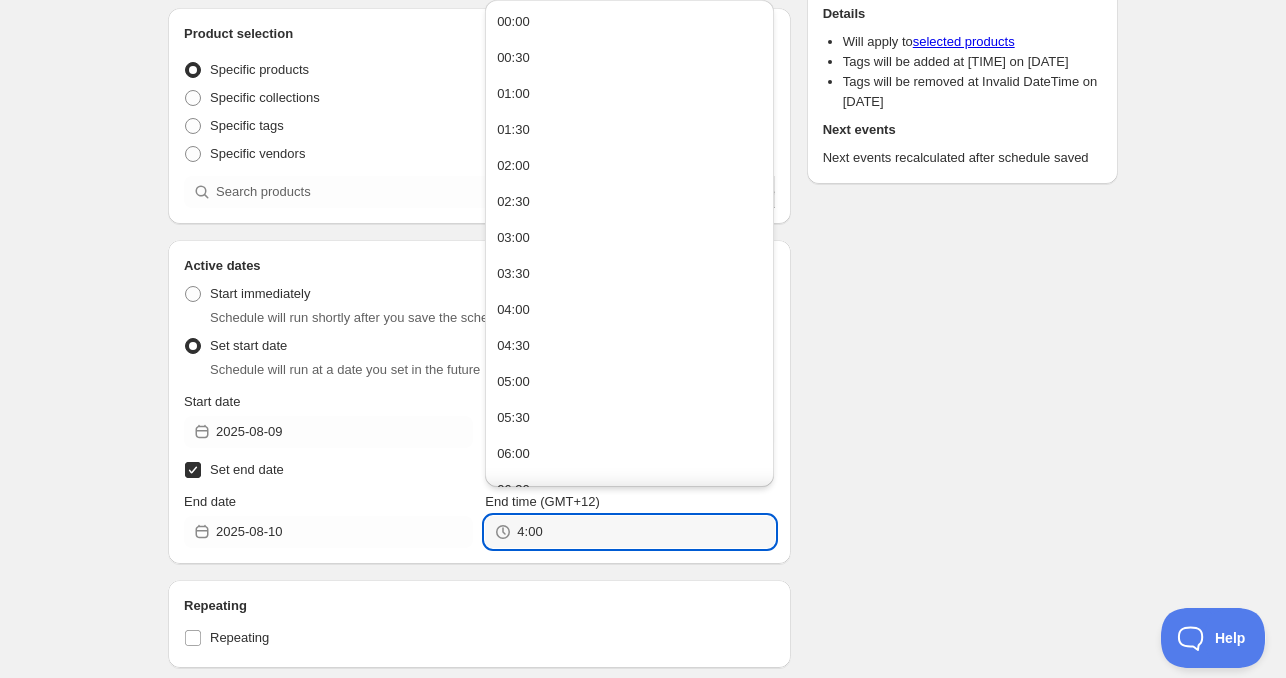 click on "Schedule name [DAY] [DATE] [TIME] Your customers won't see this Product selection Entity type Specific products Specific collections Specific tags Specific vendors Browse Active dates Active Date Type Start immediately Schedule will run shortly after you save the schedule Set start date Schedule will run at a date you set in the future Start date [DATE] Start time (GMT+12) [TIME] Set end date End date [DATE] End time (GMT+12) [TIME] Repeating Repeating Ok Cancel Every 1 Date range Days Weeks Months Years Days Ends Never On specific date After a number of occurances Tags Tag type Add tags at start of schedule, remove at end Remove tags at start of schedule, add at end Tags Countdown timer Show a countdown timer on the product page The countdown timer will show the time remaining until the end of the schedule. Remember to add the Countdown Timer block to your theme and configure it to your liking. Open theme editor Summary [DAY] [DATE] [TIME] Type Add/remove tags from products Details Will apply to" at bounding box center (635, 480) 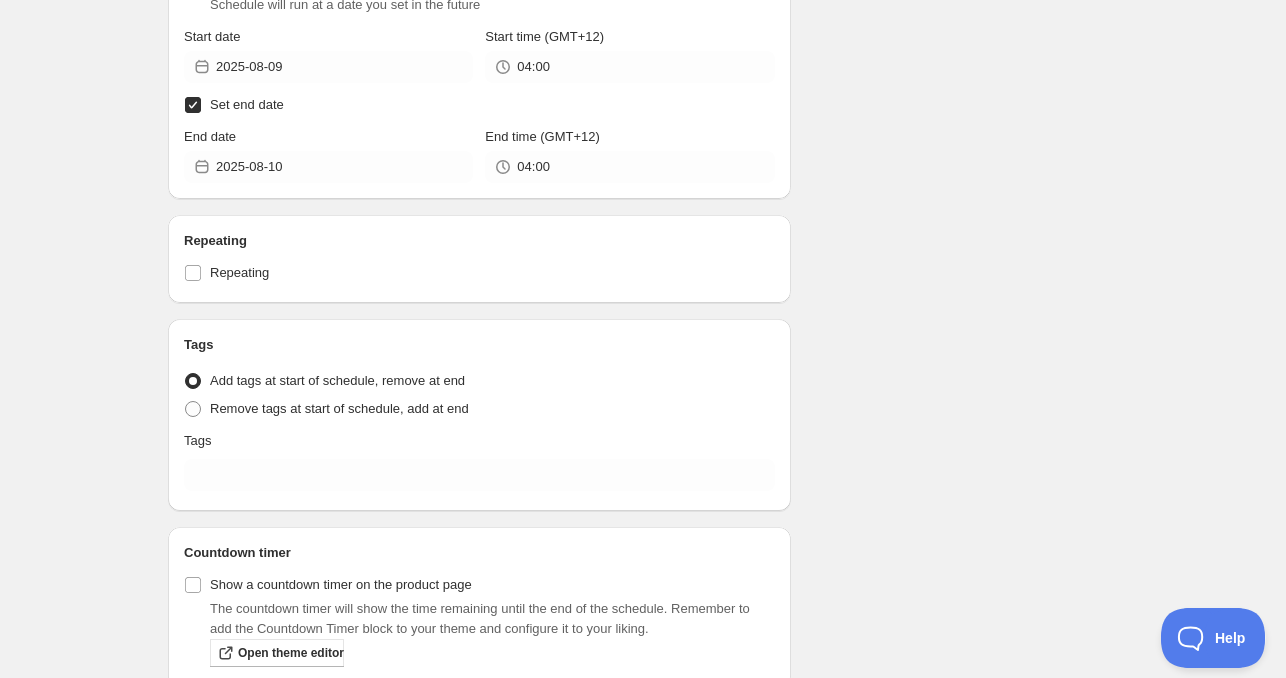 scroll, scrollTop: 600, scrollLeft: 0, axis: vertical 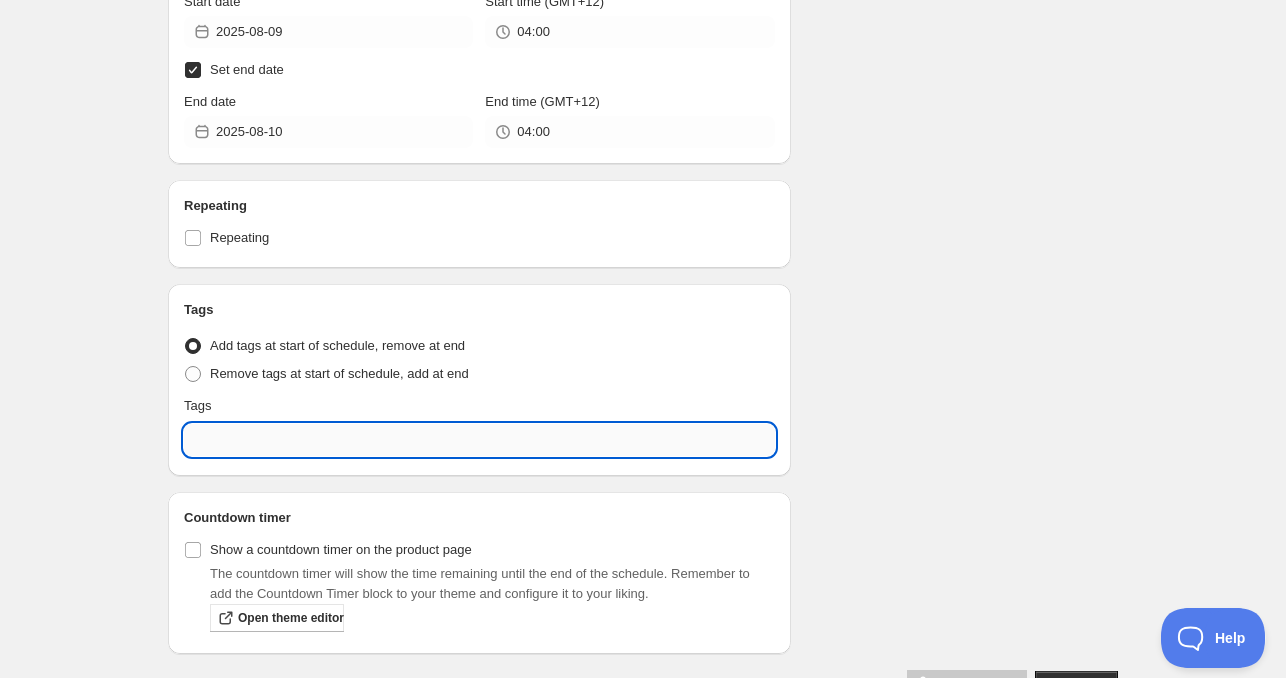 click at bounding box center [479, 440] 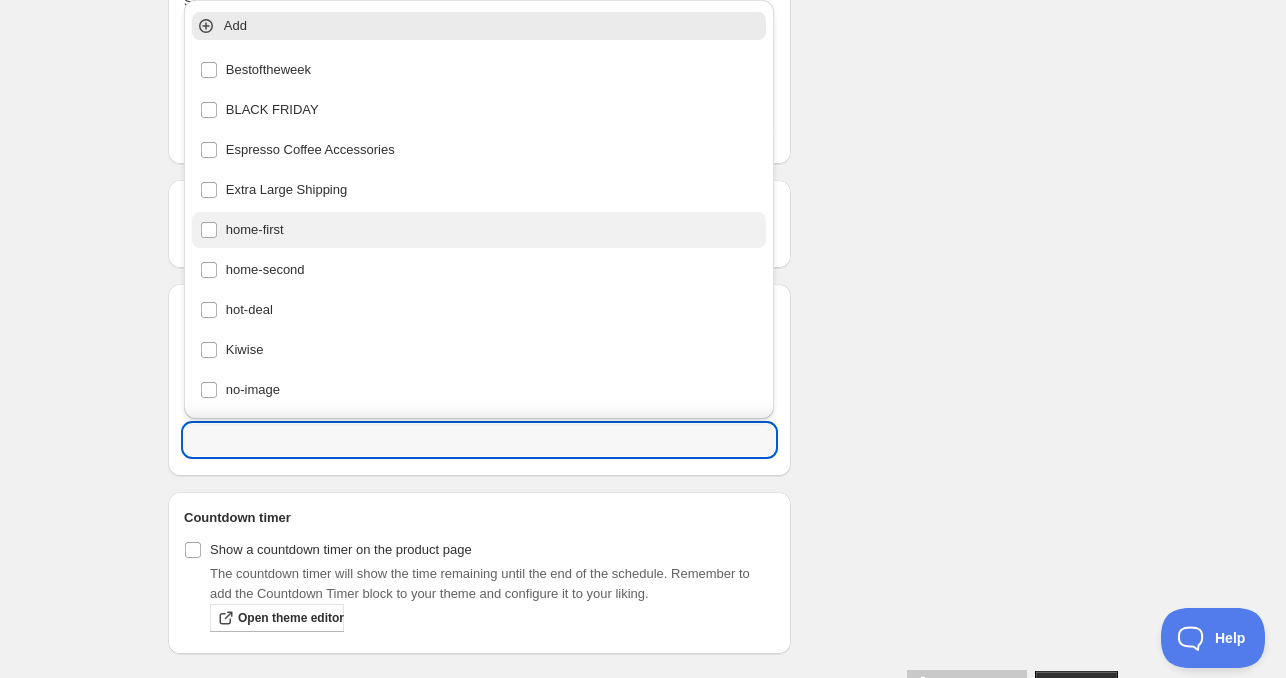 click on "home-first" at bounding box center [479, 230] 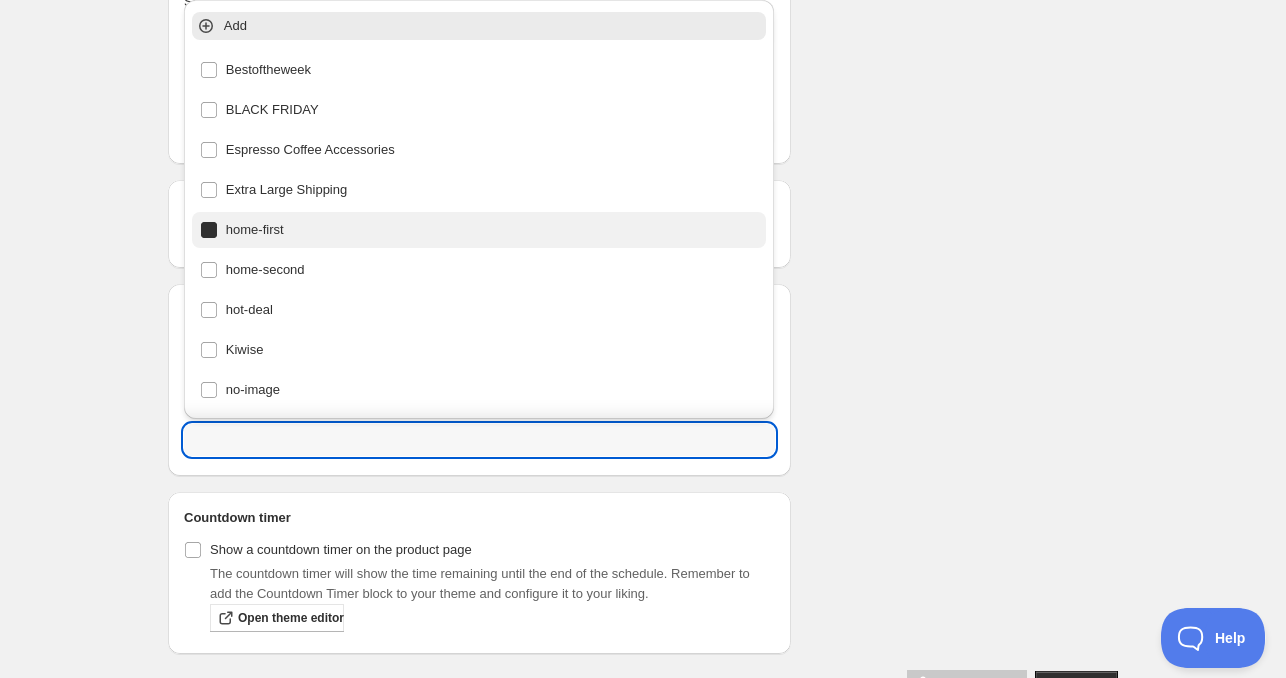 type on "home-first" 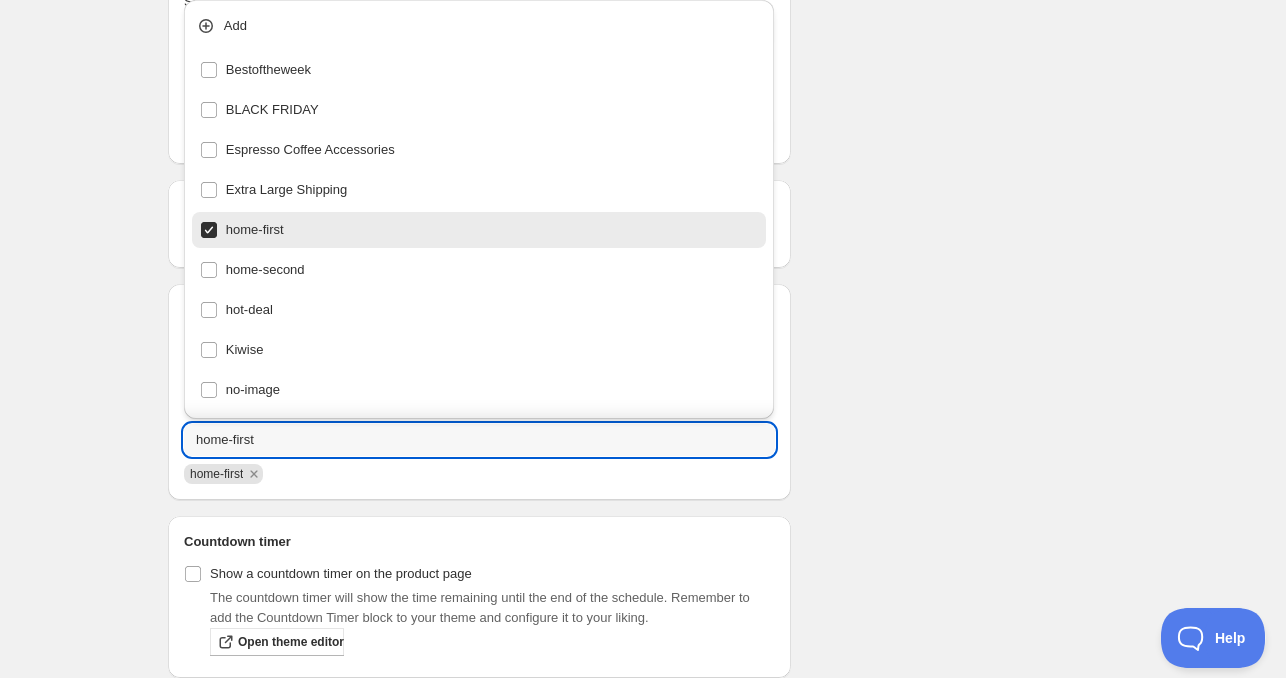 click on "New schedule [DATE] [TIME]. This page is ready [DAY] [DATE] [TIME] Duplicate Activate Deactivate More actions Duplicate Activate Deactivate Submit Schedule name [DAY] [DATE] [TIME] Your customers won't see this Product selection Entity type Specific products Specific collections Specific tags Specific vendors Browse Active dates Active Date Type Start immediately Schedule will run shortly after you save the schedule Set start date Schedule will run at a date you set in the future Start date [DATE] Start time (GMT+12) [TIME] Set end date End date [DATE] End time (GMT+12) [TIME] Repeating Repeating Ok Cancel Every 1 Date range Days Weeks Months Years Days Ends Never On specific date After a number of occurances Tags Tag type Add tags at start of schedule, remove at end Remove tags at start of schedule, add at end Tags home-first home-first Countdown timer Show a countdown timer on the product page Open theme editor Summary [DAY] [DATE] [TIME] Type Add/remove tags from products Details Will apply to Next events" at bounding box center (643, 62) 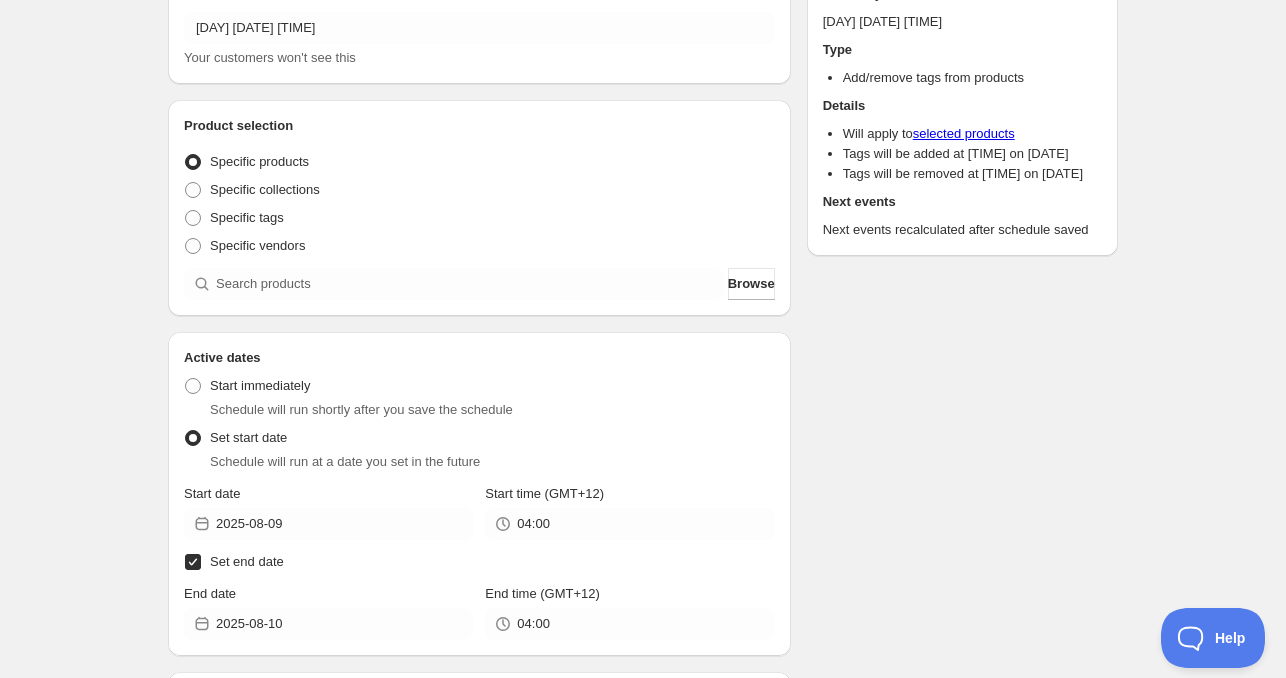 scroll, scrollTop: 0, scrollLeft: 0, axis: both 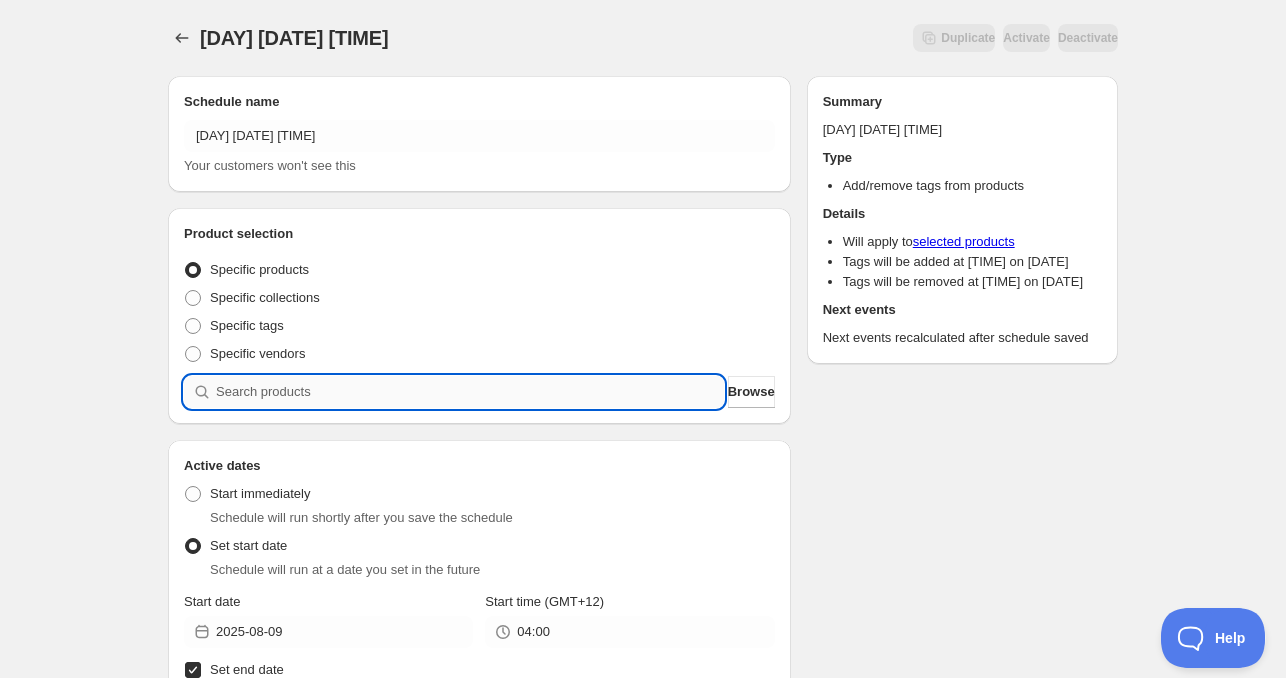 click at bounding box center (470, 392) 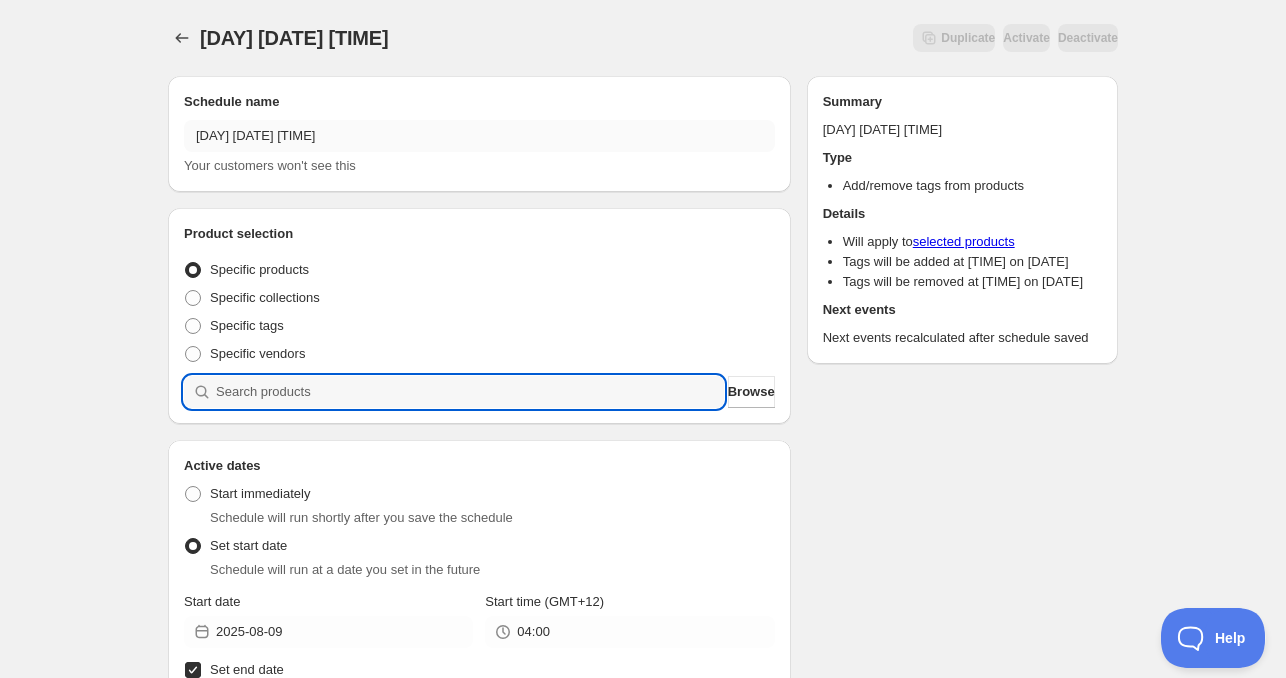 paste on "[ALPHANUMERIC]" 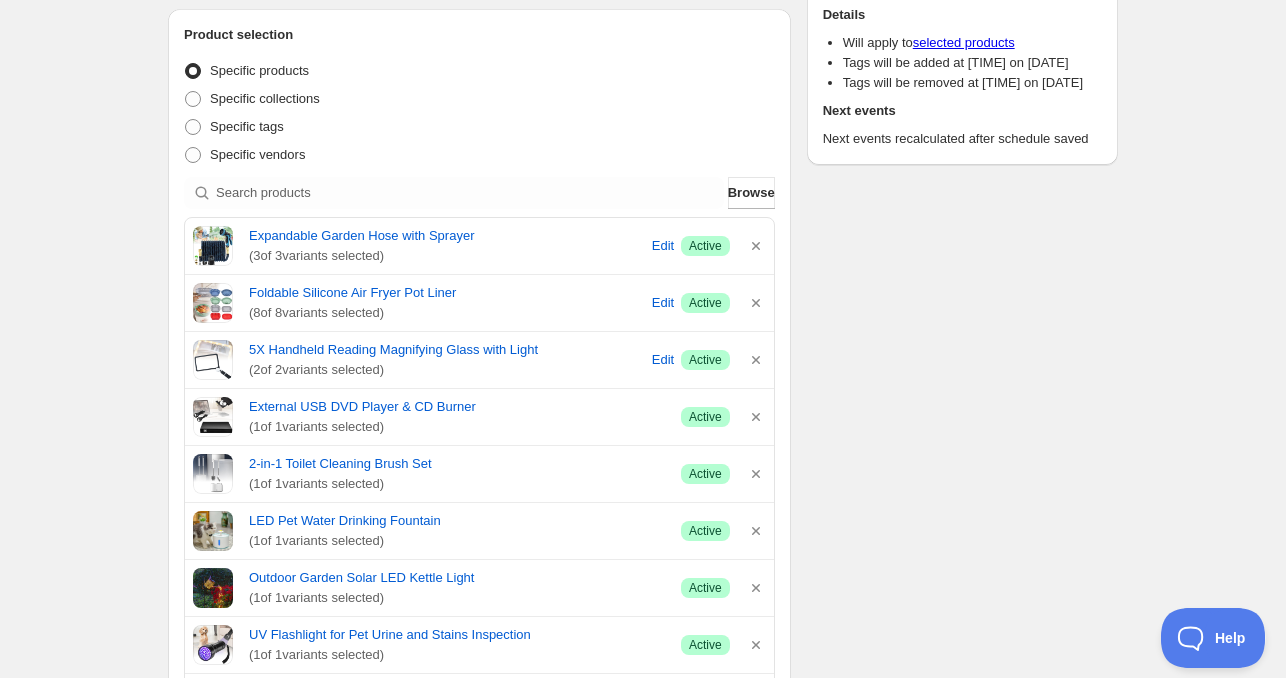 scroll, scrollTop: 200, scrollLeft: 0, axis: vertical 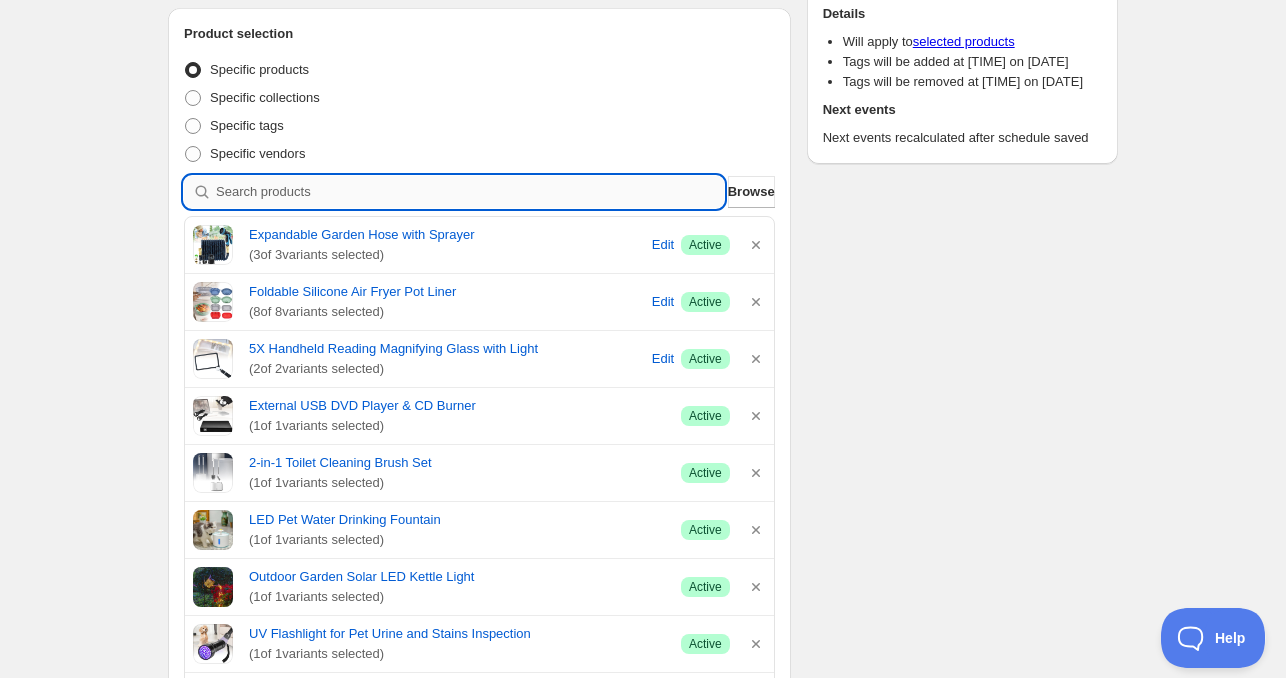 click at bounding box center [470, 192] 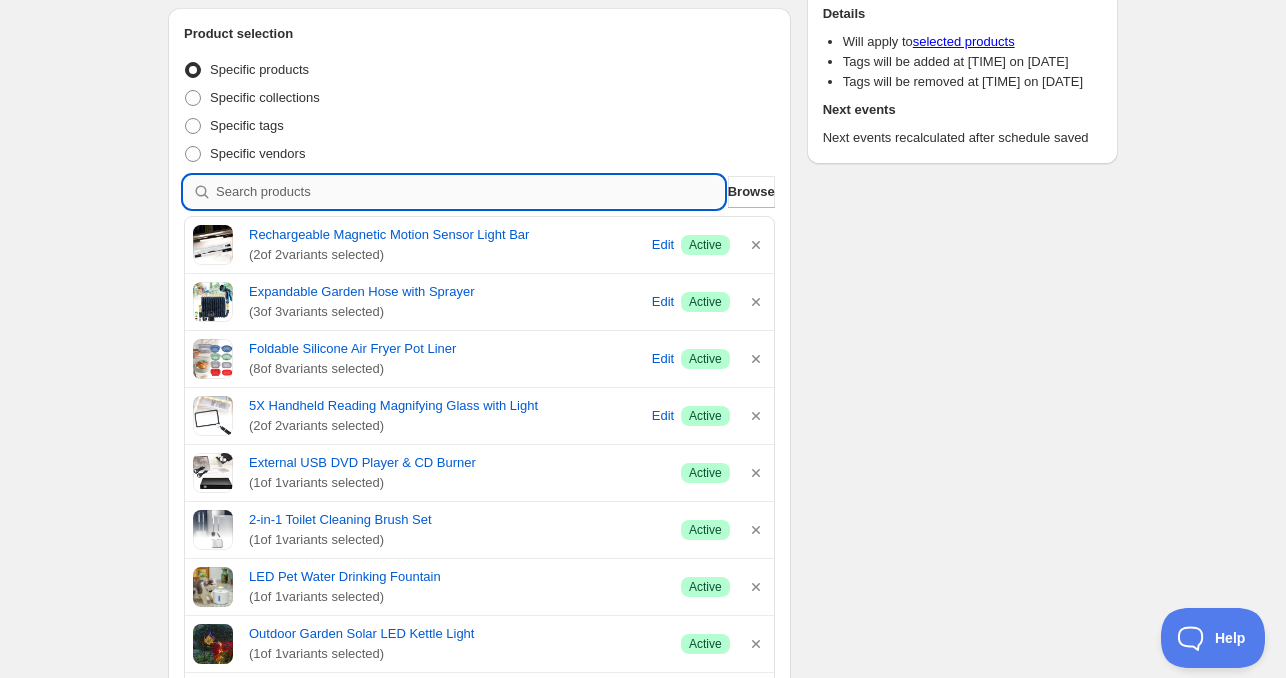 click at bounding box center [470, 192] 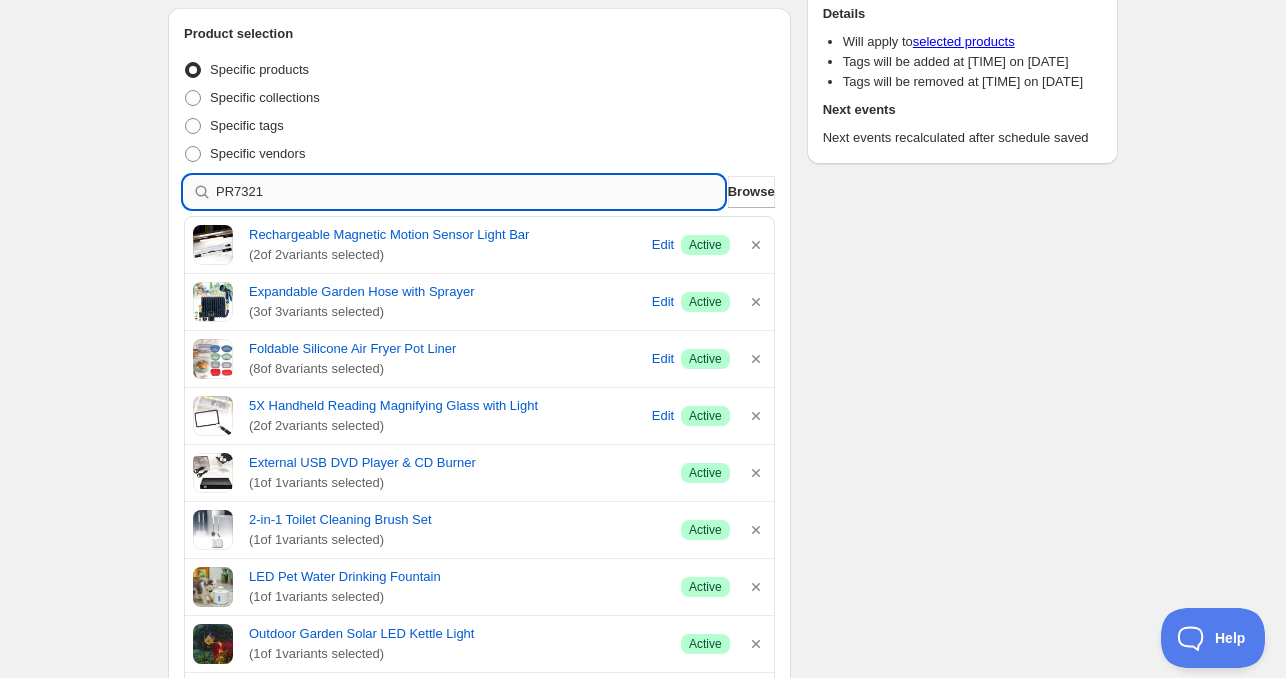 type 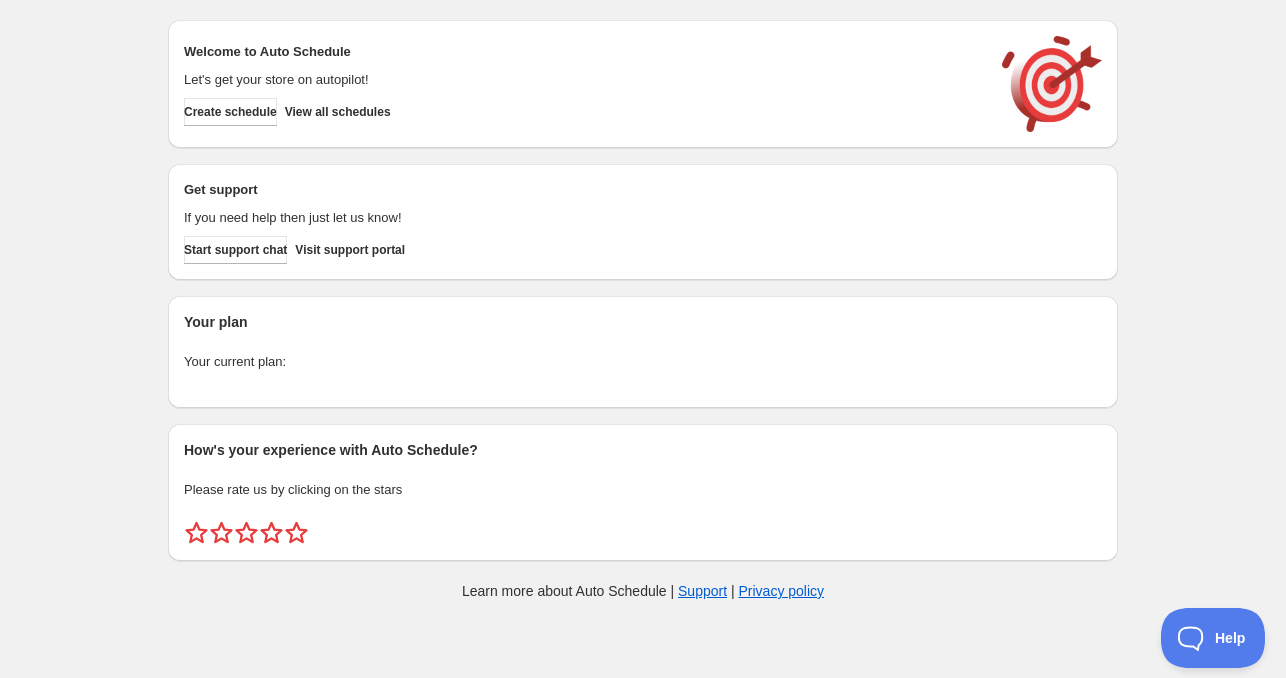 scroll, scrollTop: 0, scrollLeft: 0, axis: both 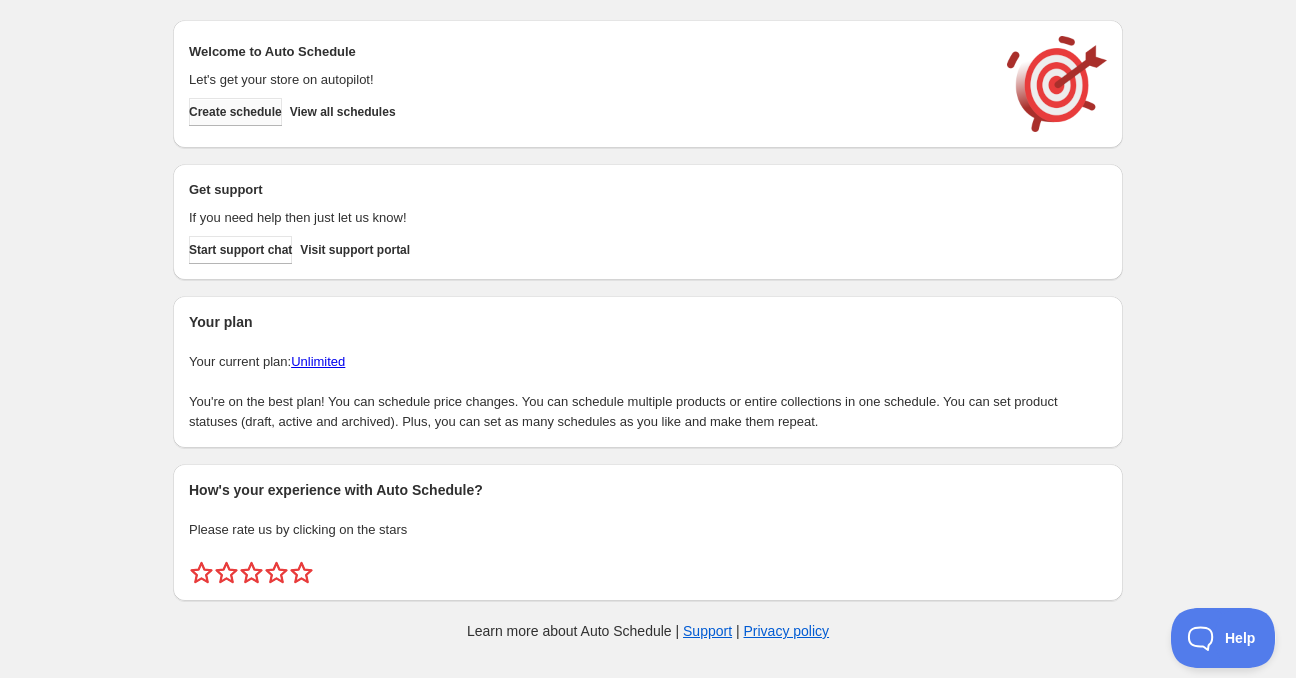 click on "Create schedule" at bounding box center [235, 112] 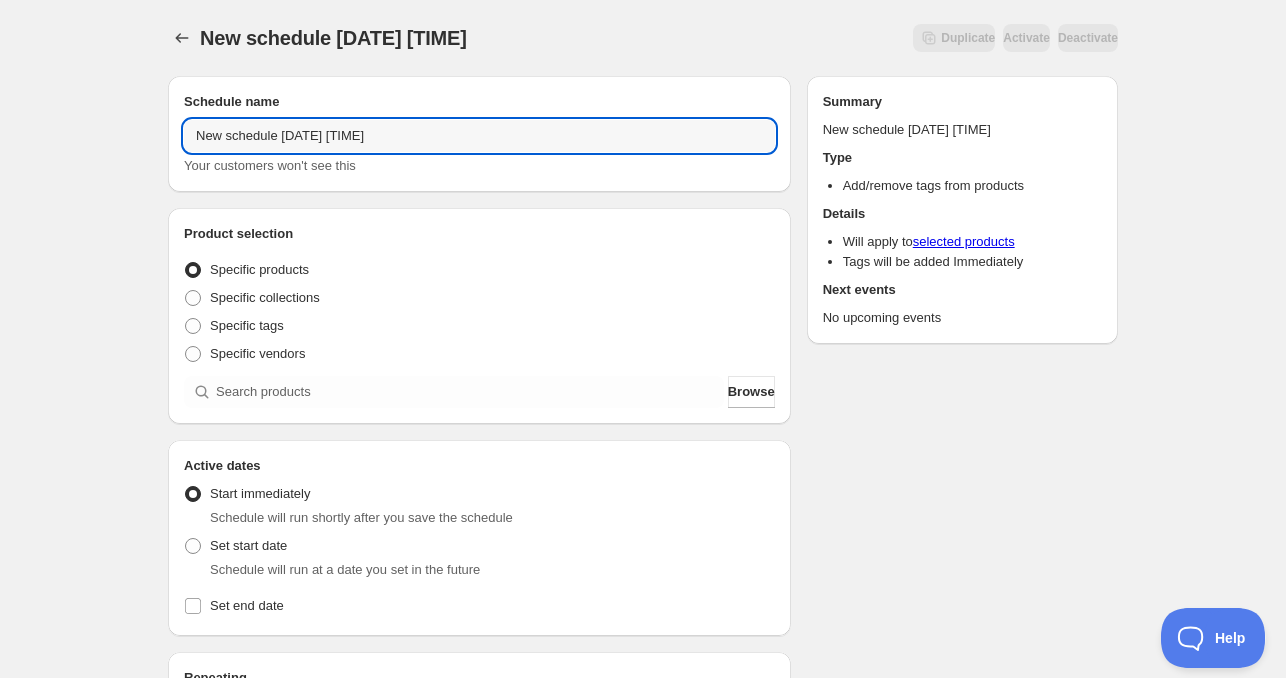 drag, startPoint x: 259, startPoint y: 137, endPoint x: 42, endPoint y: 139, distance: 217.00922 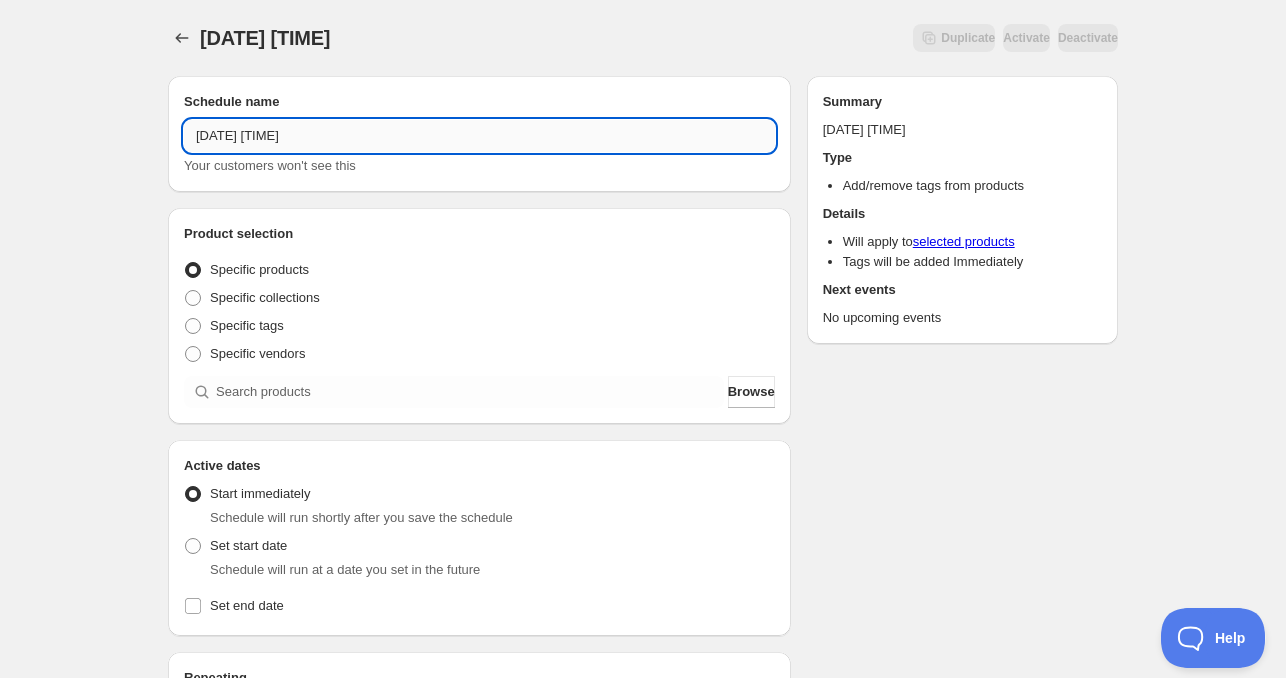 click on "[DATE] [TIME]" at bounding box center [479, 136] 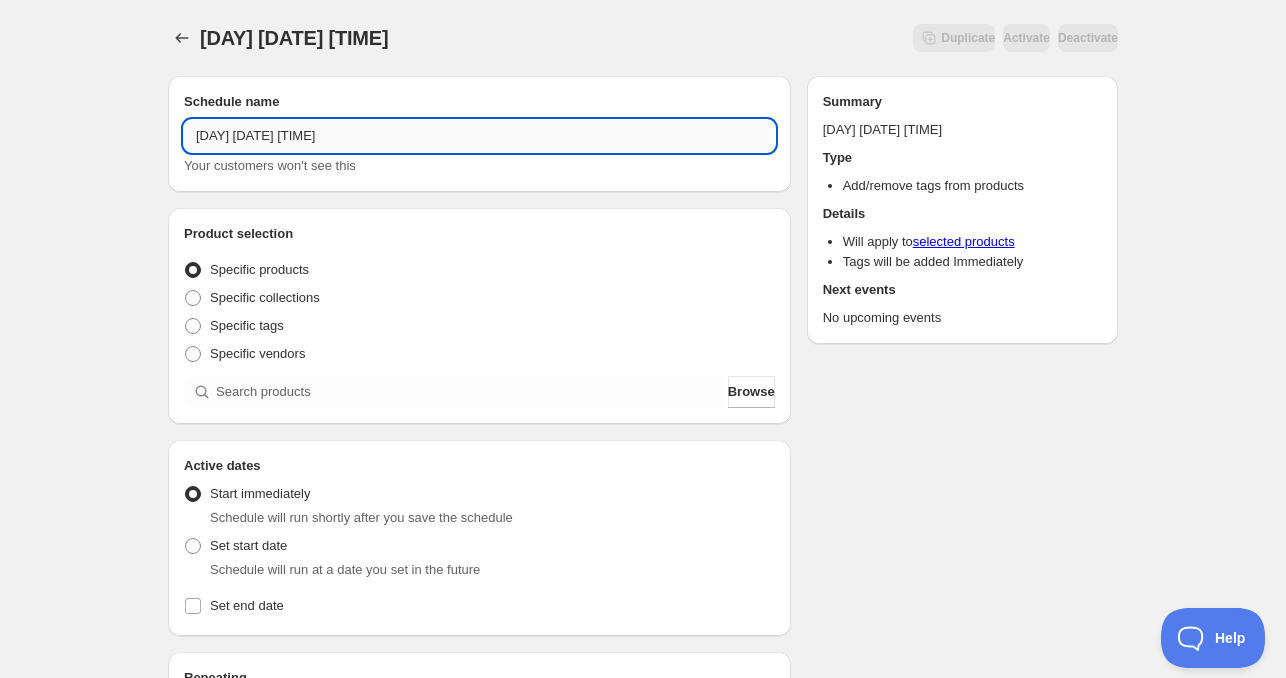 drag, startPoint x: 281, startPoint y: 140, endPoint x: 356, endPoint y: 137, distance: 75.059975 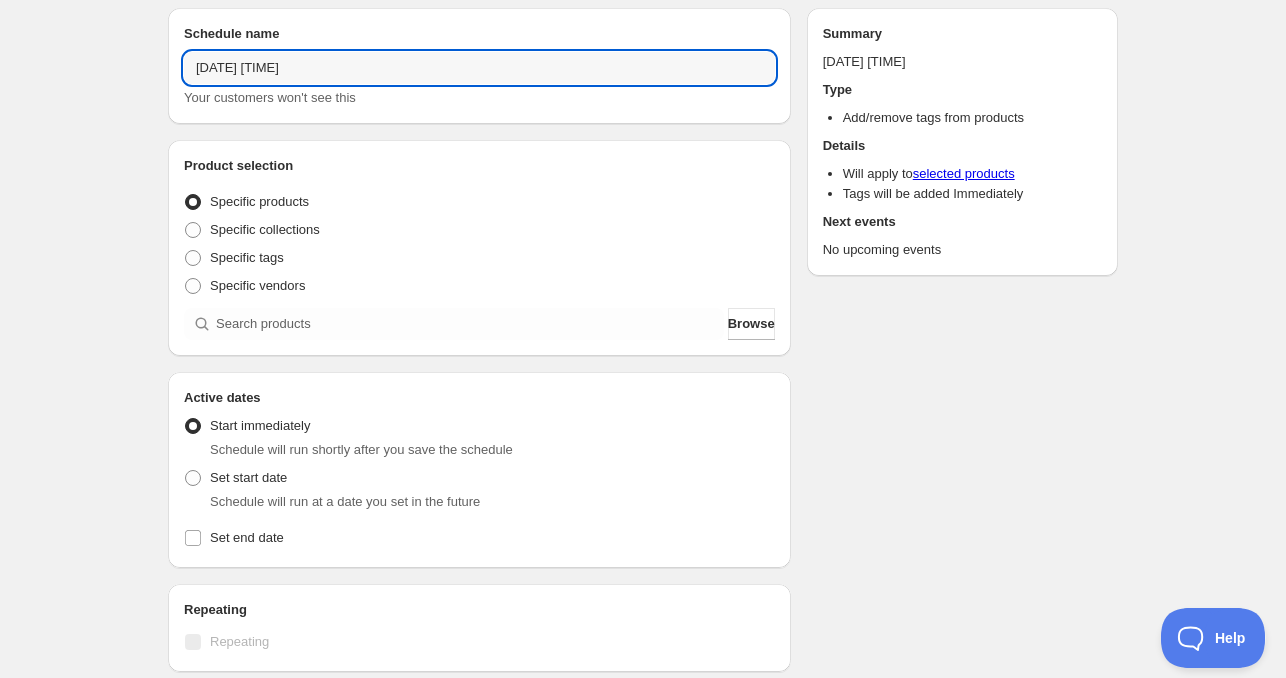 scroll, scrollTop: 100, scrollLeft: 0, axis: vertical 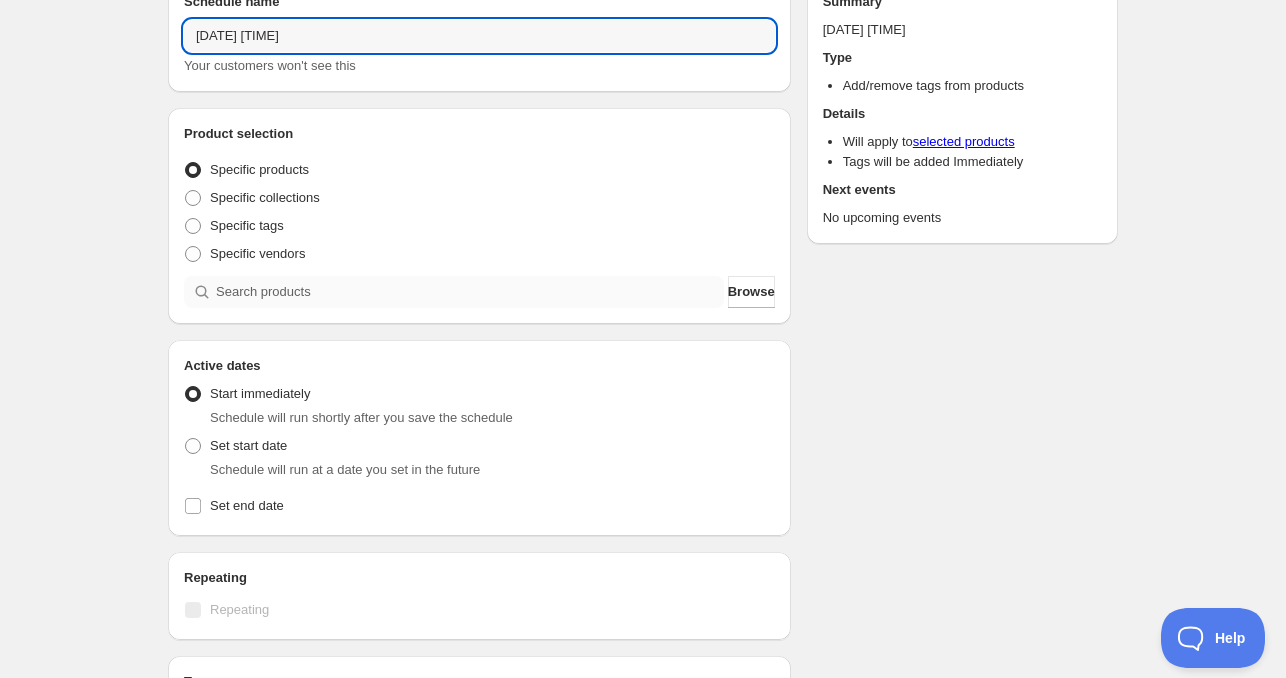 type on "[DATE] [TIME]" 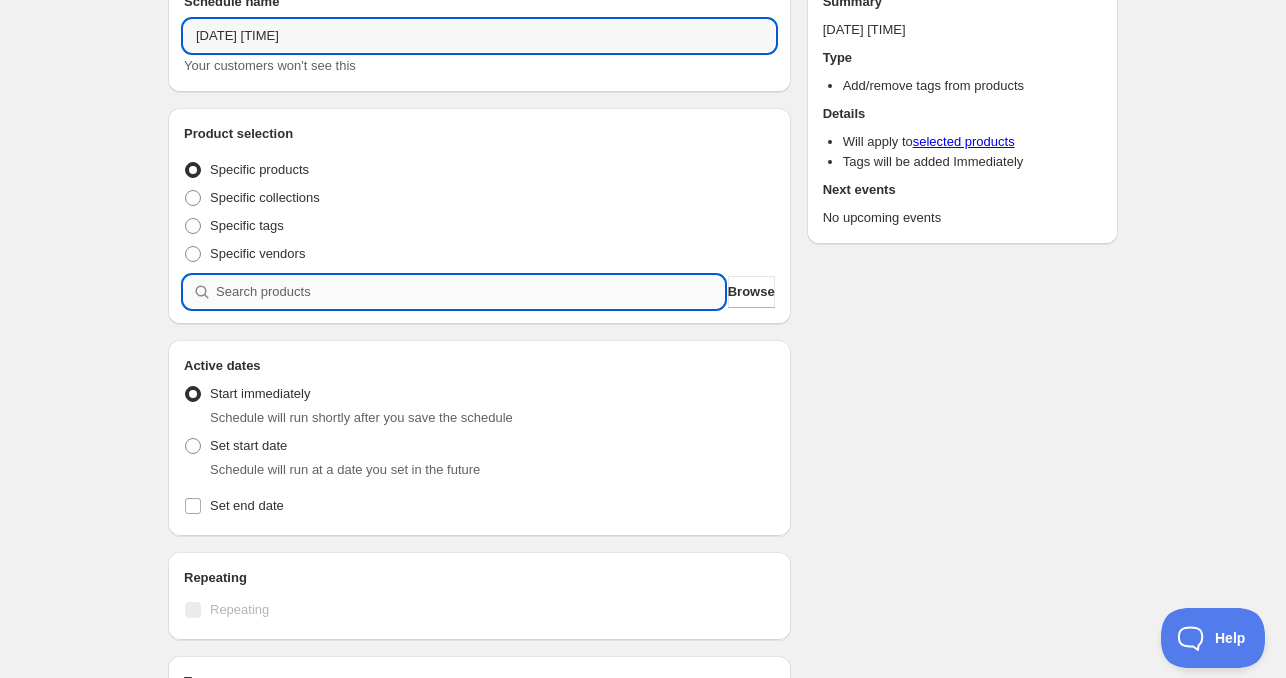 click at bounding box center (470, 292) 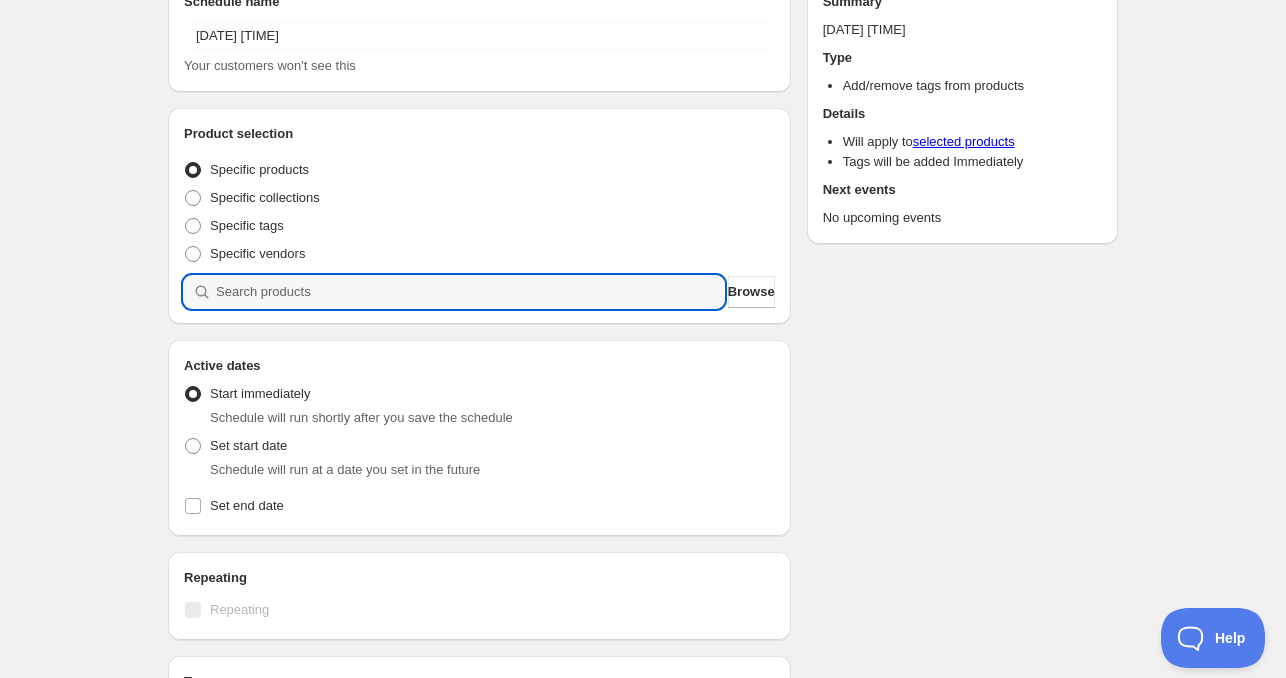 click on "Schedule will run shortly after you save the schedule" at bounding box center (361, 417) 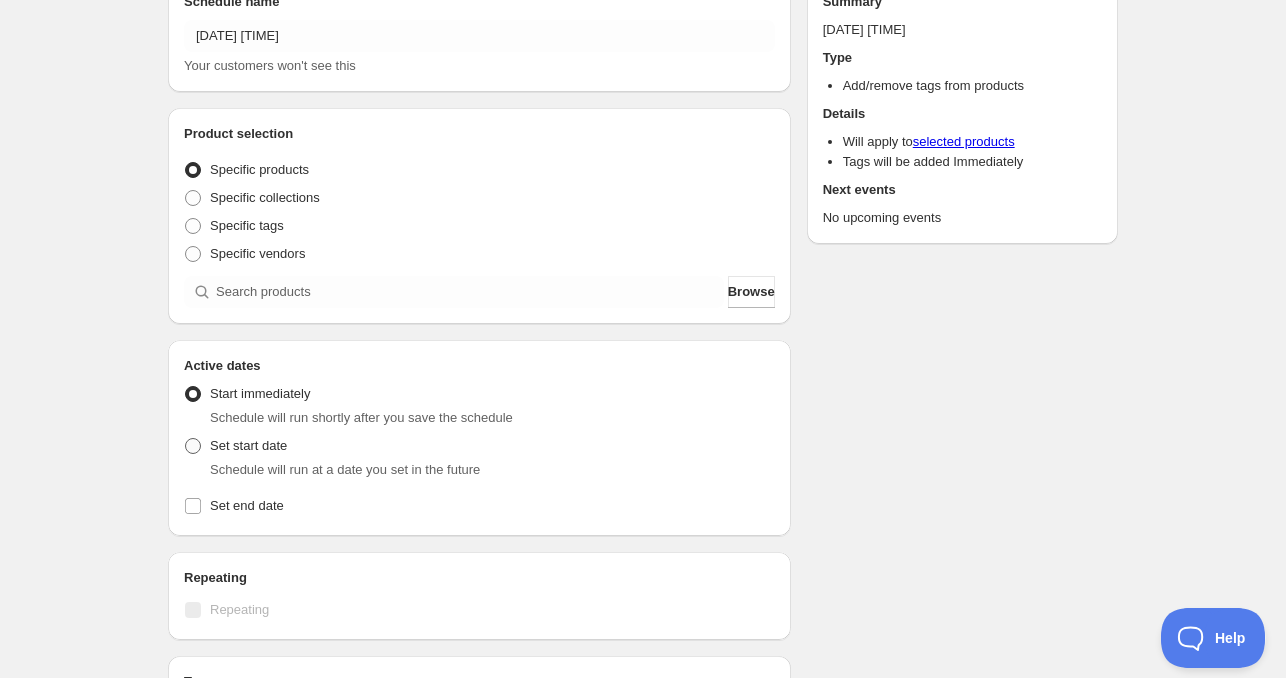 click on "Set start date" at bounding box center [248, 445] 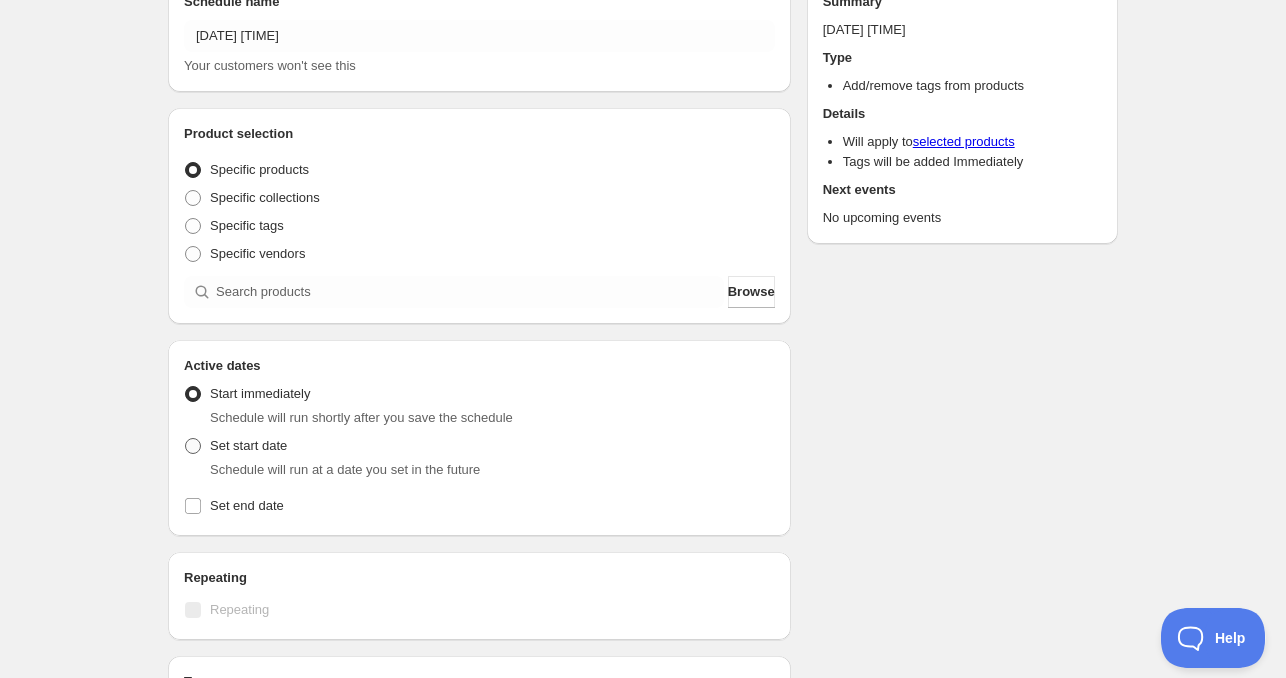 radio on "true" 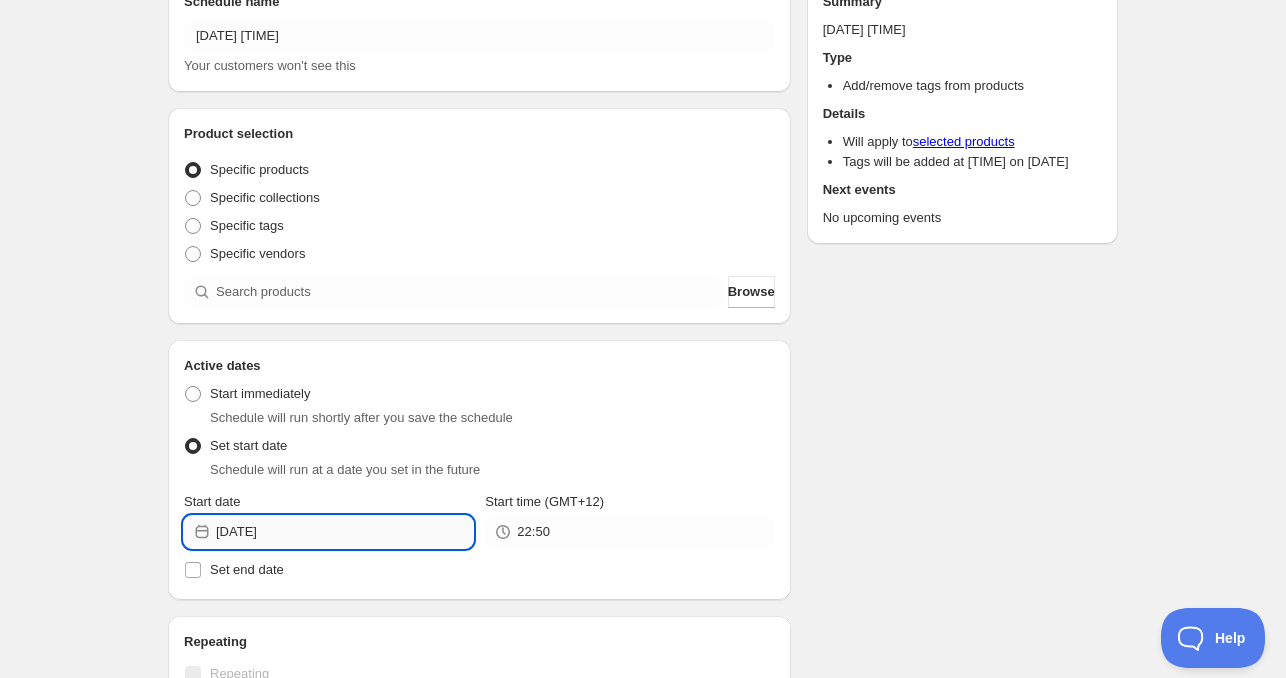 click on "[DATE]" at bounding box center [344, 532] 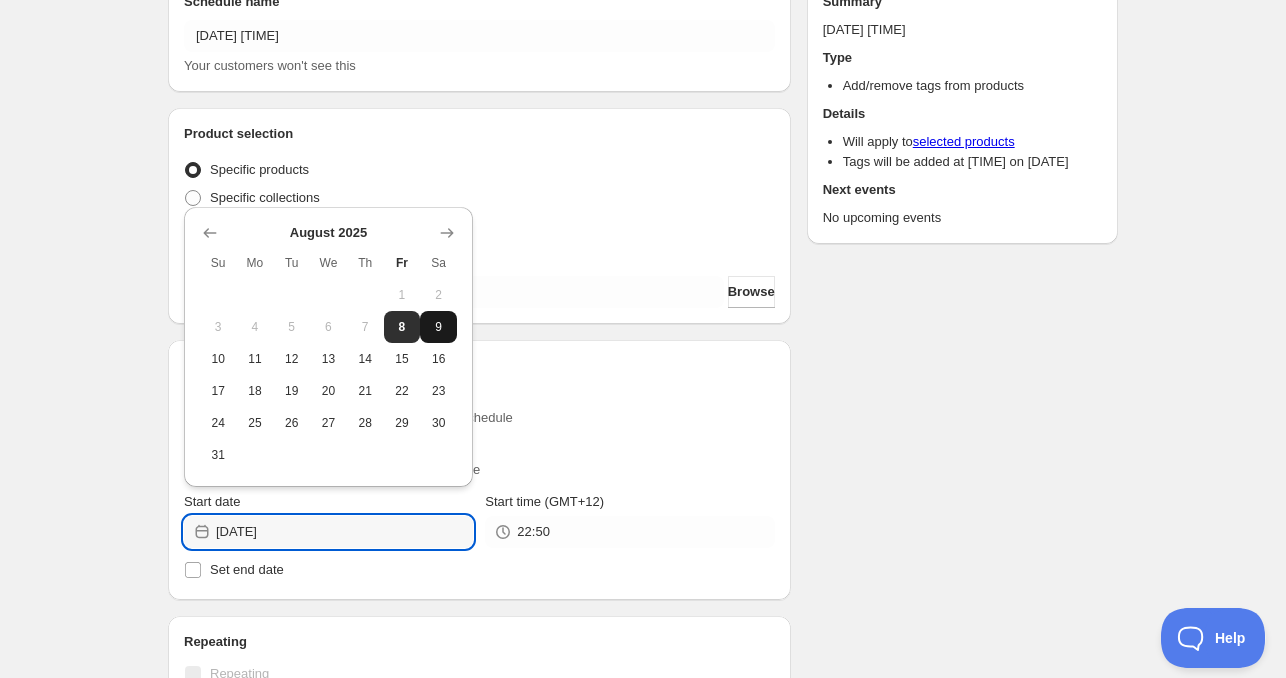 click on "9" at bounding box center [438, 327] 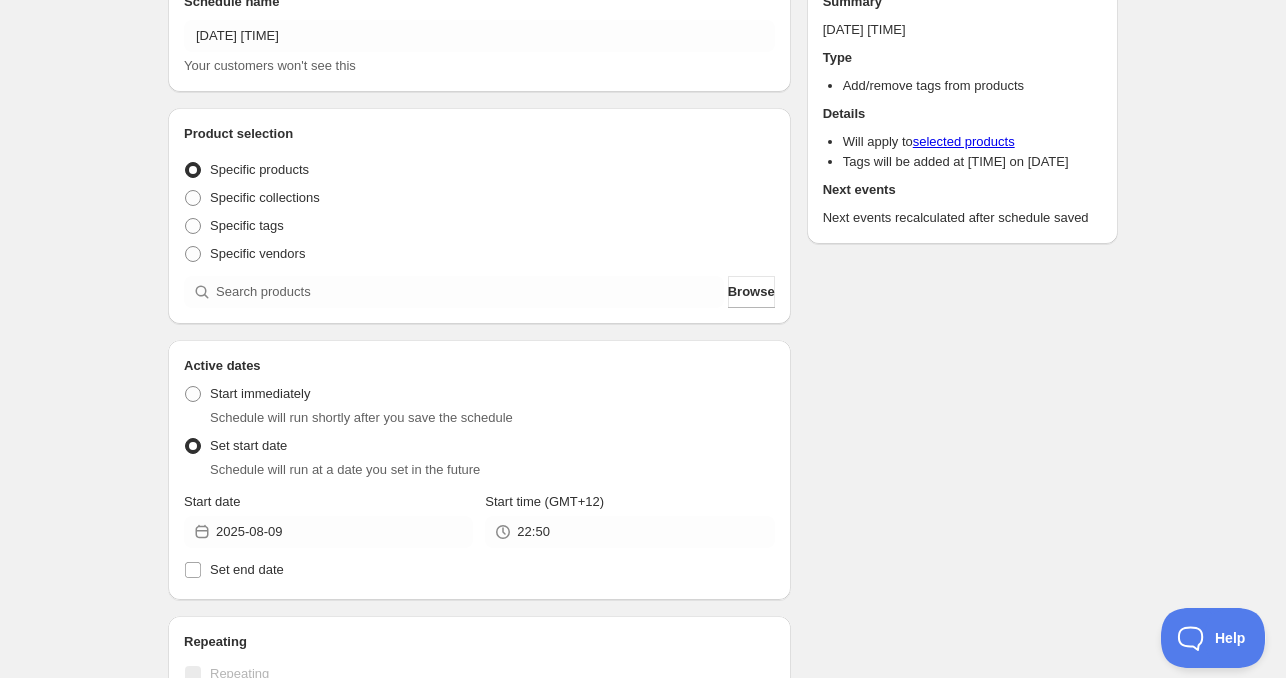 click on "Active Date Type Start immediately Schedule will run shortly after you save the schedule Set start date Schedule will run at a date you set in the future Start date [DATE] Start time (GMT+12) [TIME] Set end date" at bounding box center (479, 480) 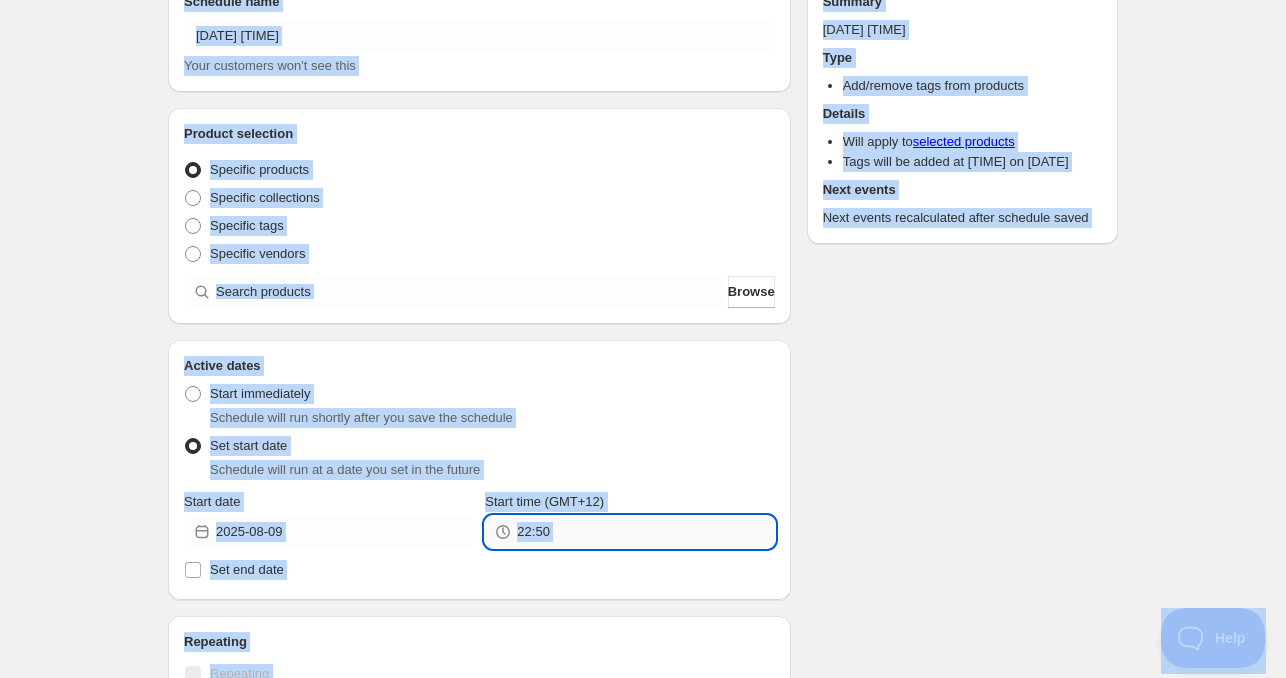 click on "22:50" at bounding box center (645, 532) 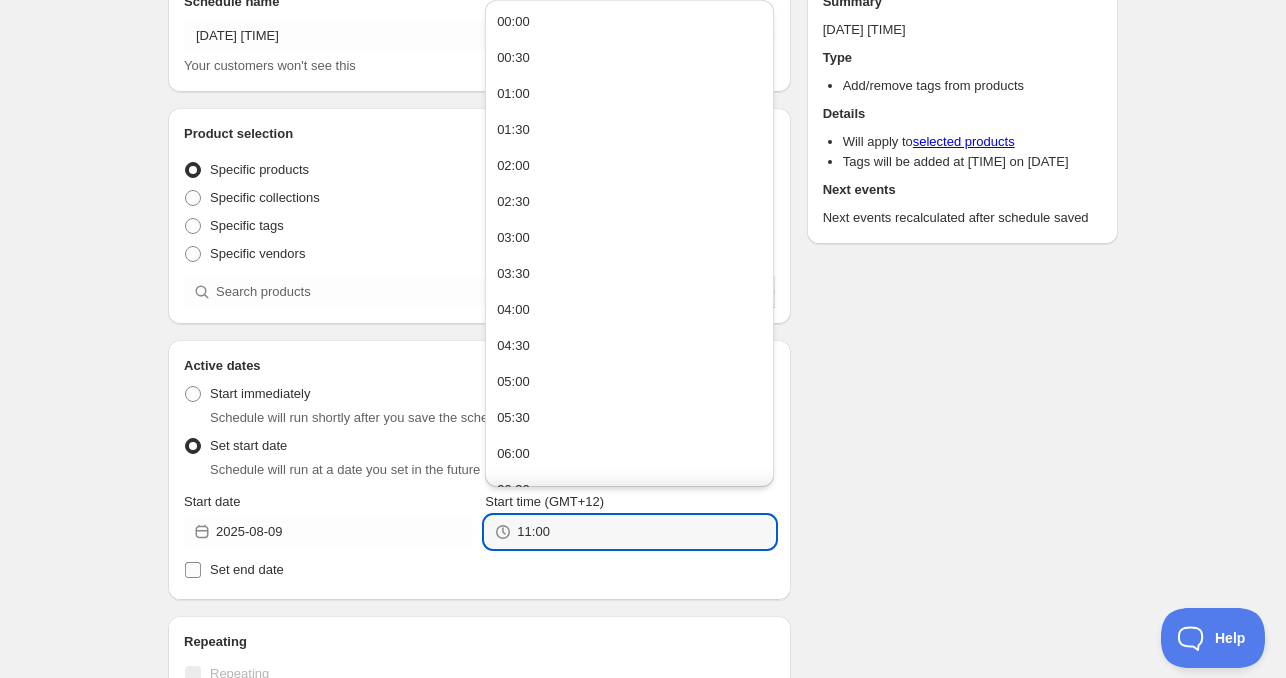 type on "11:00" 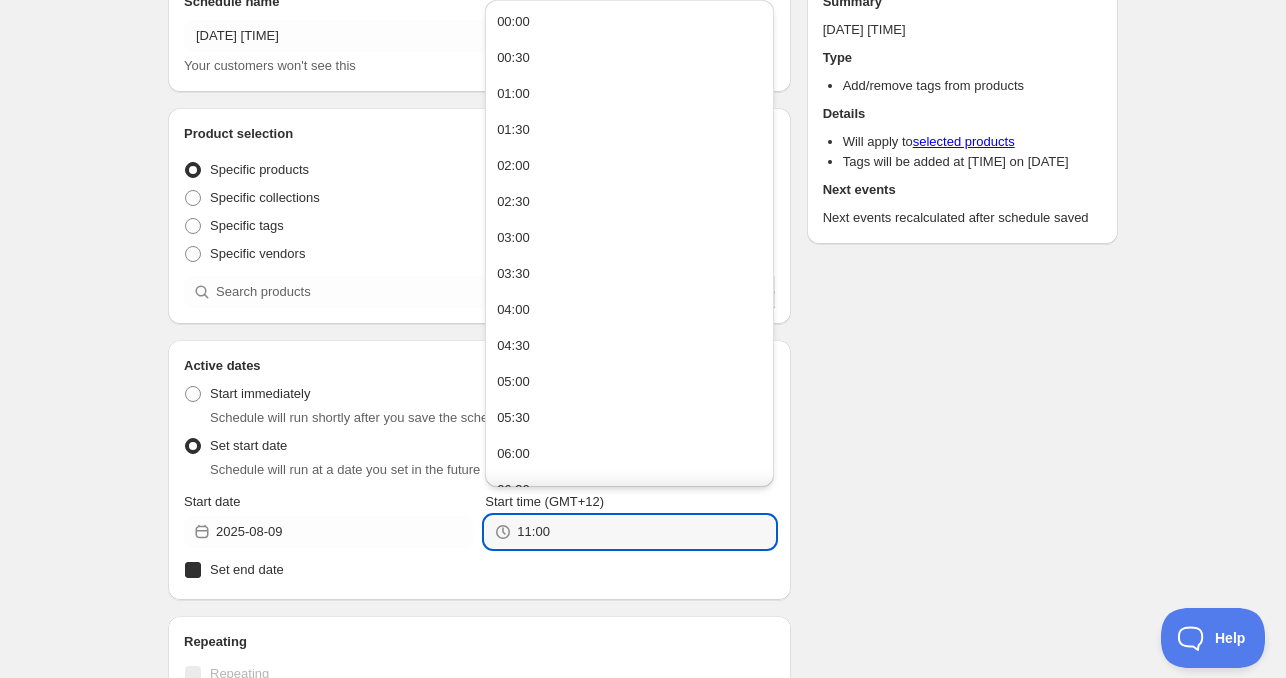checkbox on "true" 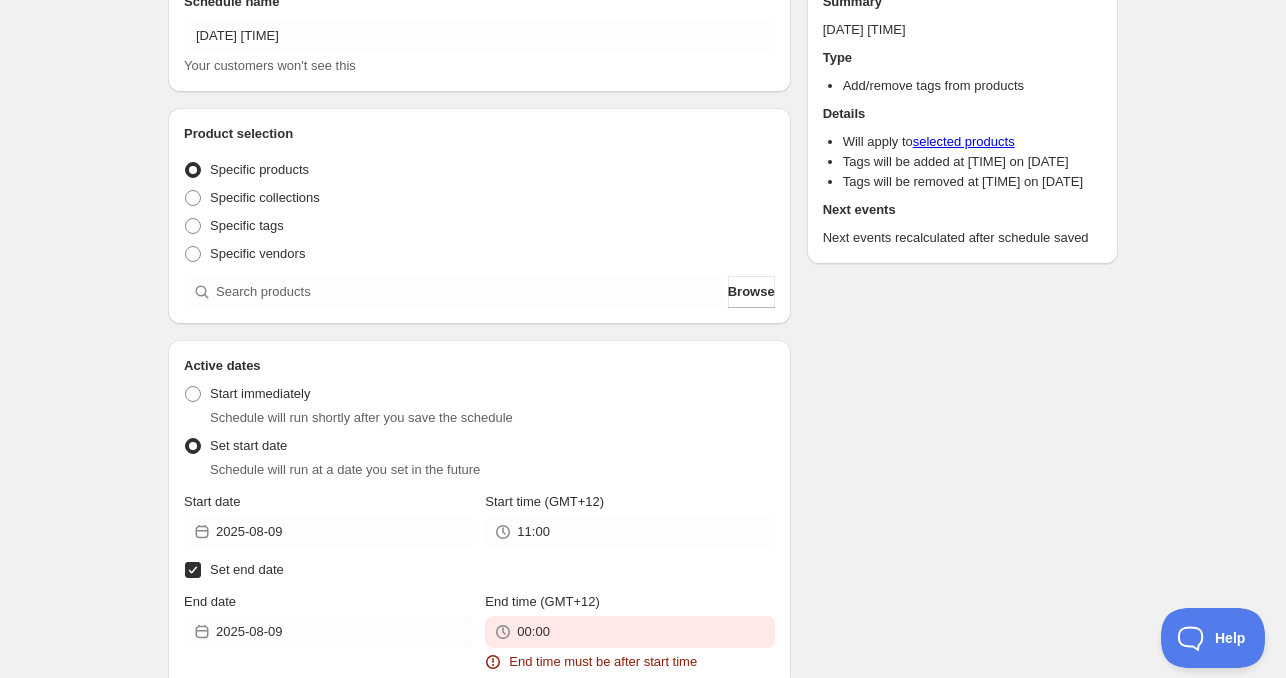 click on "End date [DATE]" at bounding box center (328, 620) 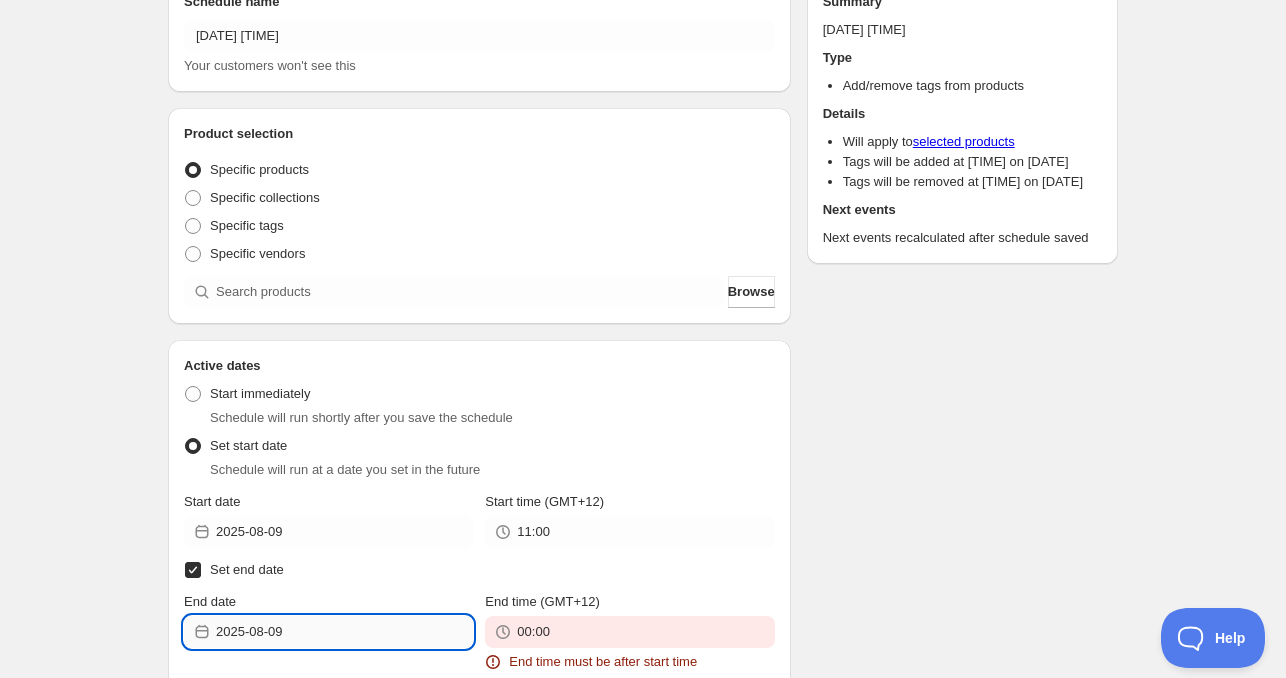 click on "2025-08-09" at bounding box center (344, 632) 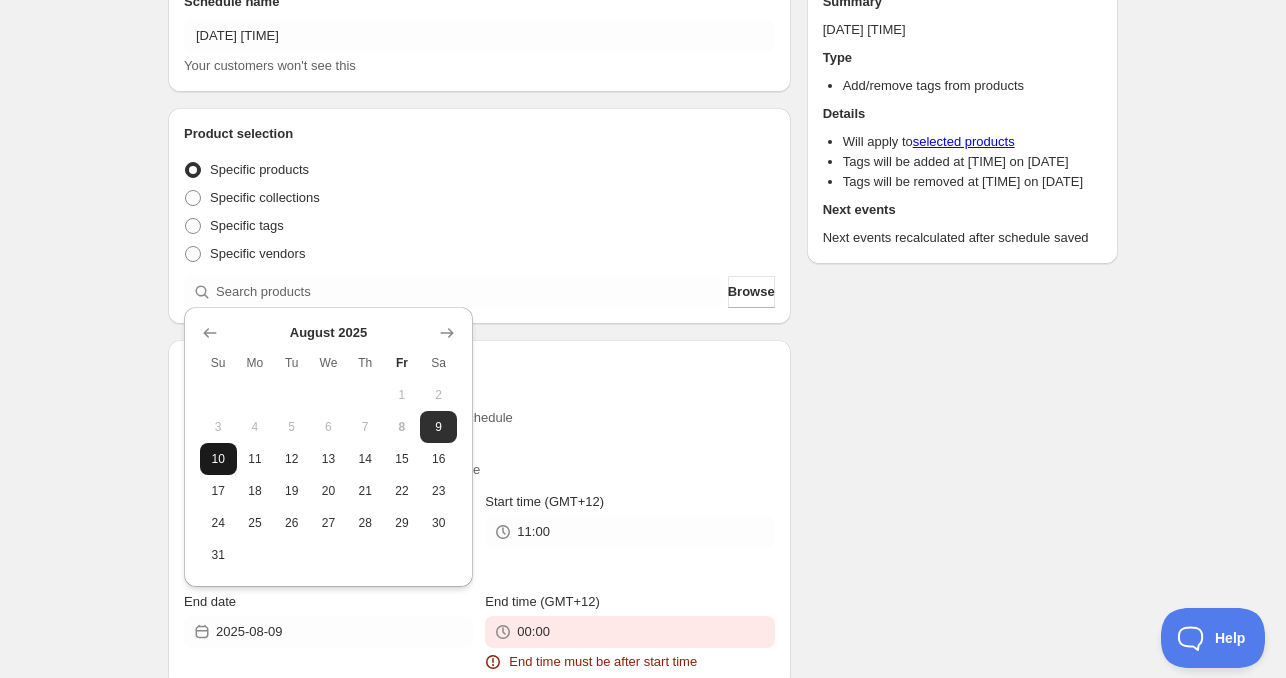 click on "10" at bounding box center [218, 459] 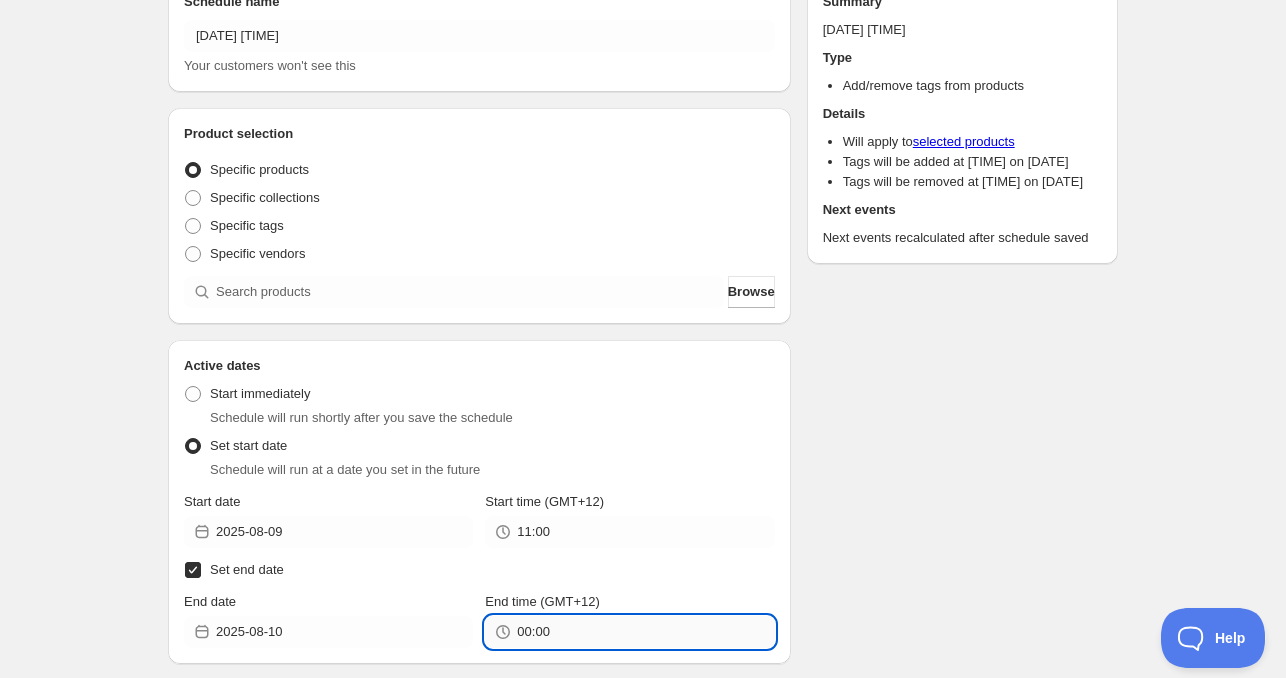 click on "00:00" at bounding box center (645, 632) 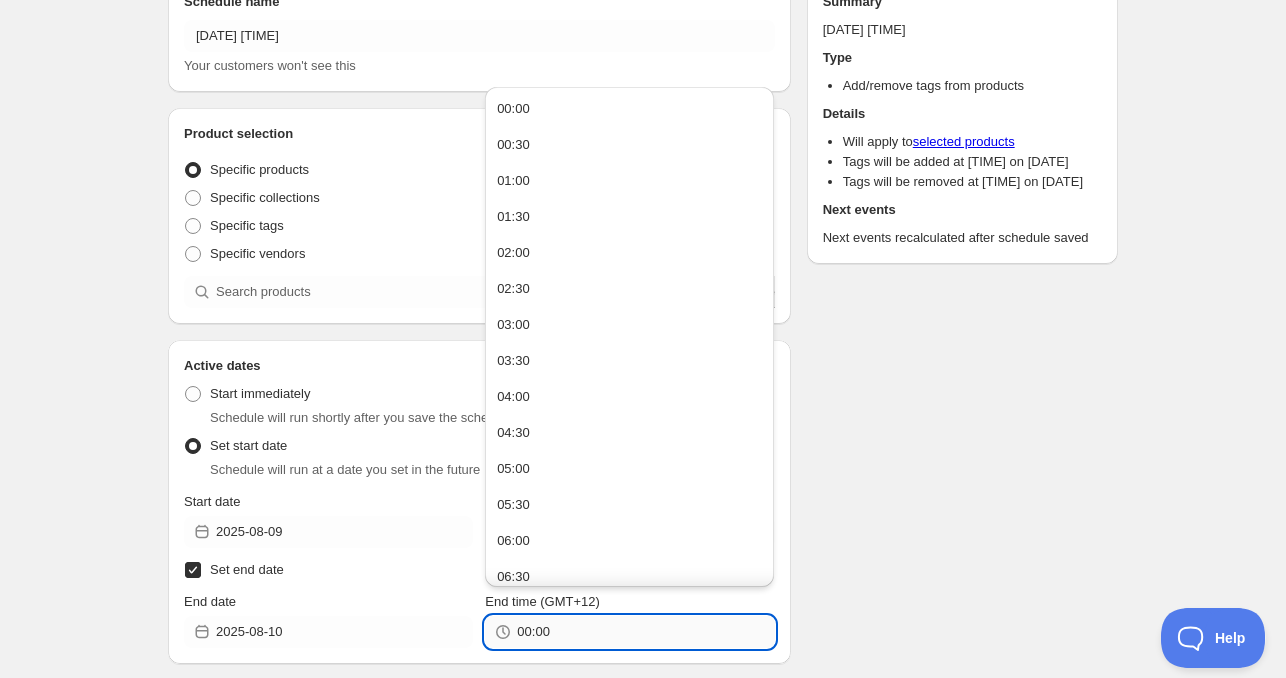 paste on "11" 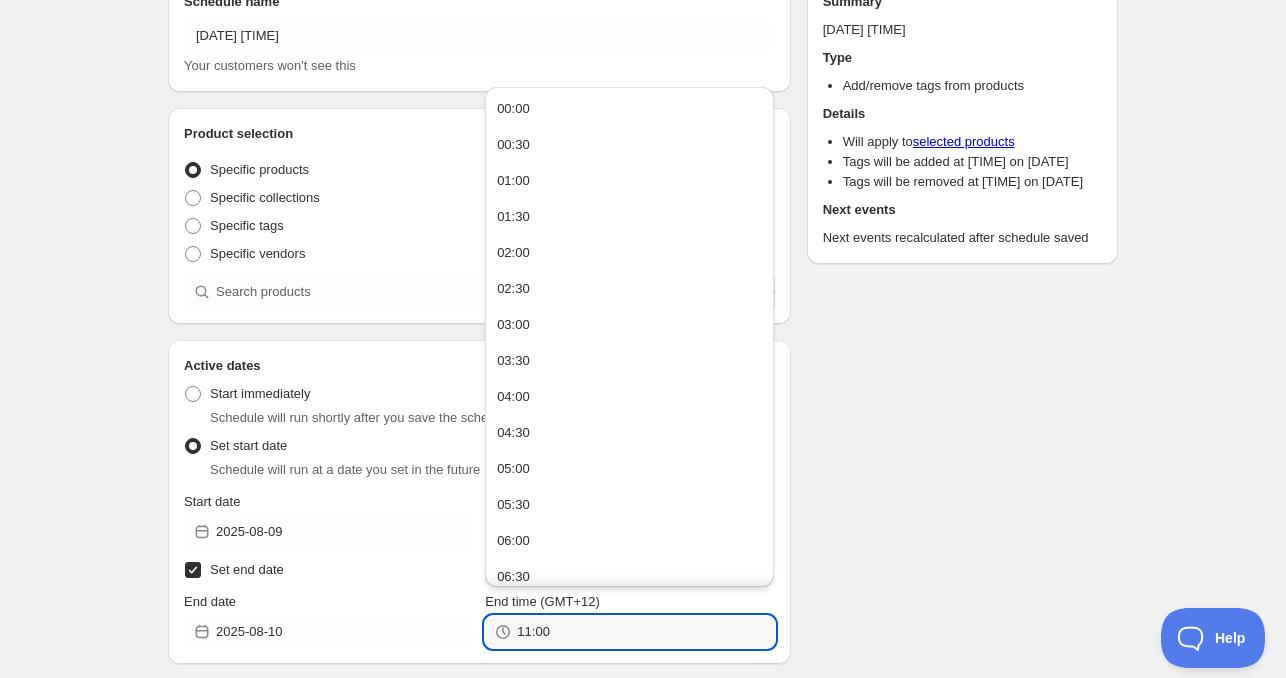 type on "11:00" 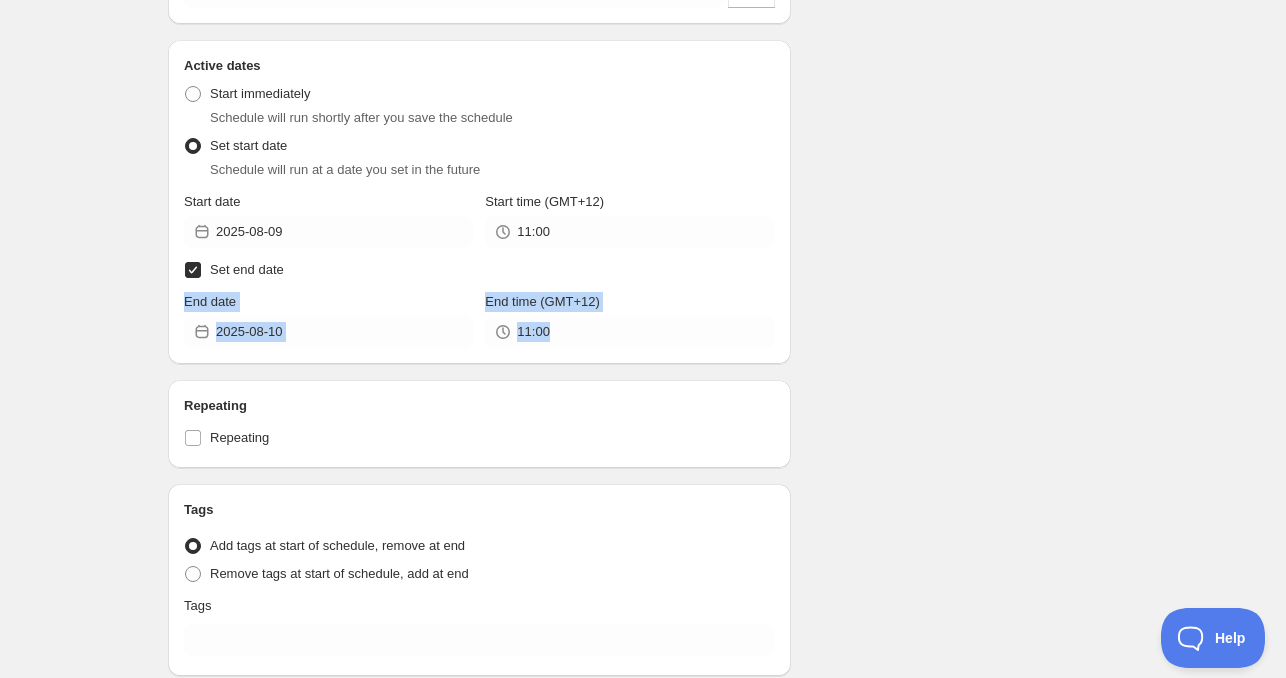 click on "Repeating" at bounding box center [479, 438] 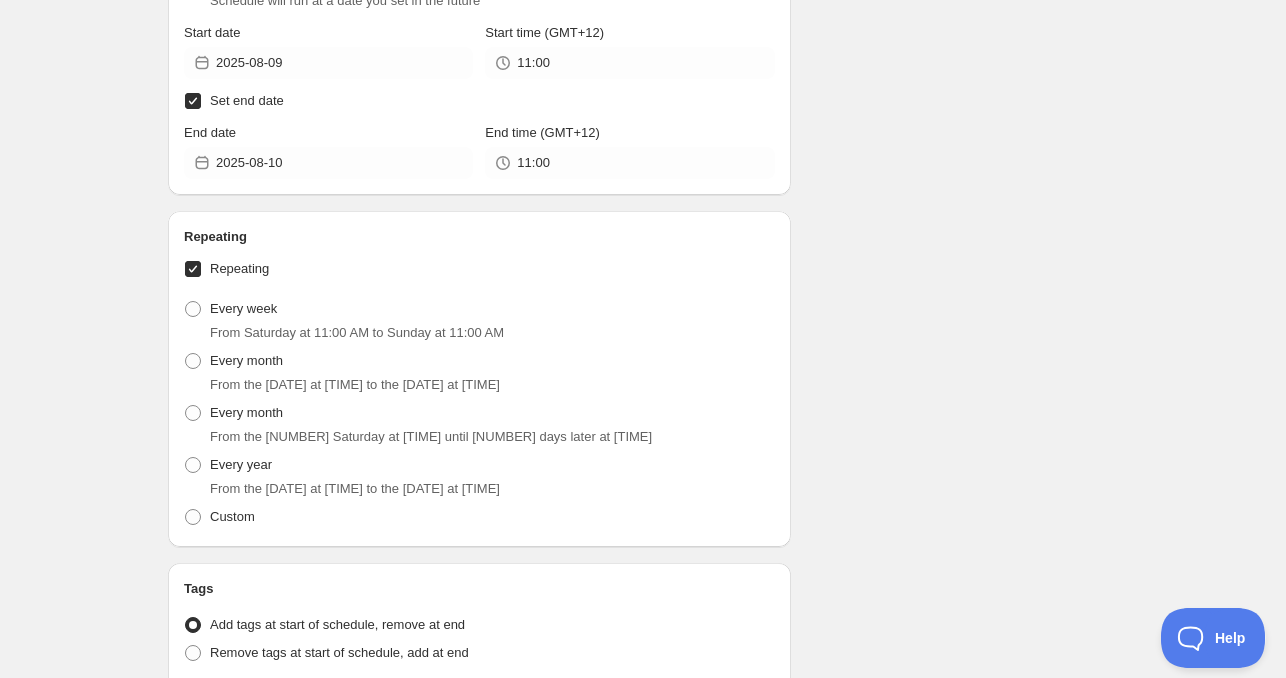 scroll, scrollTop: 600, scrollLeft: 0, axis: vertical 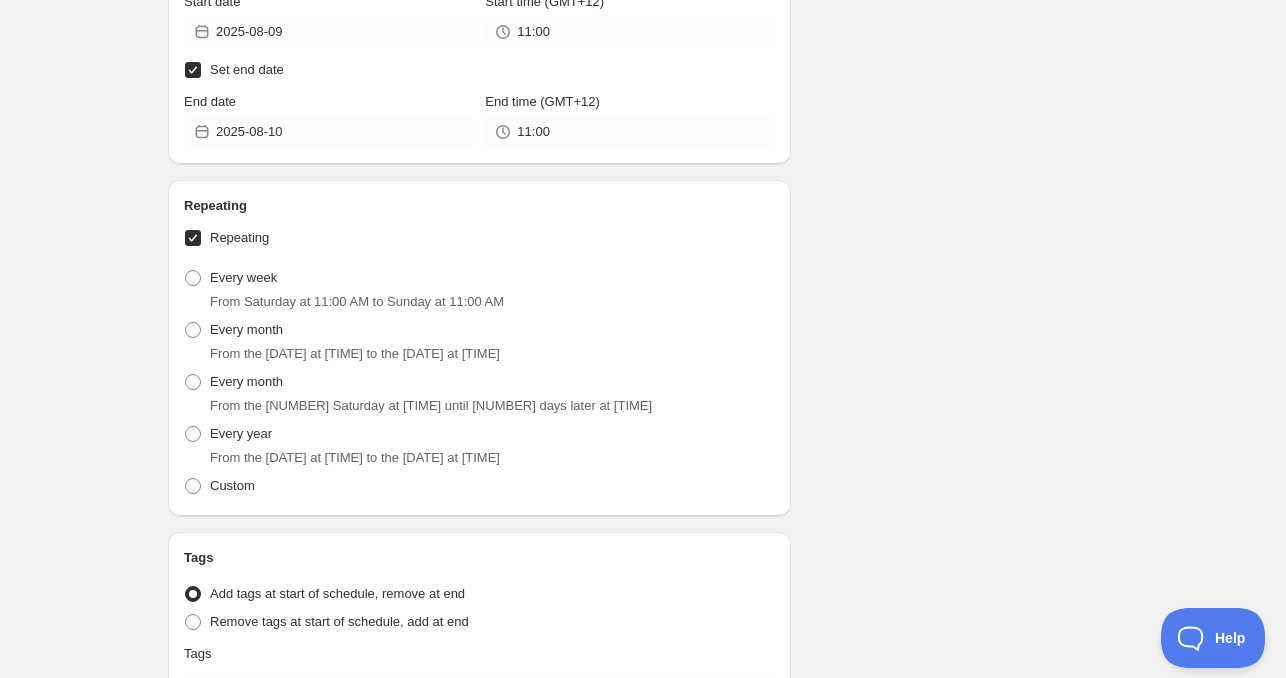click on "Repeating" at bounding box center [239, 237] 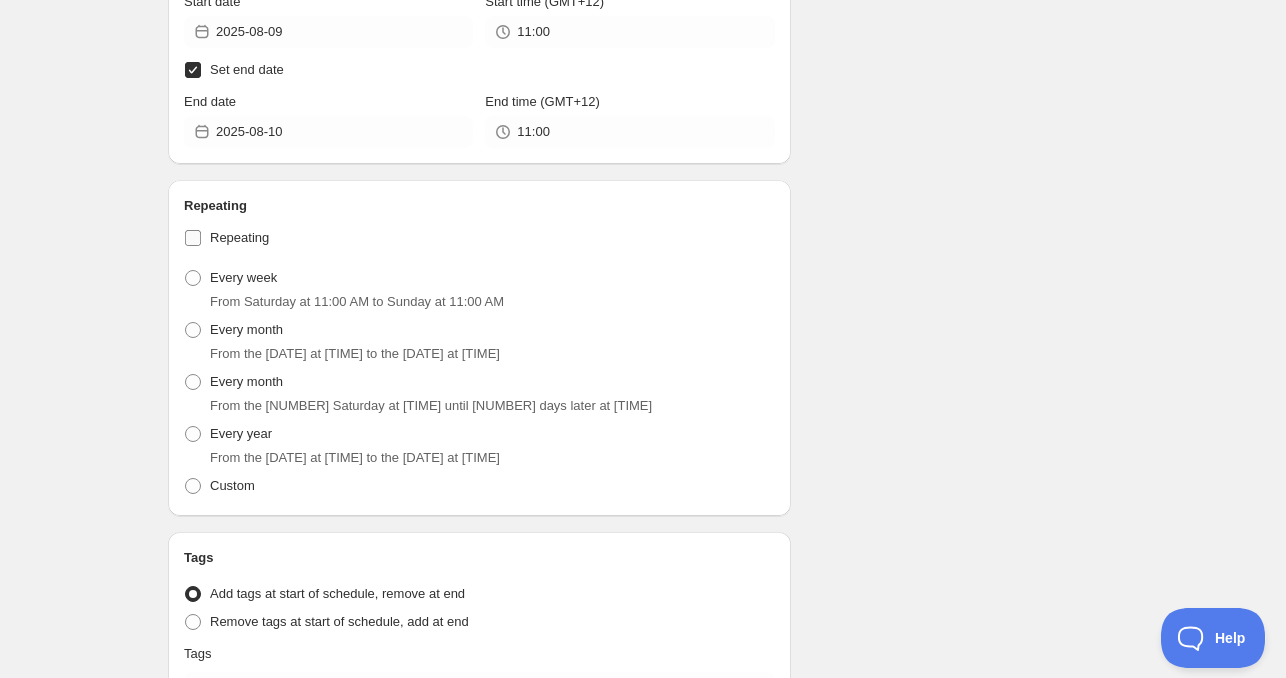 checkbox on "false" 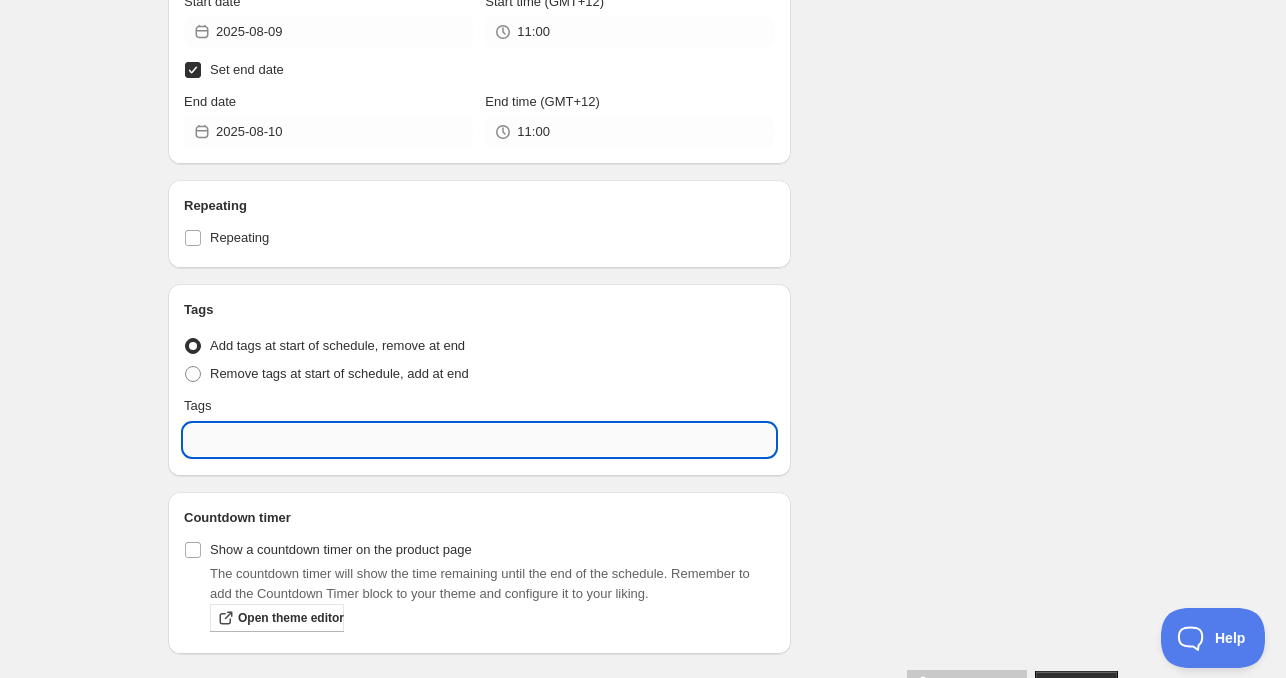 click at bounding box center (479, 440) 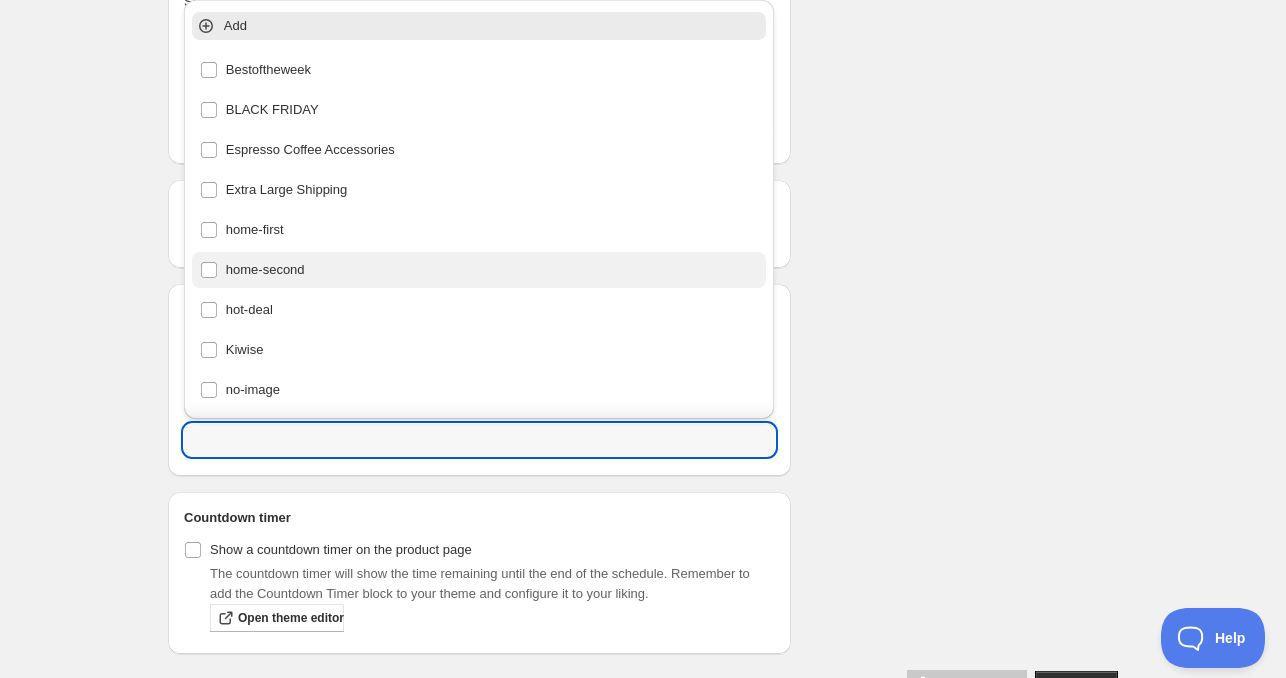 click on "home-second" at bounding box center (479, 270) 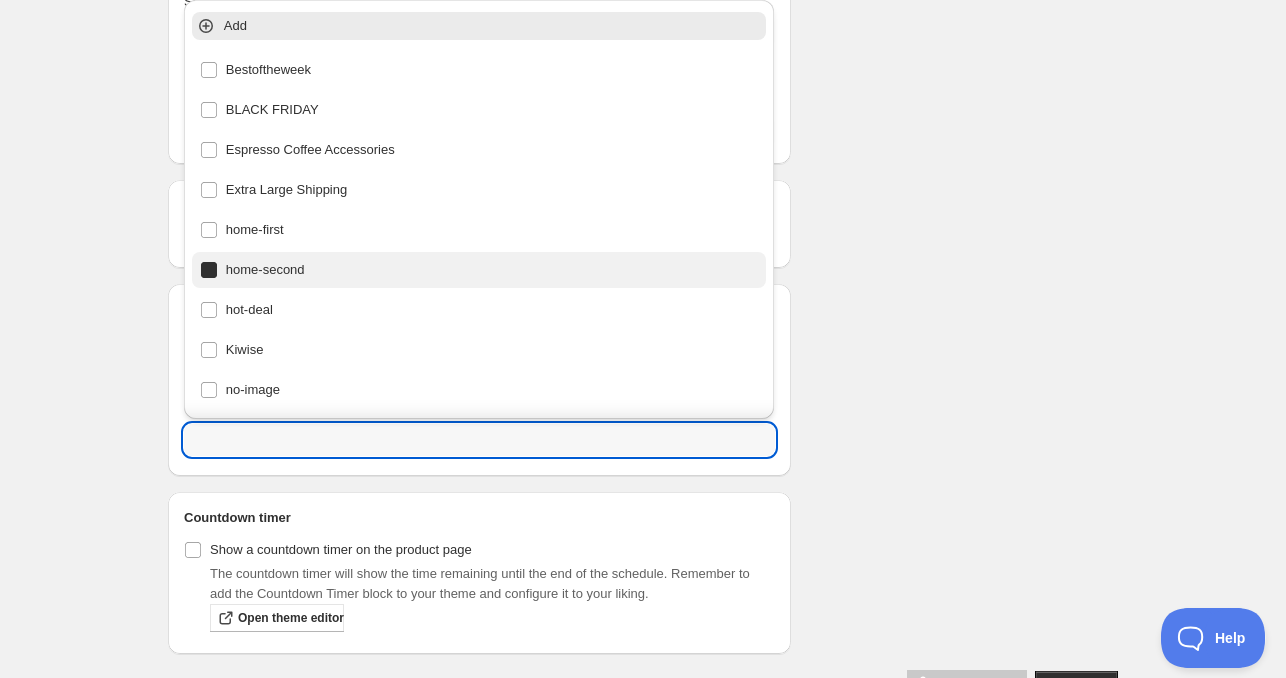 type on "home-second" 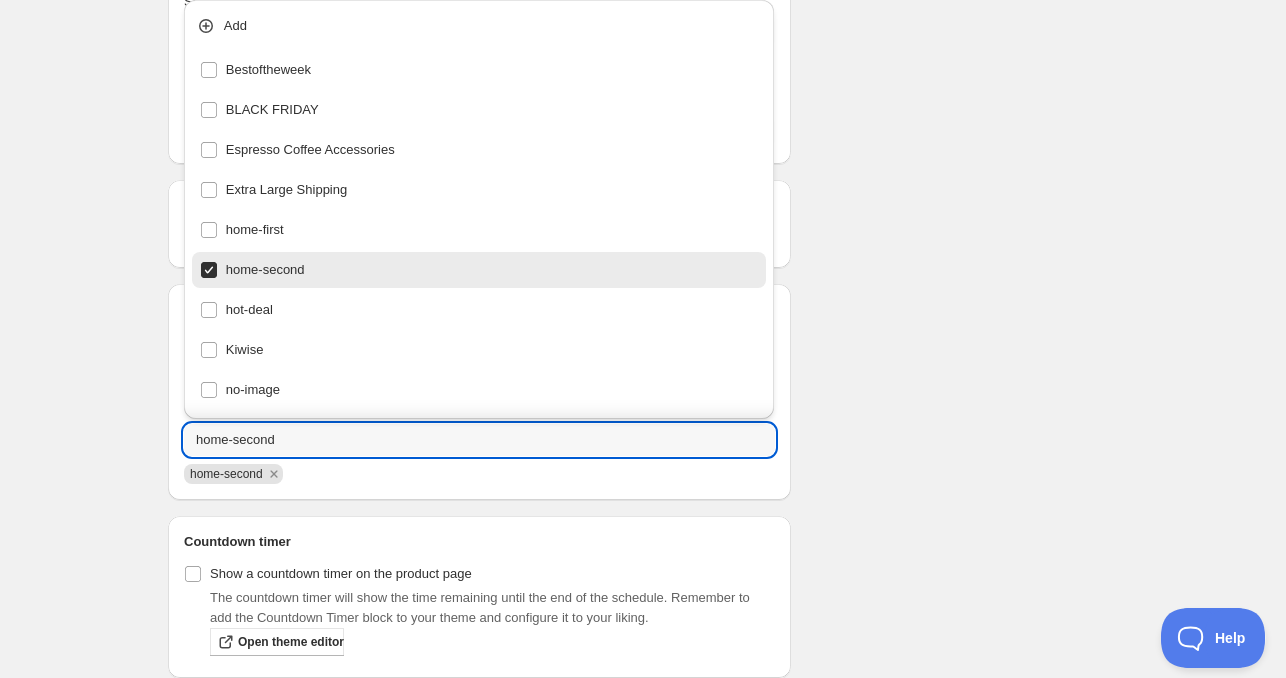 click on "Schedule name [DAY] [DATE] [TIME] Your customers won't see this Product selection Entity type Specific products Specific collections Specific tags Specific vendors Browse Active dates Active Date Type Start immediately Schedule will run shortly after you save the schedule Set start date Schedule will run at a date you set in the future Start date [DATE] Start time (GMT+12) [TIME] Set end date End date [DATE] End time (GMT+12) [TIME] Repeating Repeating Ok Cancel Every 1 Date range Days Weeks Months Years Days Ends Never On specific date After a number of occurances Tags Tag type Add tags at start of schedule, remove at end Remove tags at start of schedule, add at end Tags home-second home-second Countdown timer Show a countdown timer on the product page The countdown timer will show the time remaining until the end of the schedule. Remember to add the Countdown Timer block to your theme and configure it to your liking. Open theme editor Summary [DAY] [DATE] [TIME] Type Add/remove tags from products Details Will apply to" at bounding box center [635, 92] 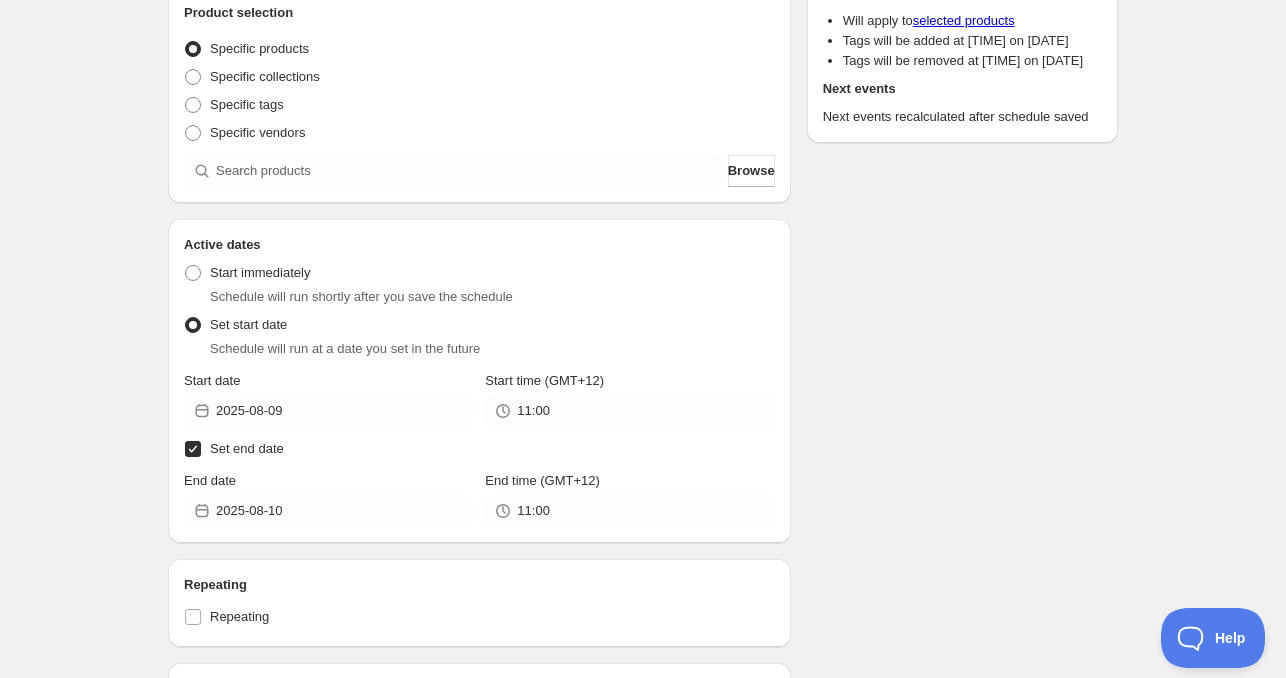 scroll, scrollTop: 200, scrollLeft: 0, axis: vertical 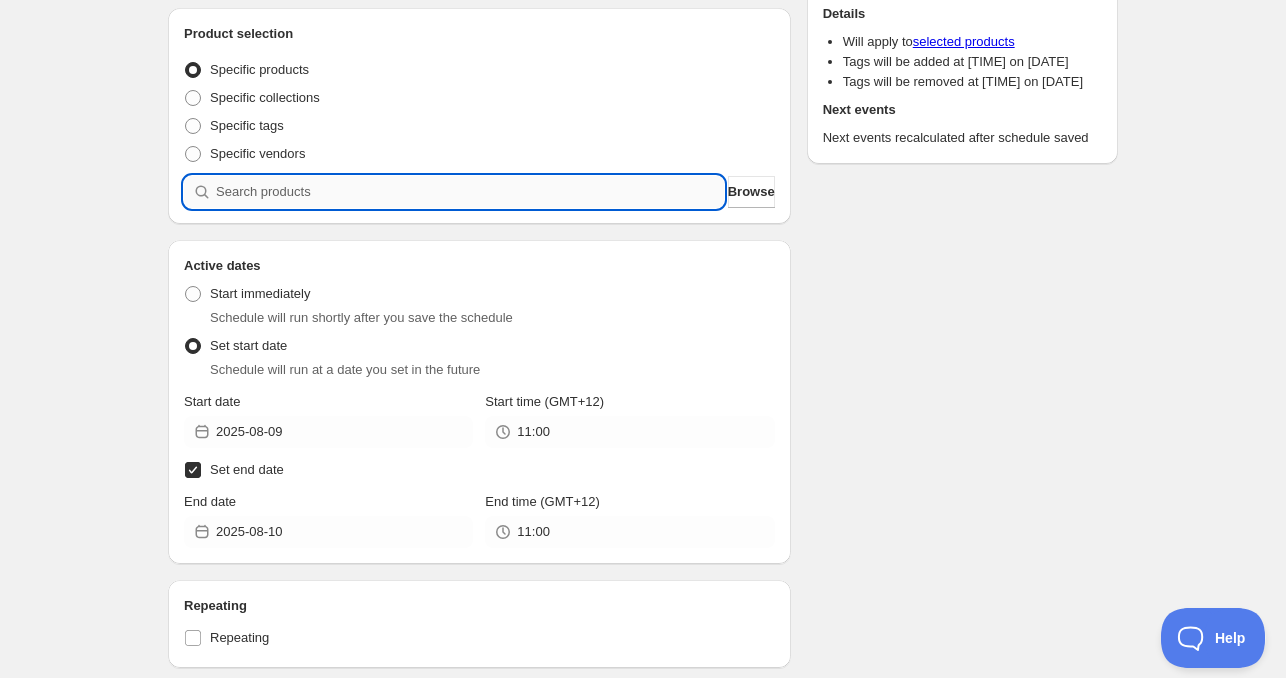 click at bounding box center [470, 192] 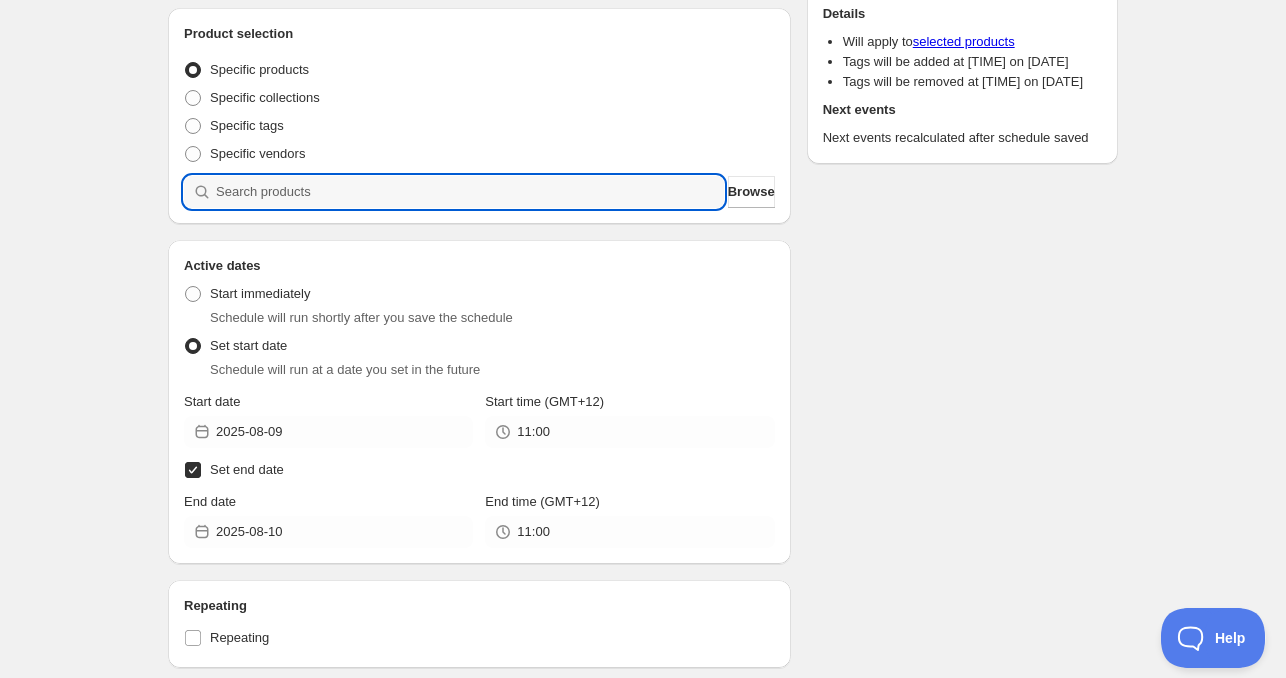 paste 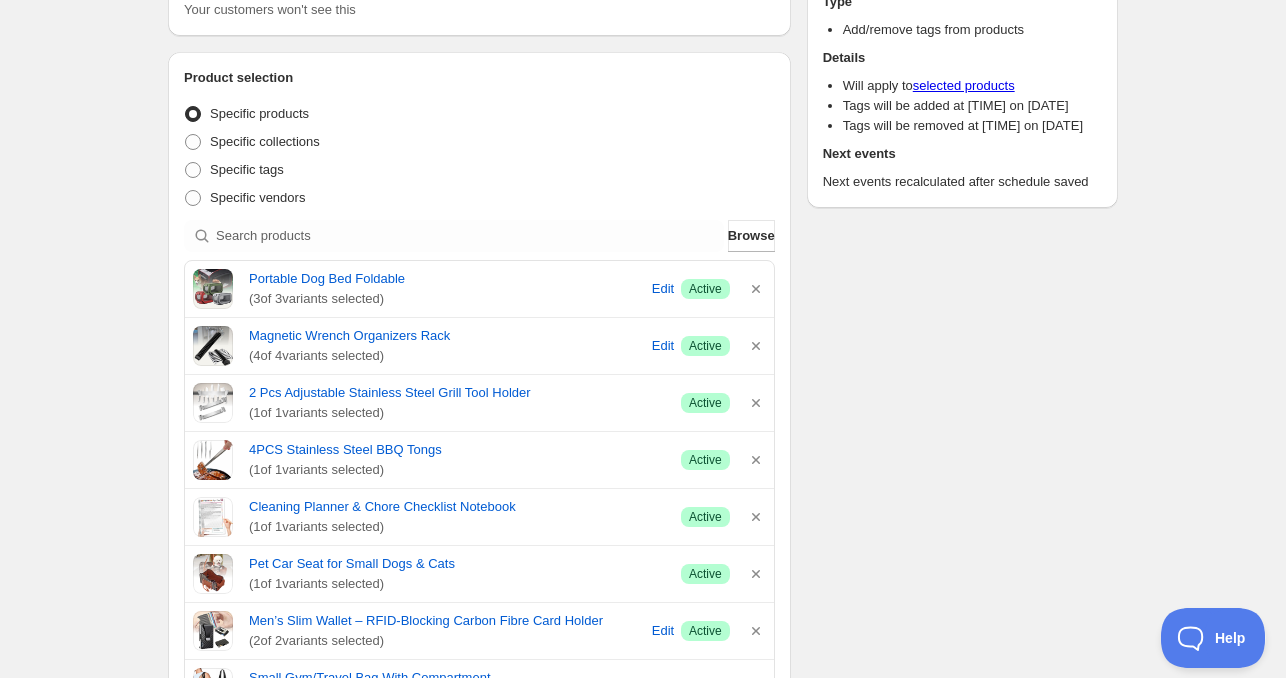 scroll, scrollTop: 0, scrollLeft: 0, axis: both 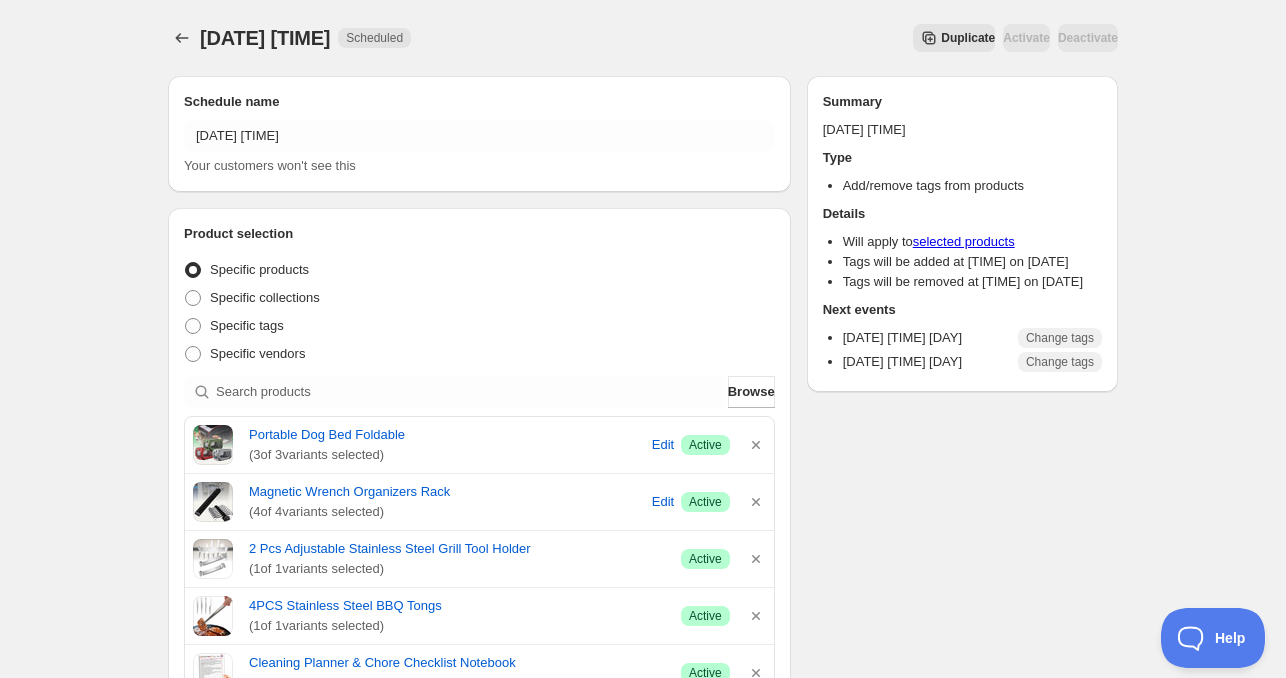 click on "[DATE] [TIME]. This page is ready [DATE] [TIME] Scheduled Duplicate Activate Deactivate More actions Duplicate Activate Deactivate Submit Schedule name [DATE] [TIME] Your customers won't see this Product selection Entity type Specific products Specific collections Specific tags Specific vendors Browse Portable Dog Bed Foldable ( 3  of   3  variants selected) Edit Success Active Magnetic Wrench Organizers Rack ( 4  of   4  variants selected) Edit Success Active 2 Pcs Adjustable Stainless Steel Grill Tool Holder ( 1  of   1  variants selected) Success Active 4PCS Stainless Steel BBQ Tongs ( 1  of   1  variants selected) Success Active Cleaning Planner & Chore Checklist Notebook ( 1  of   1  variants selected) Success Active Pet Car Seat for Small Dogs & Cats ( 1  of   1  variants selected) Success Active Men’s Slim Wallet – RFID-Blocking Carbon Fibre Card Holder ( 2  of   2  variants selected) Edit Success Active Small Gym/Travel Bag With Compartment ( 2  of   2  variants selected) Edit" at bounding box center [643, 950] 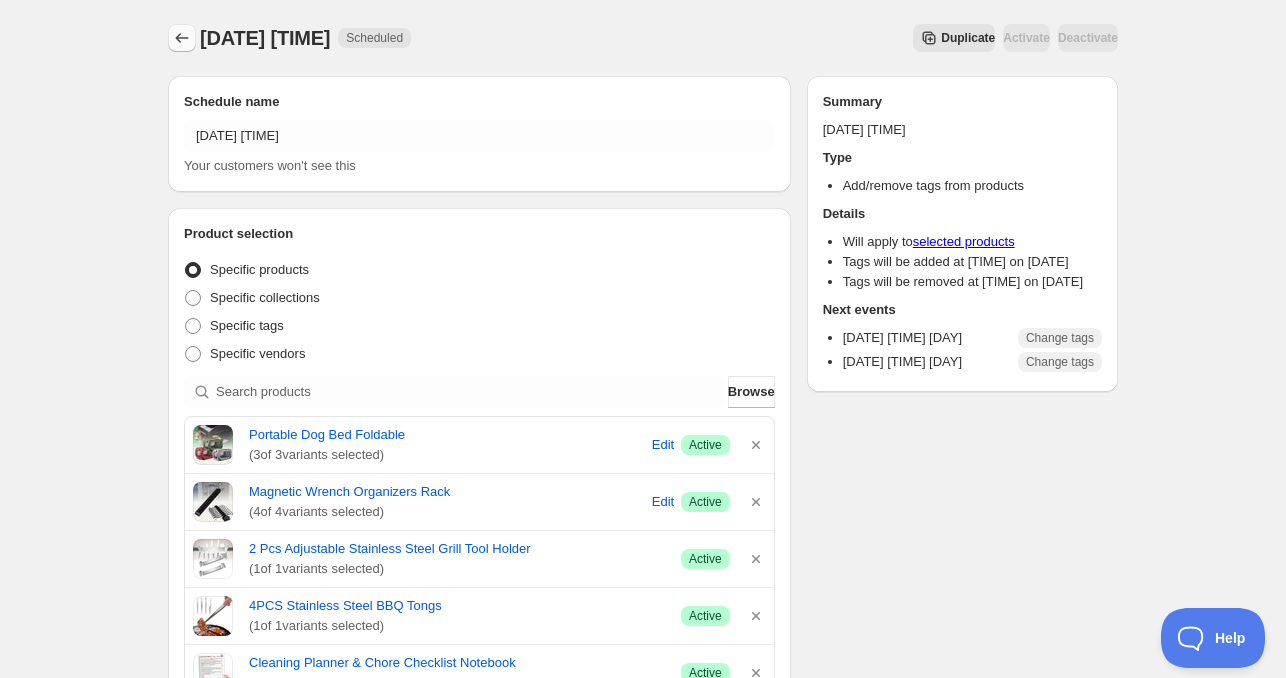 click at bounding box center (182, 38) 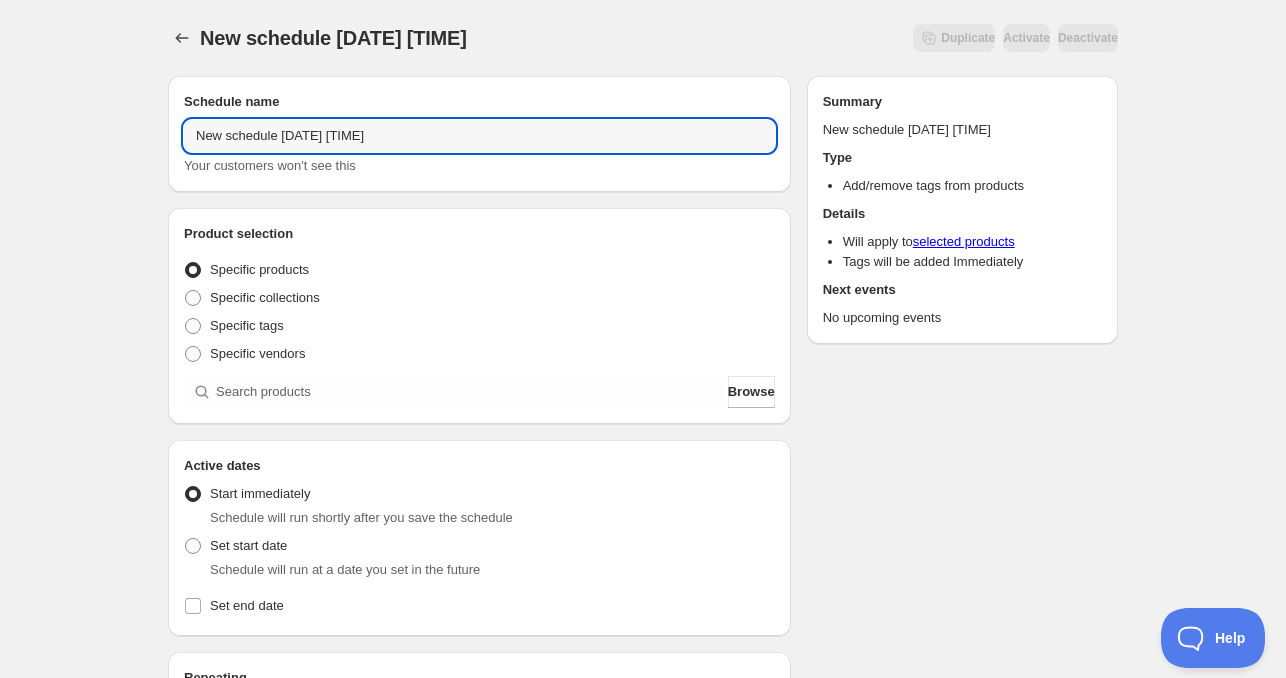 drag, startPoint x: 276, startPoint y: 139, endPoint x: -79, endPoint y: 129, distance: 355.1408 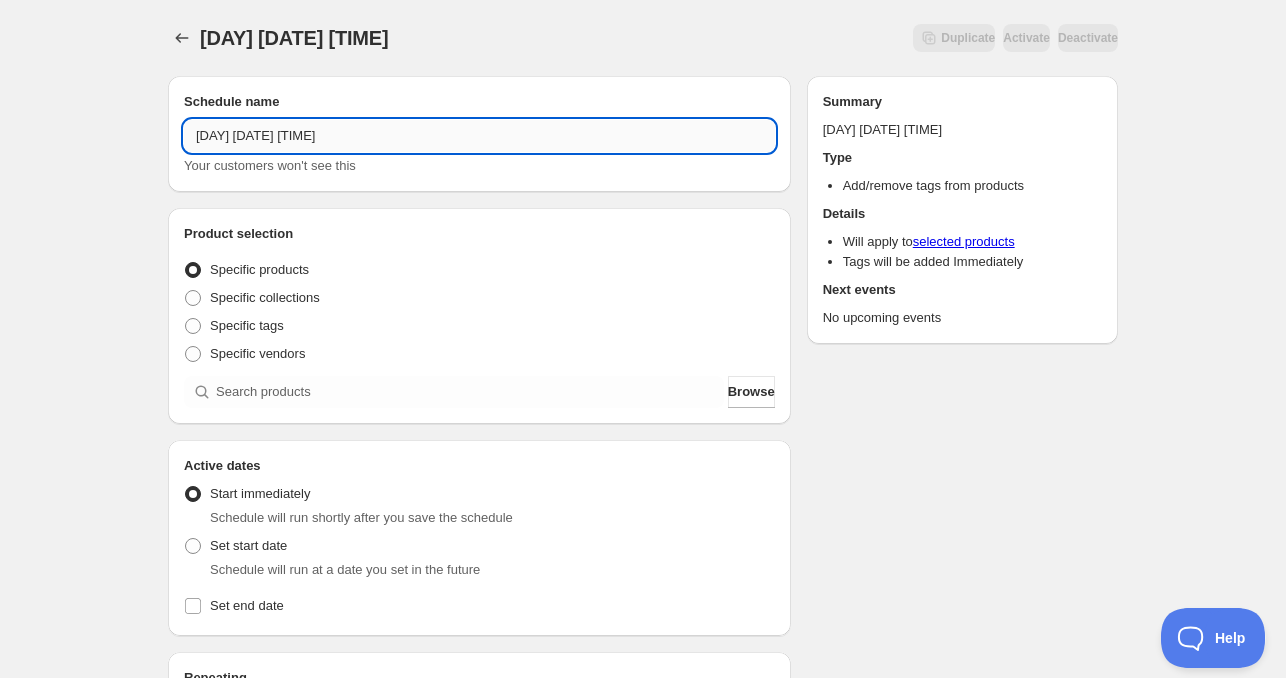 click on "[DAY] [DATE] [TIME]" at bounding box center (479, 136) 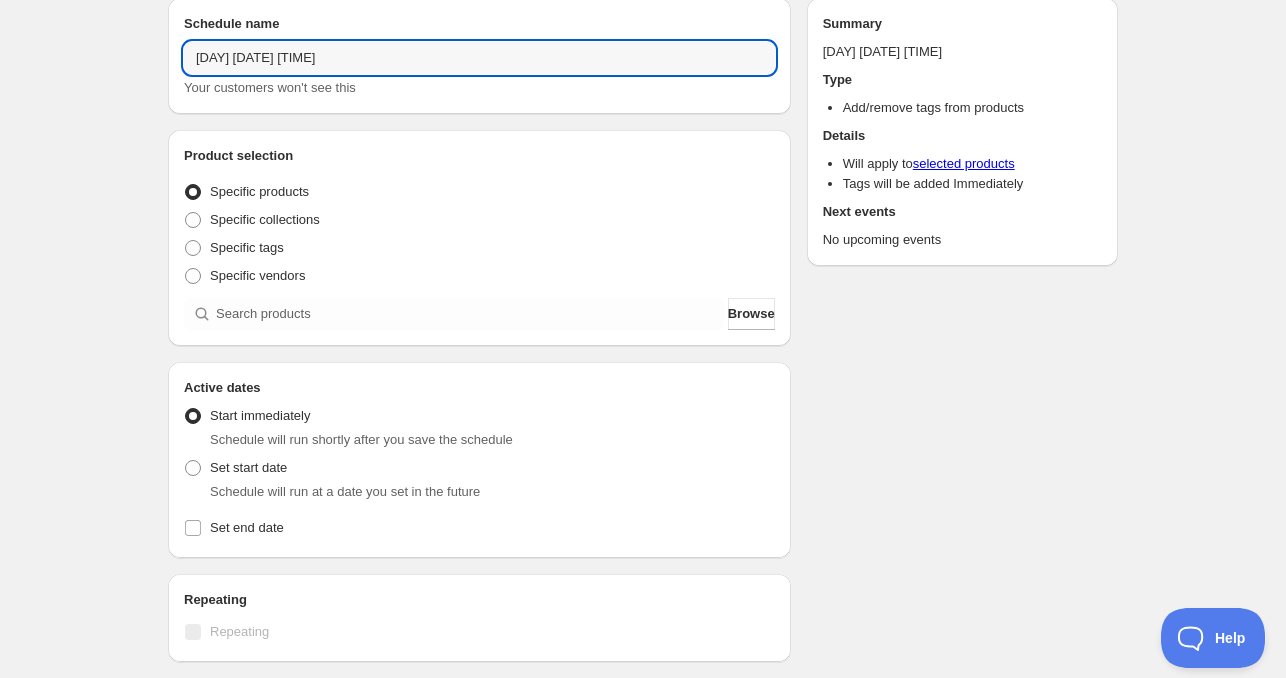 scroll, scrollTop: 100, scrollLeft: 0, axis: vertical 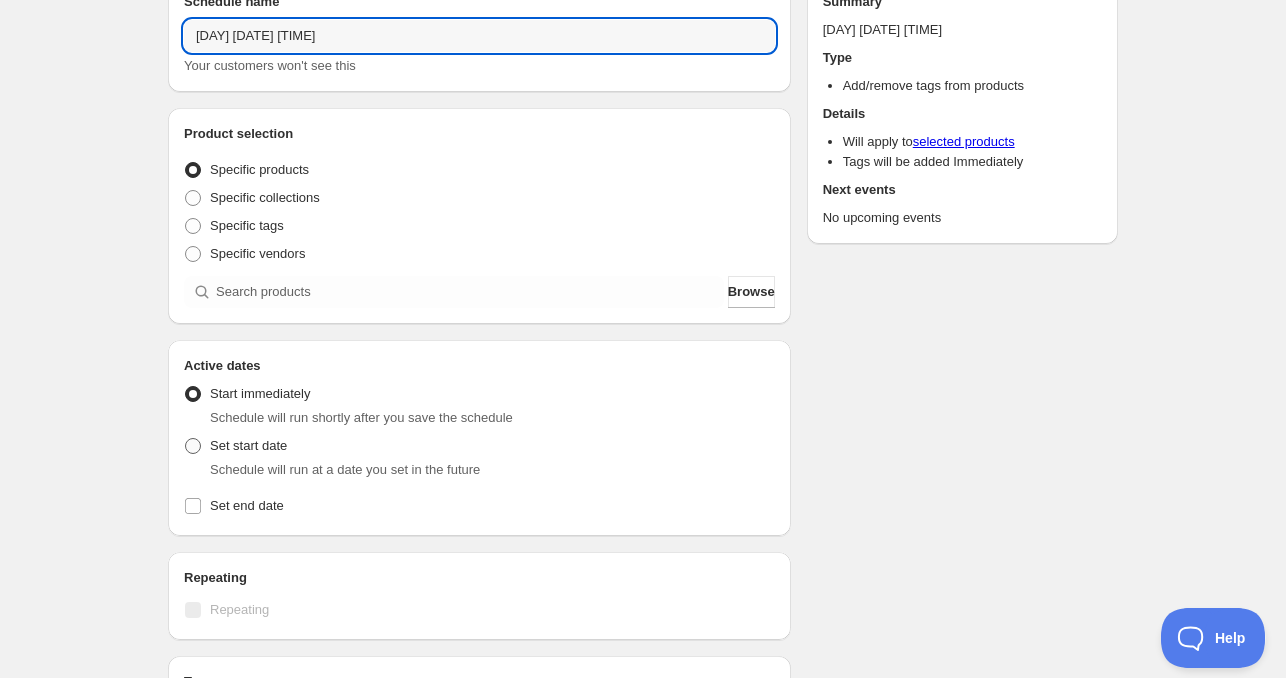 type on "[DAY] [DATE] [TIME]" 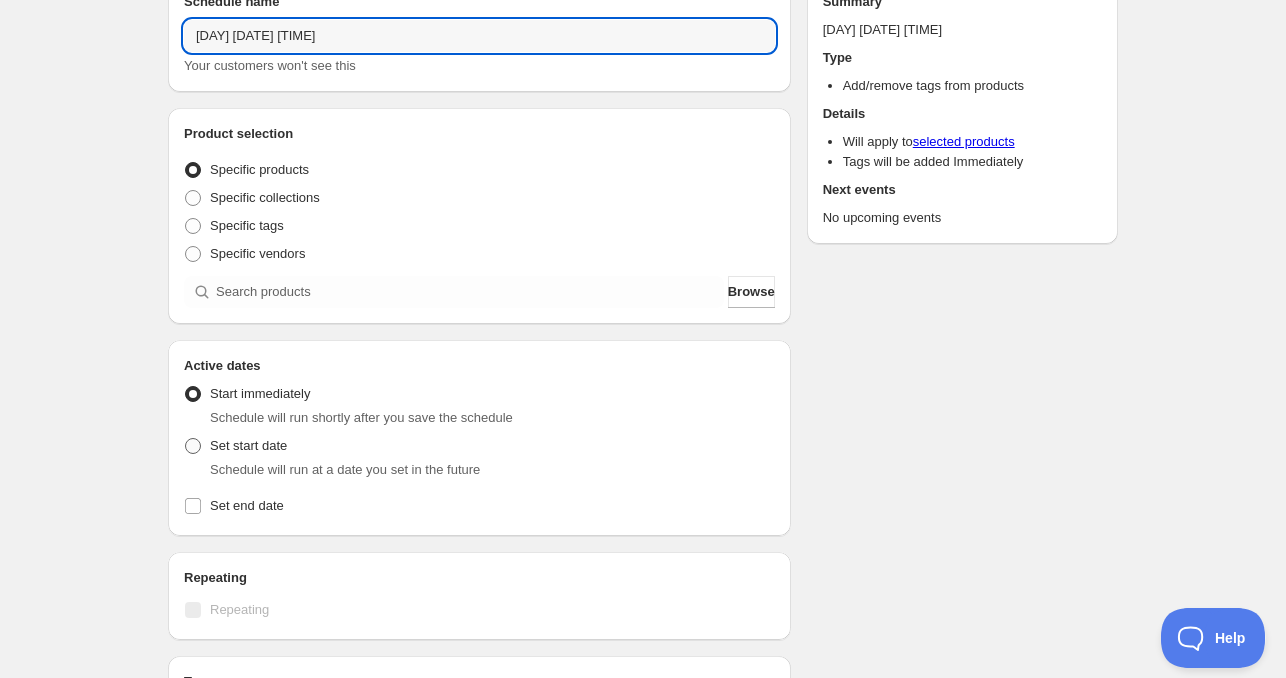 radio on "true" 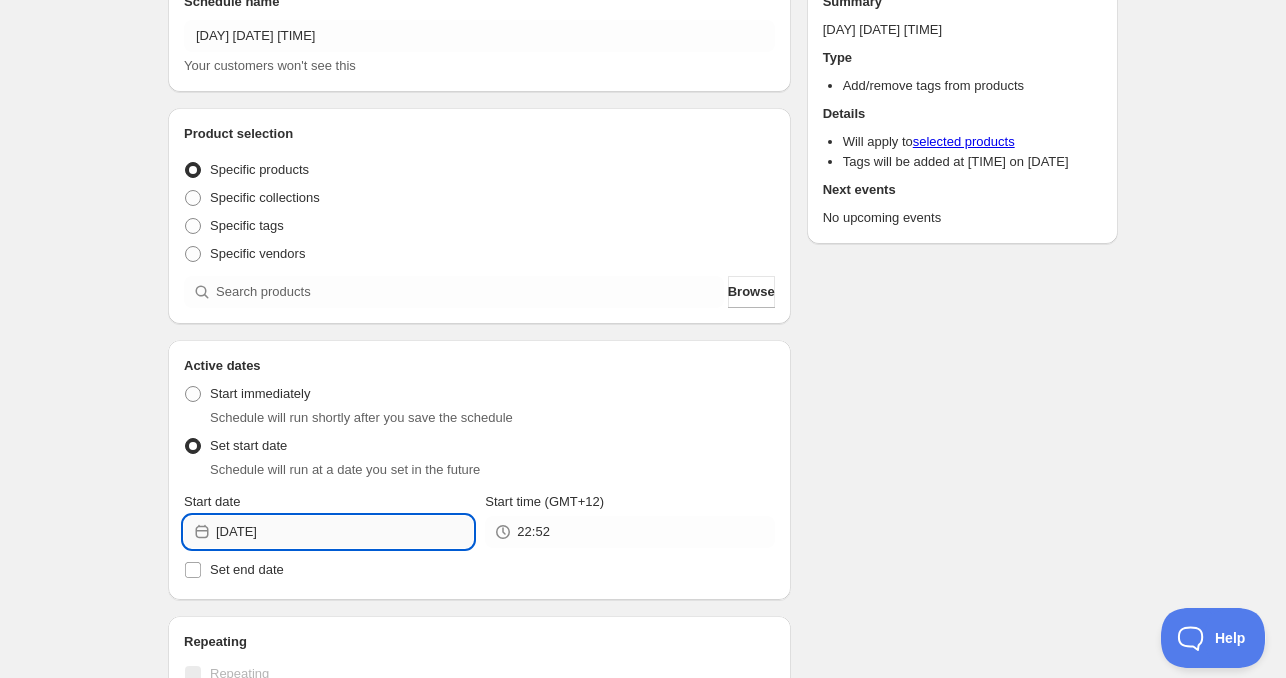 click on "[DATE]" at bounding box center [344, 532] 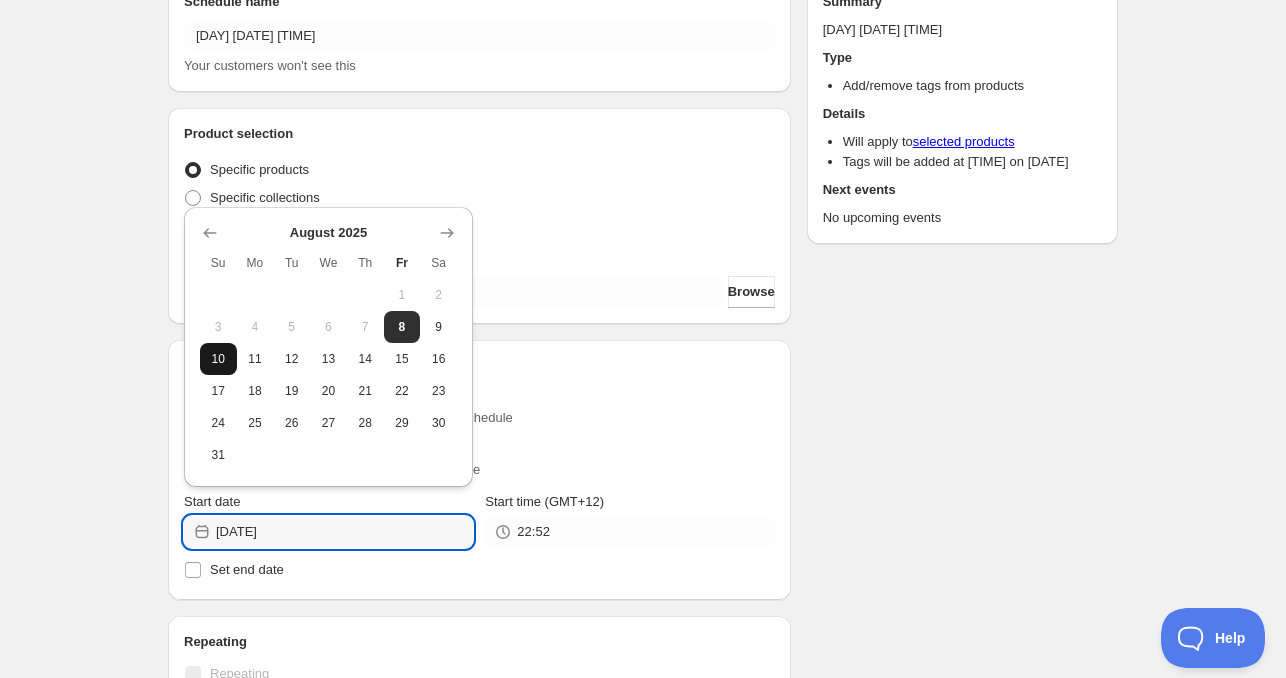 click on "10" at bounding box center (218, 359) 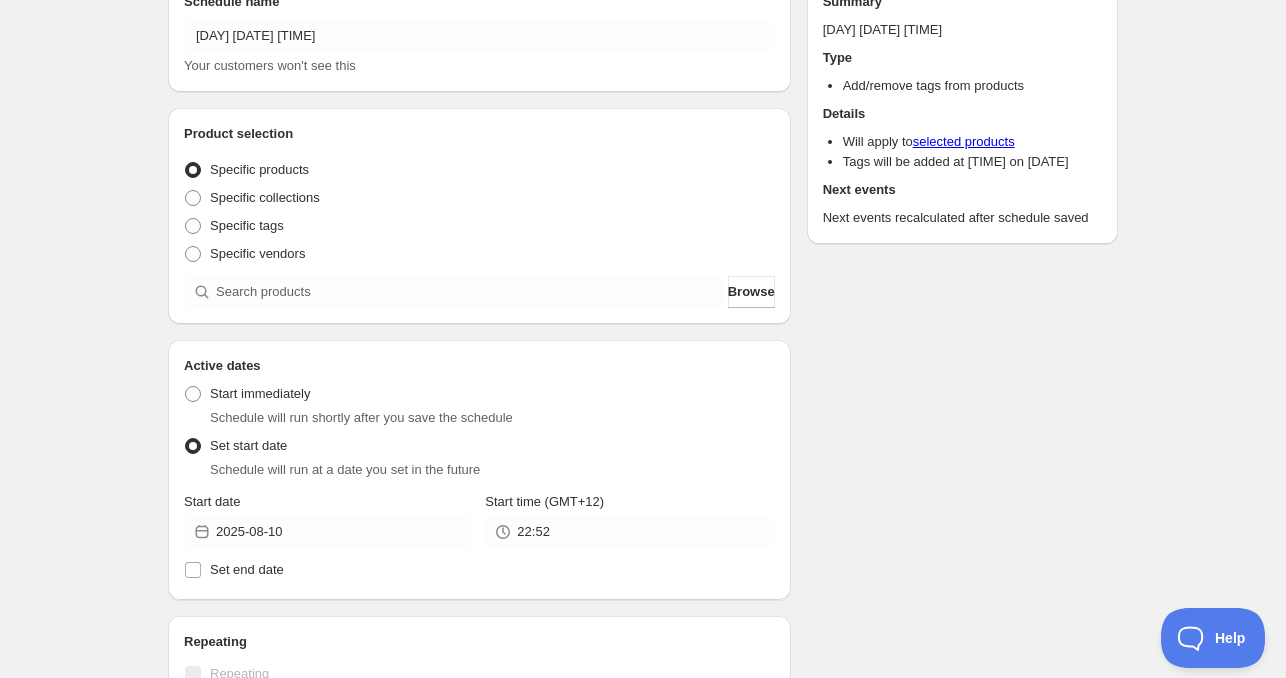 type on "2025-08-10" 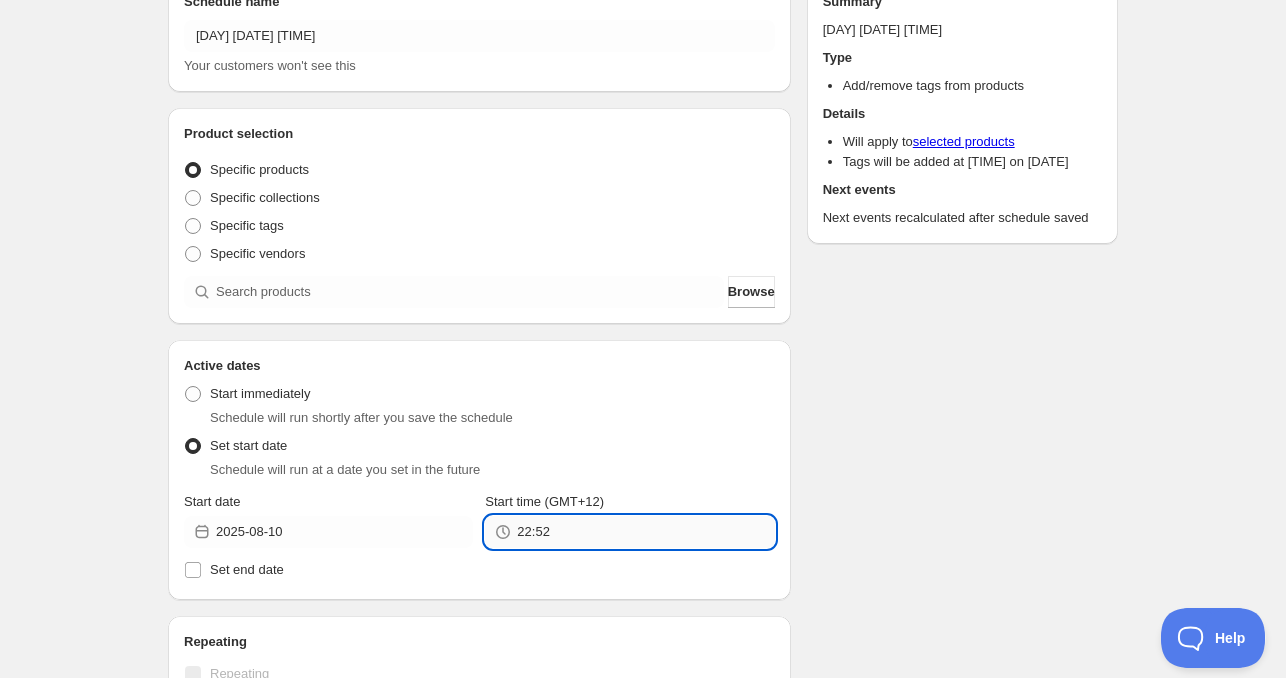 click on "22:52" at bounding box center [645, 532] 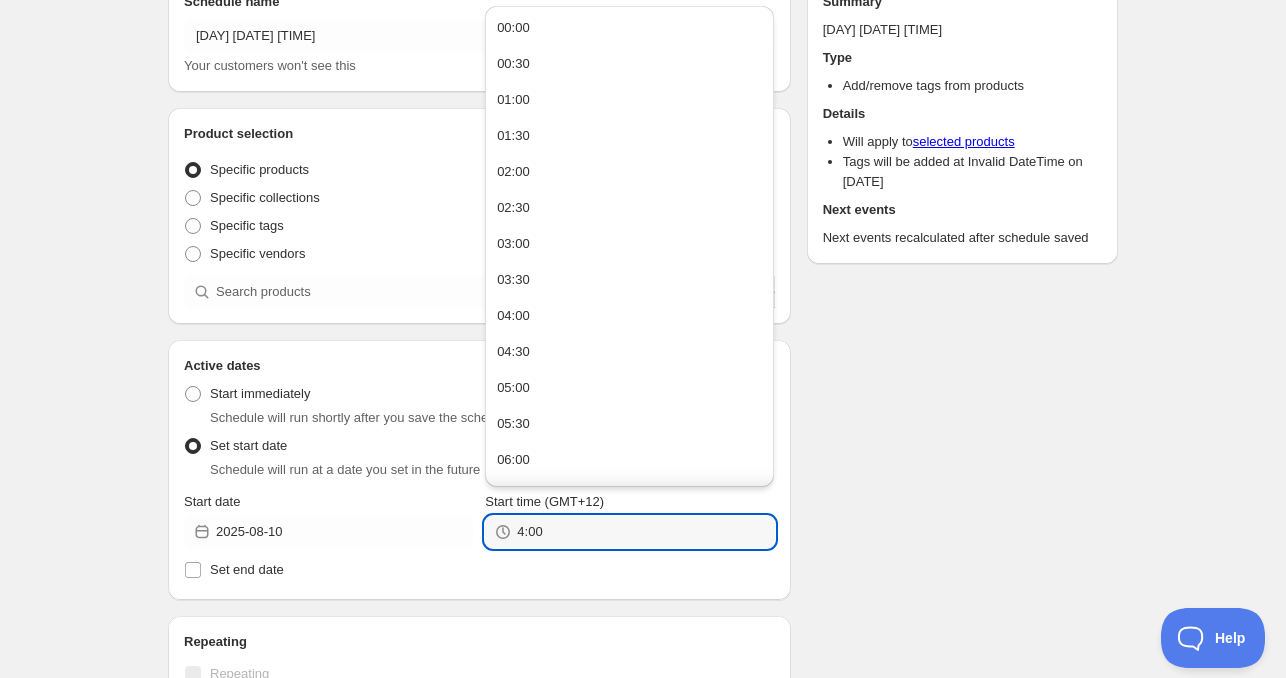 scroll, scrollTop: 200, scrollLeft: 0, axis: vertical 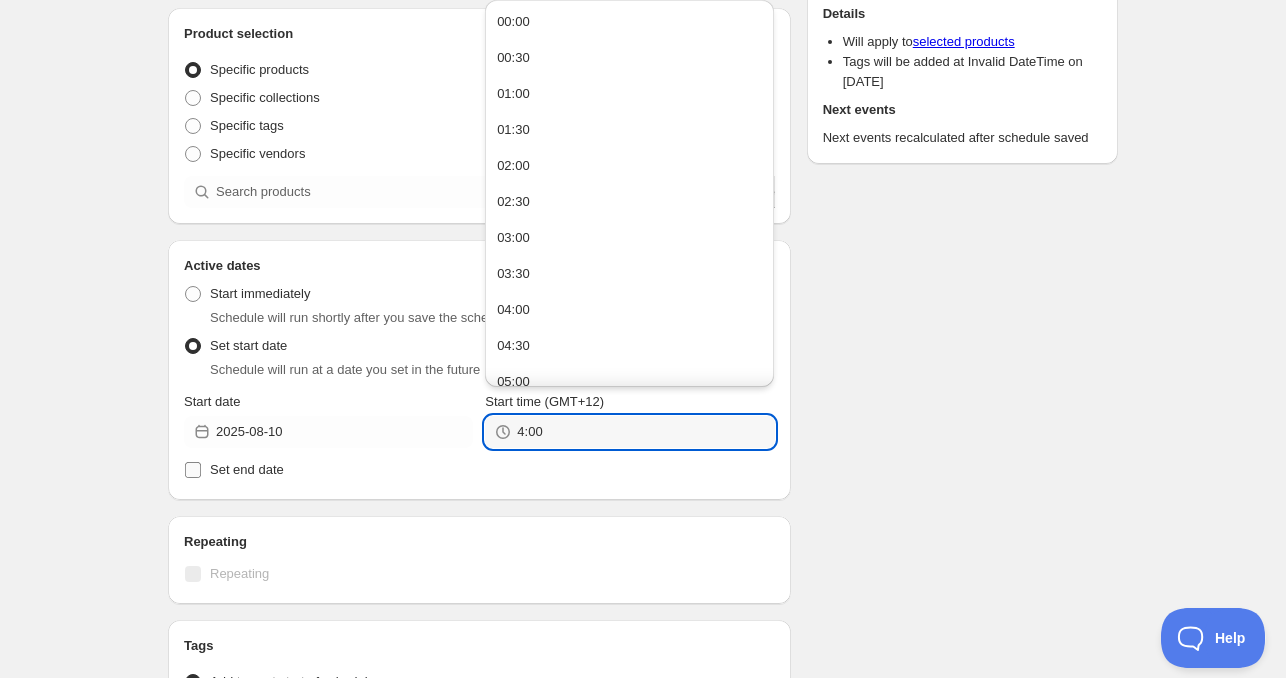type on "04:00" 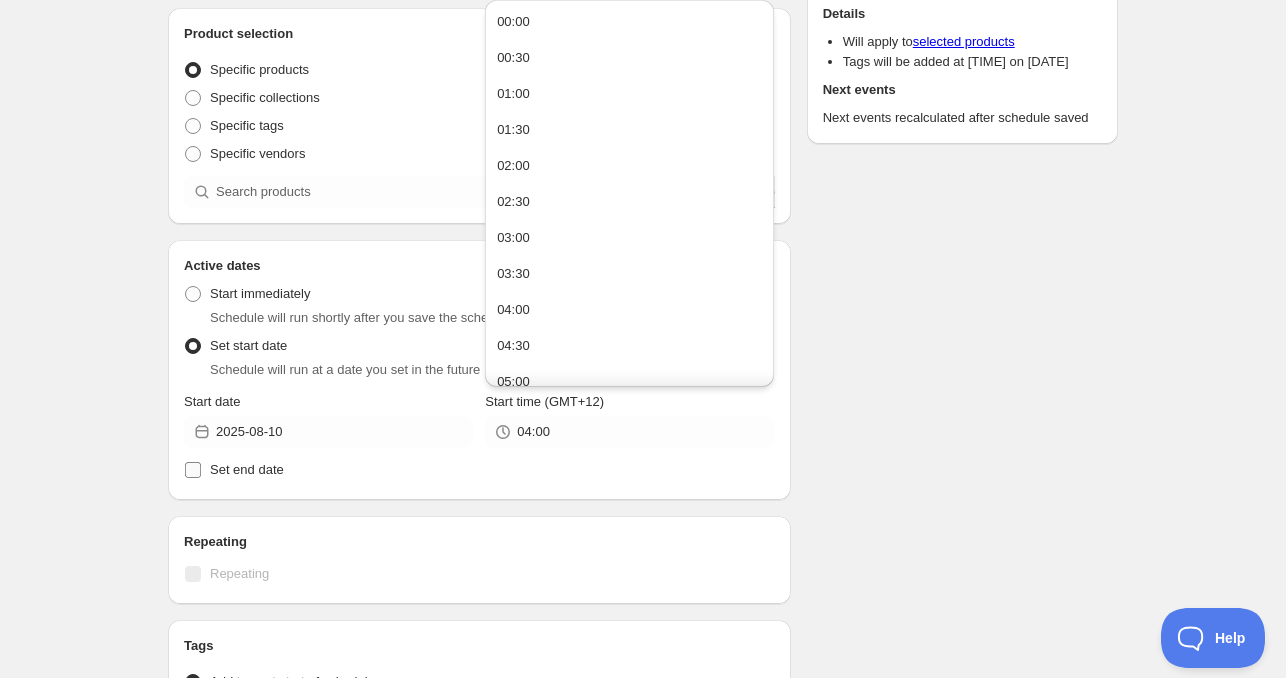 click on "Set end date" at bounding box center [247, 469] 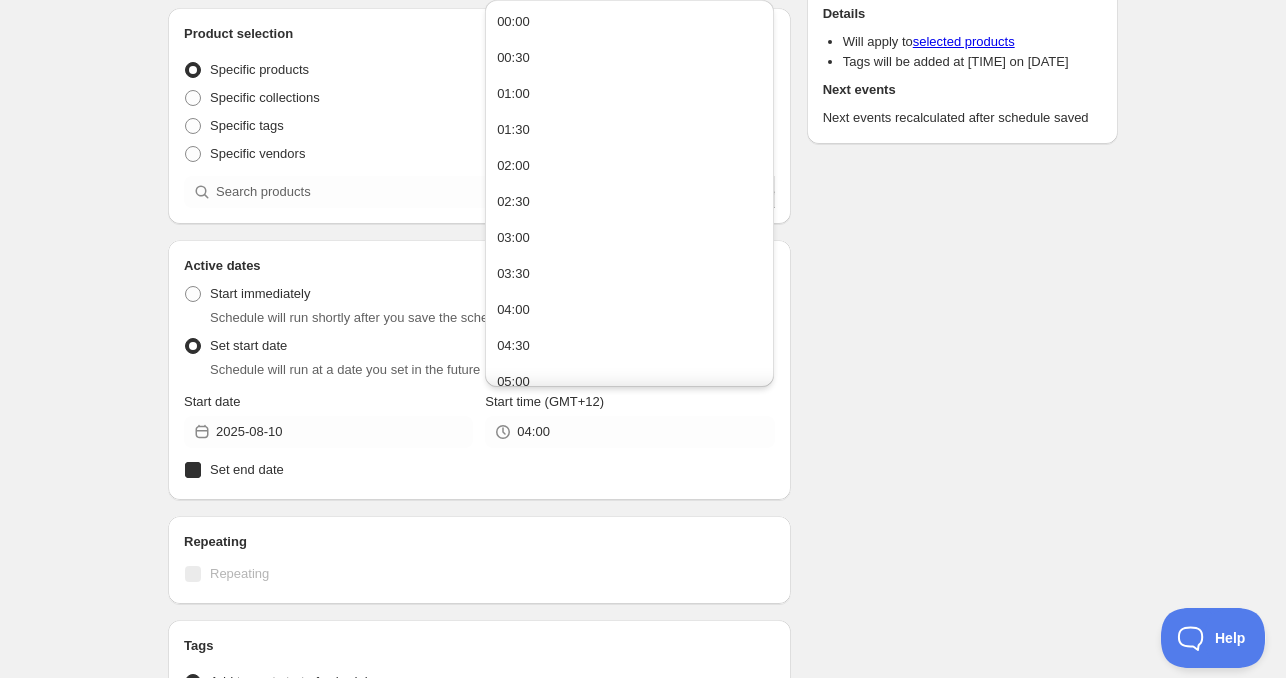 checkbox on "true" 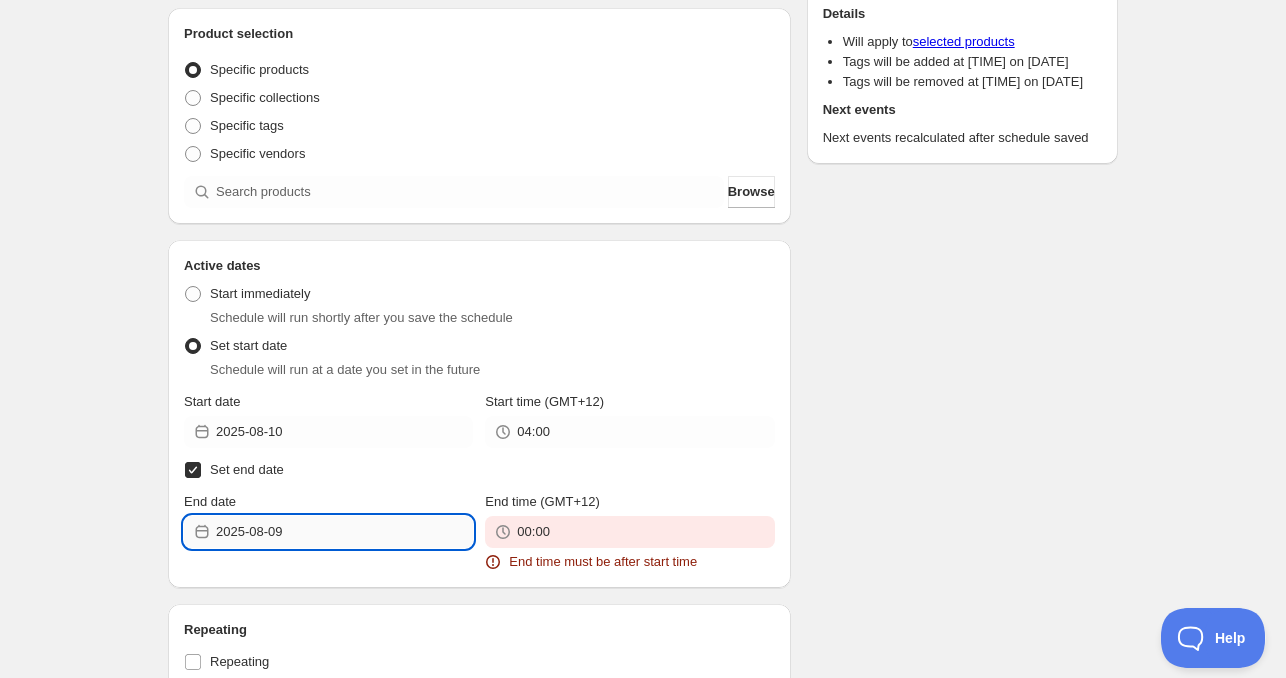 click on "2025-08-09" at bounding box center (344, 532) 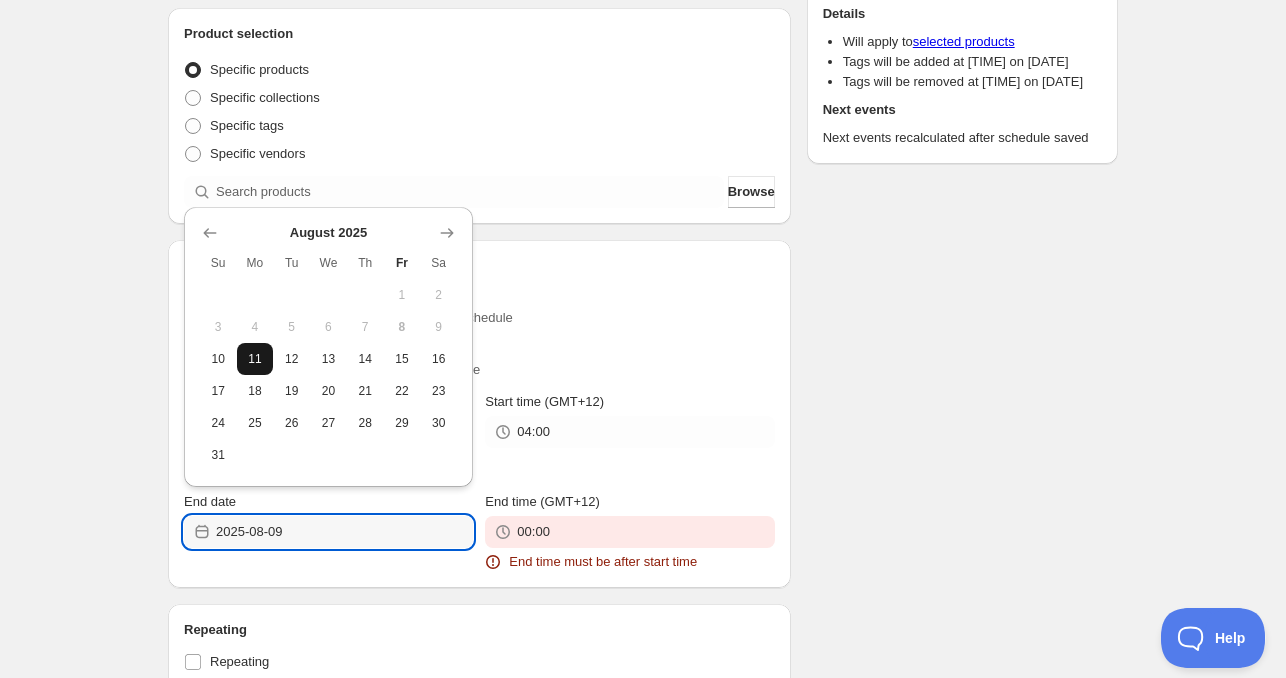 click on "11" at bounding box center [255, 359] 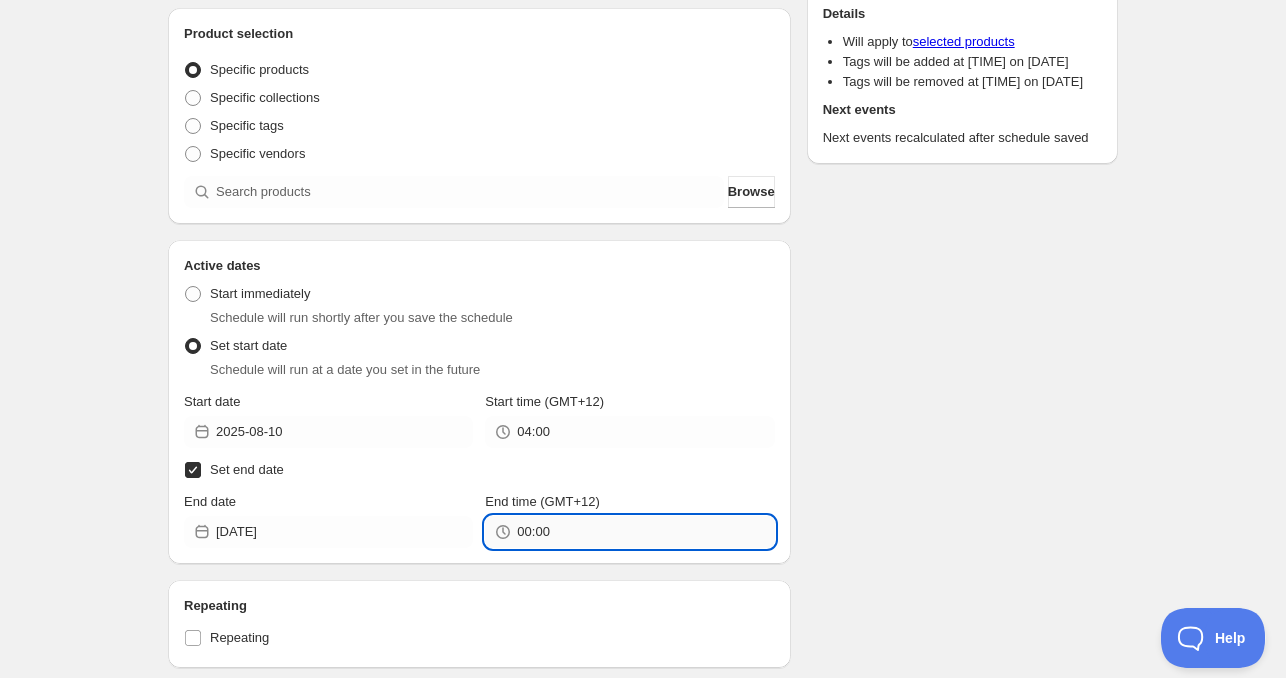click on "00:00" at bounding box center [645, 532] 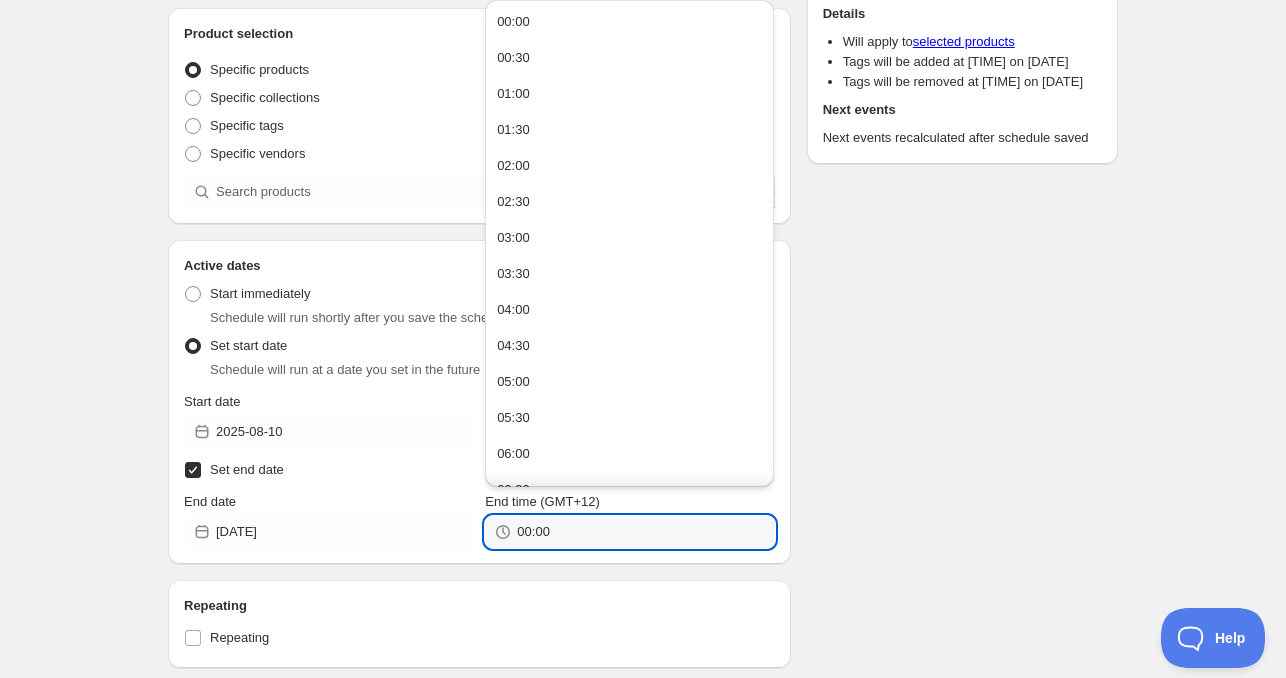 paste on "4" 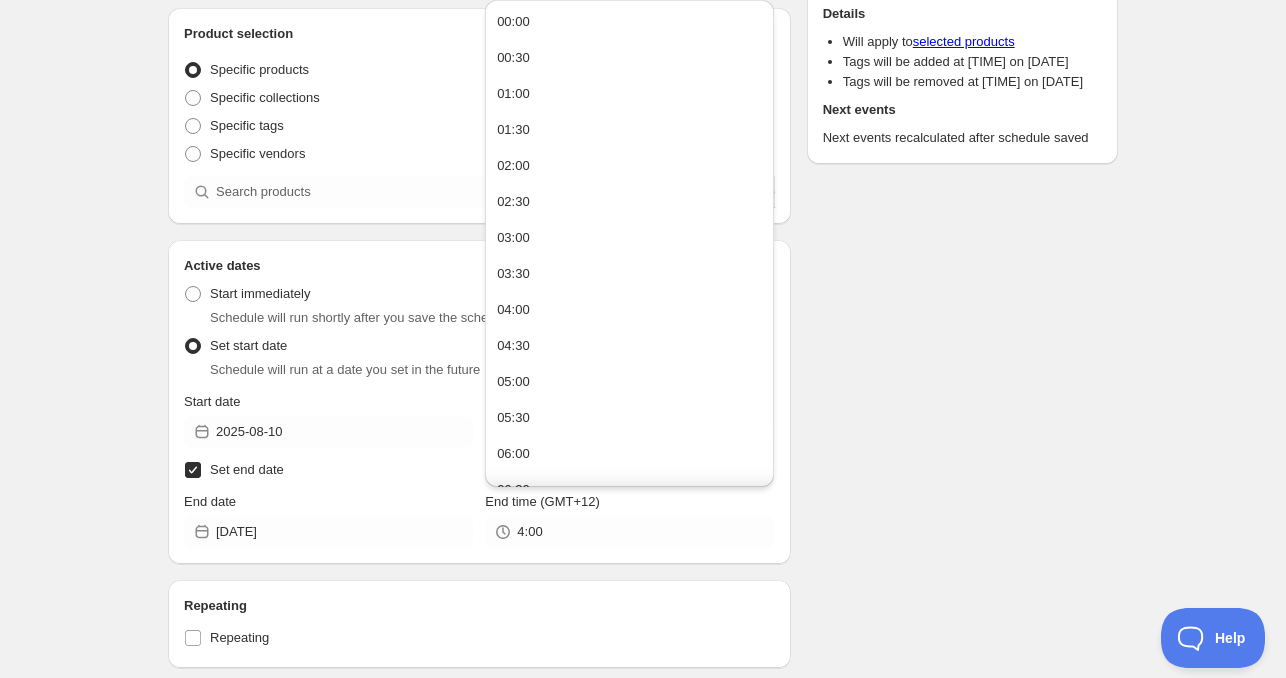 type on "04:00" 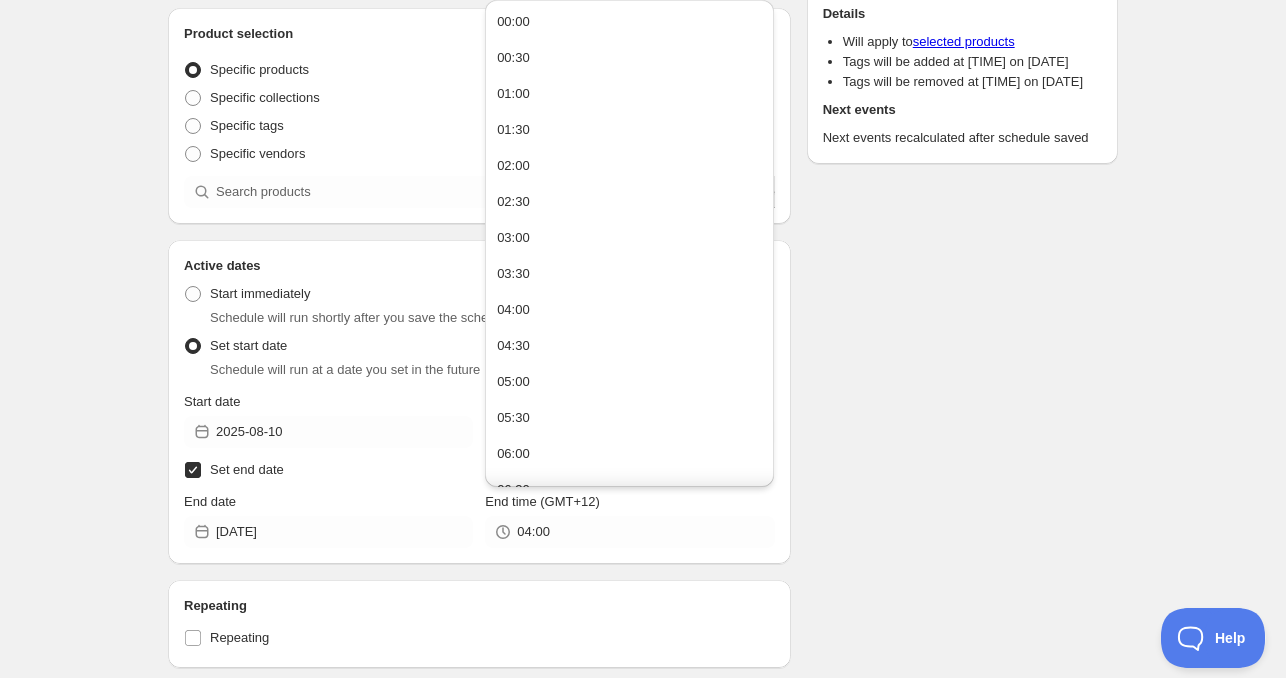 drag, startPoint x: 472, startPoint y: 587, endPoint x: 424, endPoint y: 547, distance: 62.482 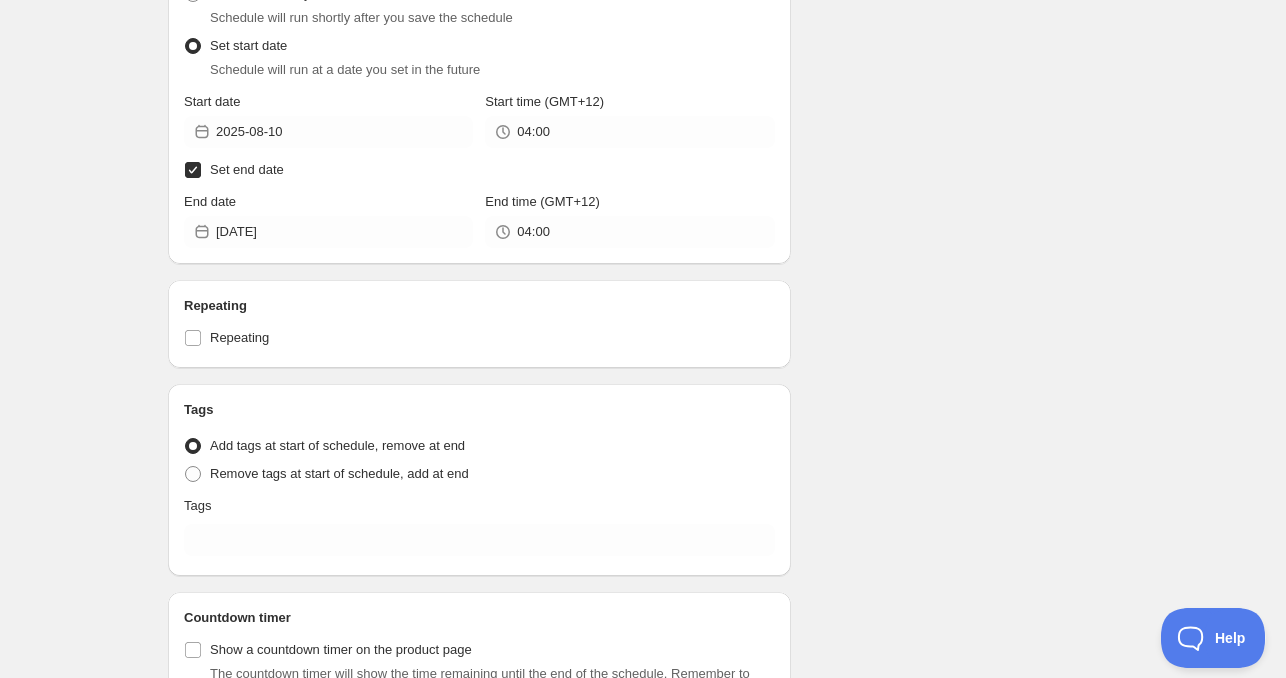 scroll, scrollTop: 600, scrollLeft: 0, axis: vertical 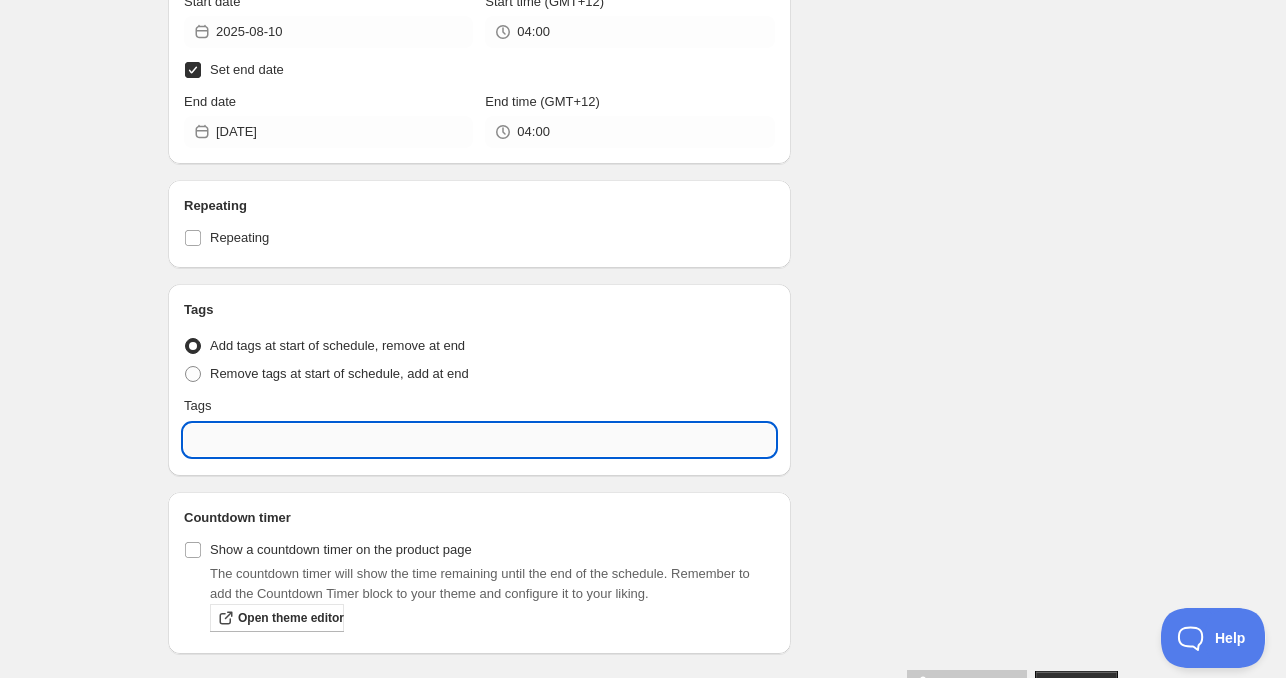 click at bounding box center [479, 440] 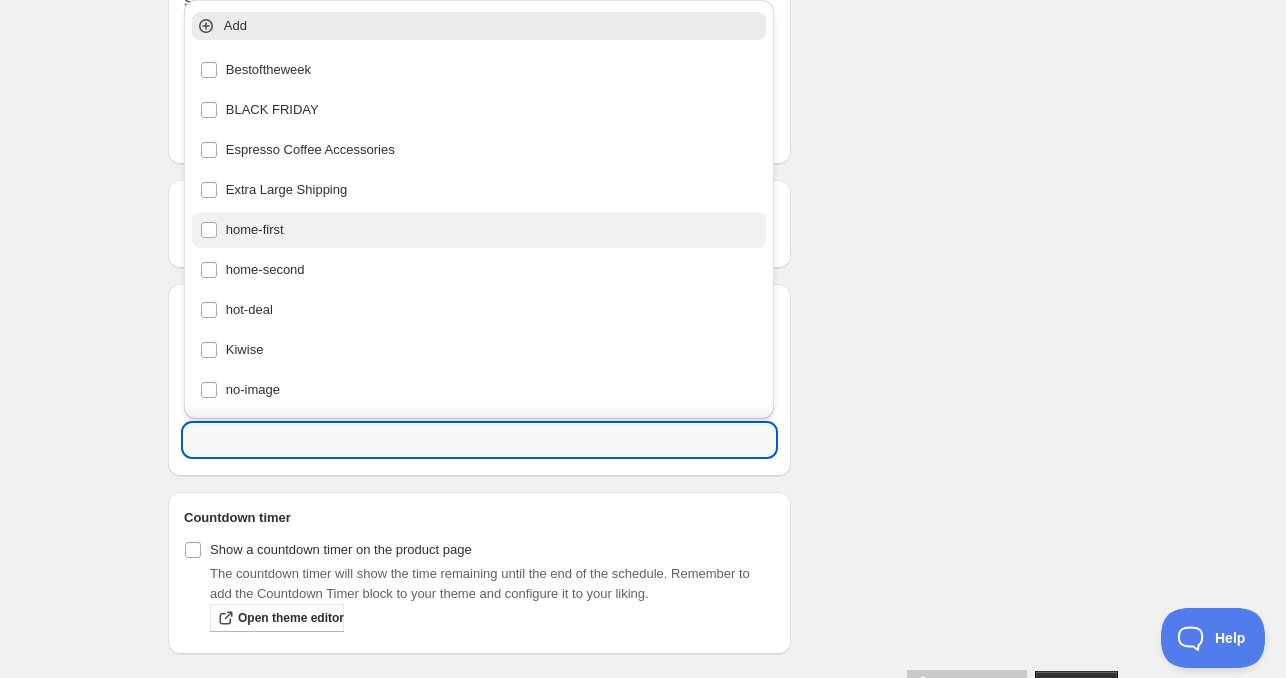 click on "home-first" at bounding box center (479, 230) 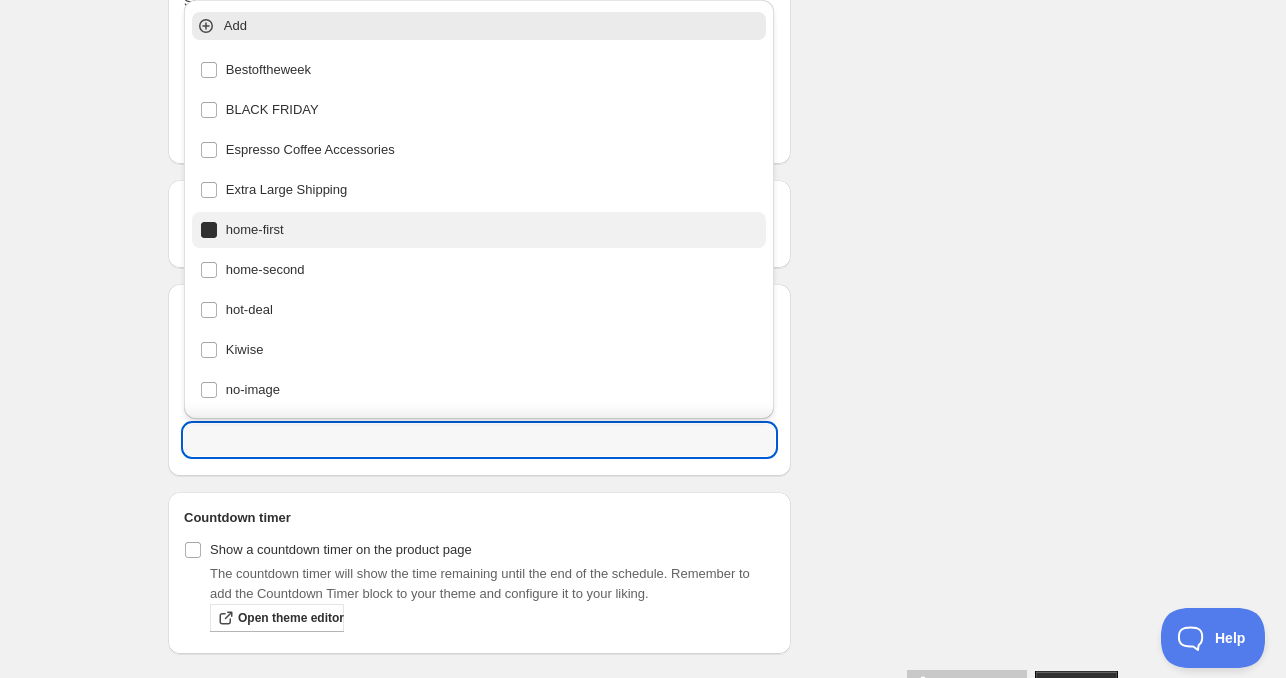 type on "home-first" 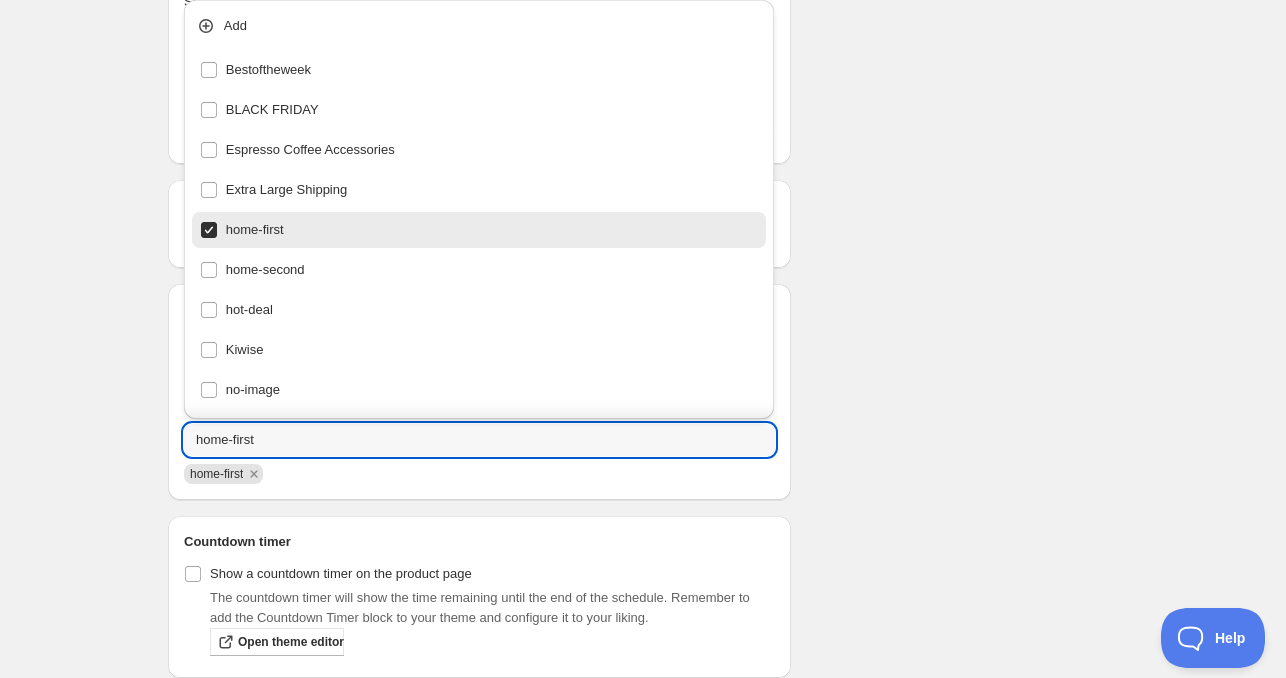 click on "Schedule name [DAY] [DATE] [TIME] Your customers won't see this Product selection Entity type Specific products Specific collections Specific tags Specific vendors Browse Active dates Active Date Type Start immediately Schedule will run shortly after you save the schedule Set start date Schedule will run at a date you set in the future Start date [DATE] Start time (GMT+12) [TIME] Set end date End date [DATE] End time (GMT+12) [TIME] Repeating Repeating Ok Cancel Every 1 Date range Days Weeks Months Years Days Ends Never On specific date After a number of occurances Tags Tag type Add tags at start of schedule, remove at end Remove tags at start of schedule, add at end Tags home-first home-first Countdown timer Show a countdown timer on the product page The countdown timer will show the time remaining until the end of the schedule. Remember to add the Countdown Timer block to your theme and configure it to your liking. Open theme editor Summary [DAY] [DATE] [TIME] Type Add/remove tags from products Details Will apply to" at bounding box center (635, 92) 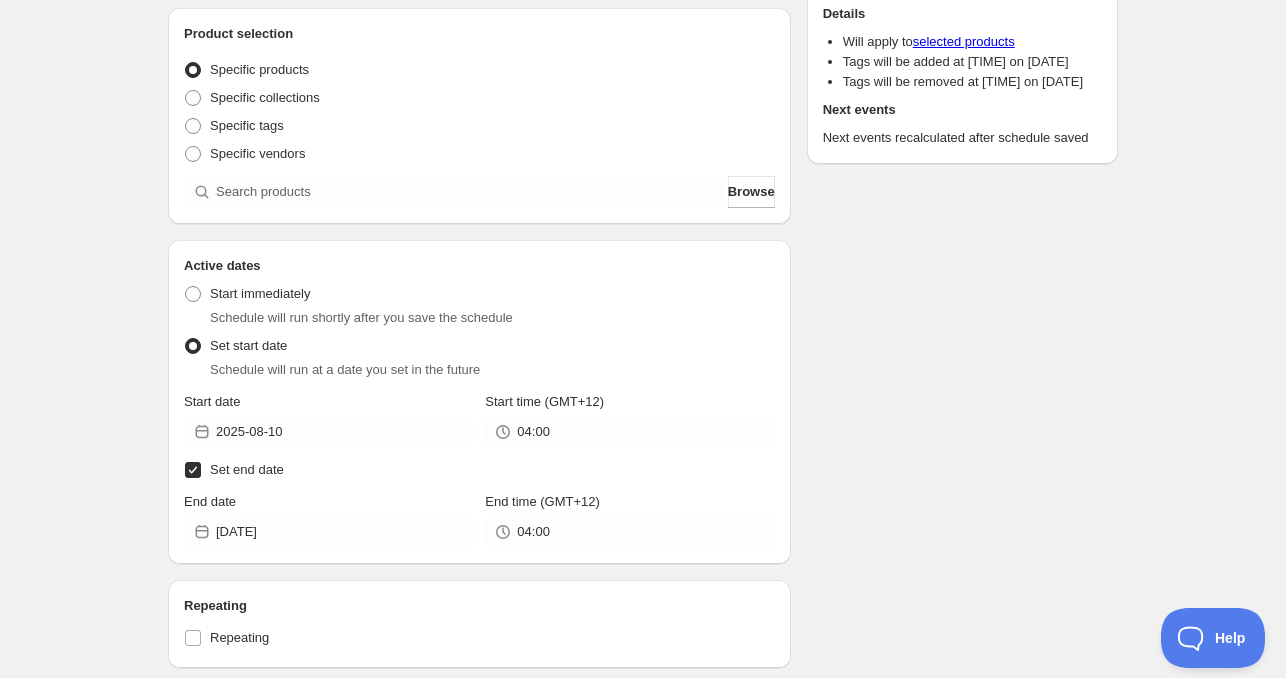 scroll, scrollTop: 100, scrollLeft: 0, axis: vertical 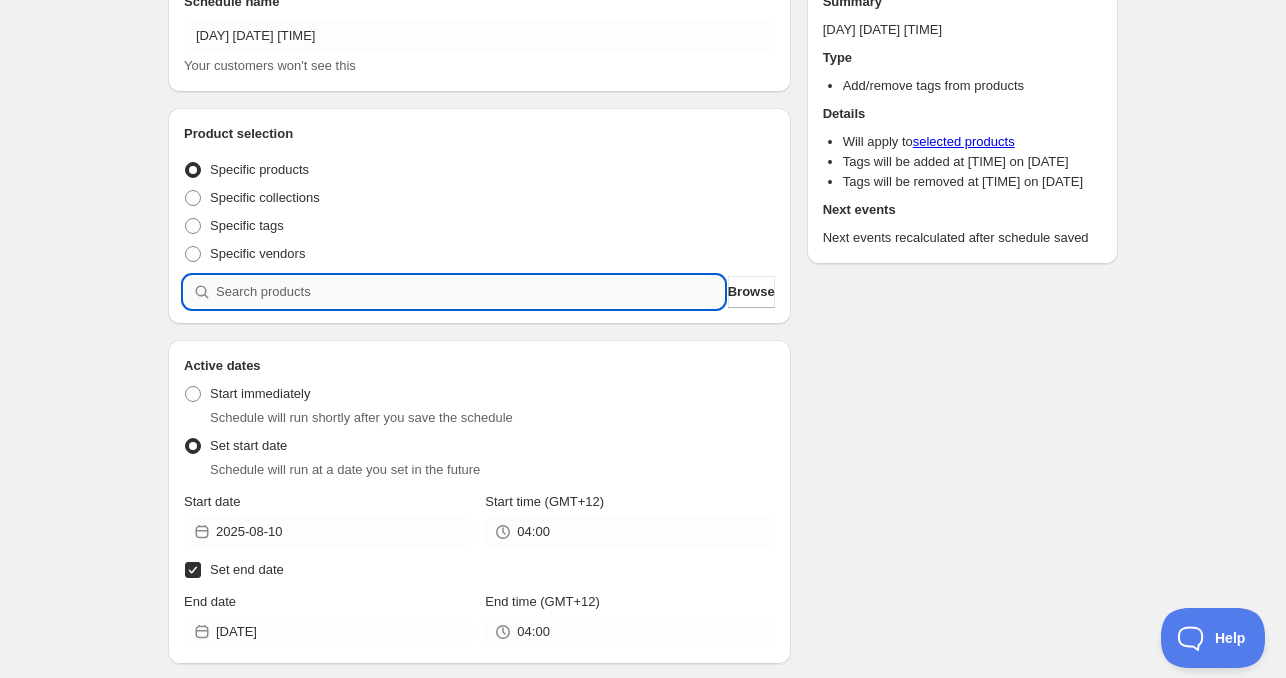 click at bounding box center (470, 292) 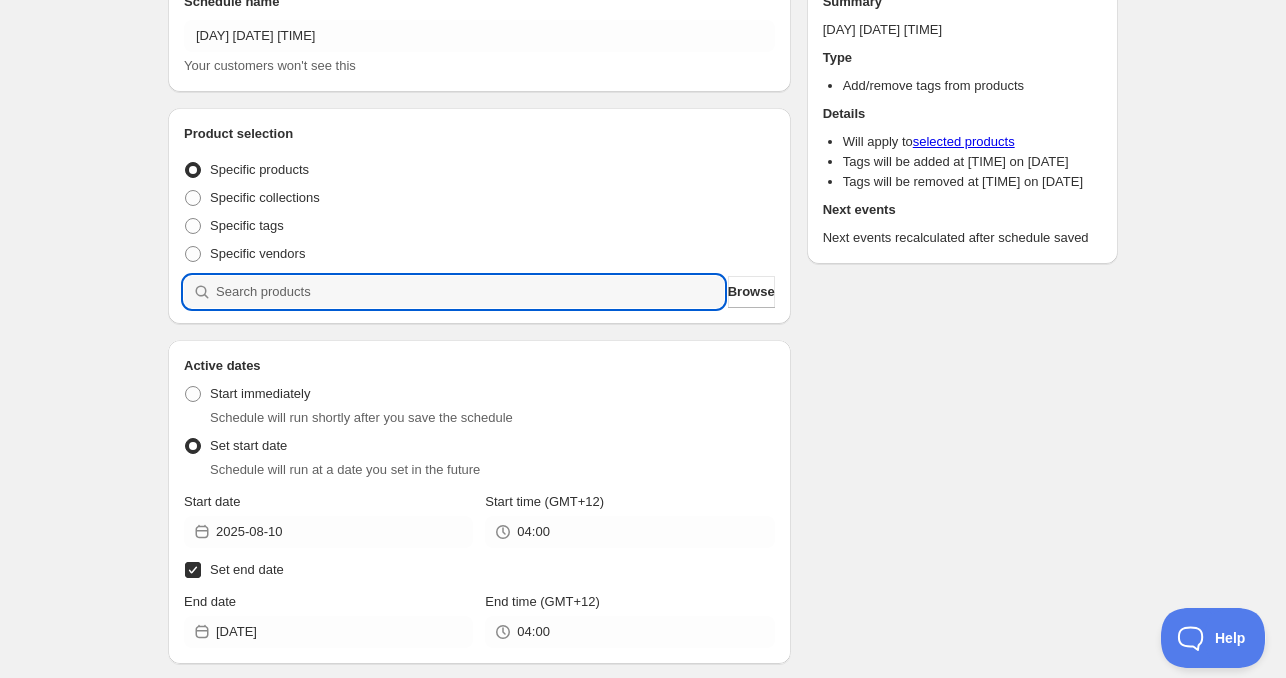 paste 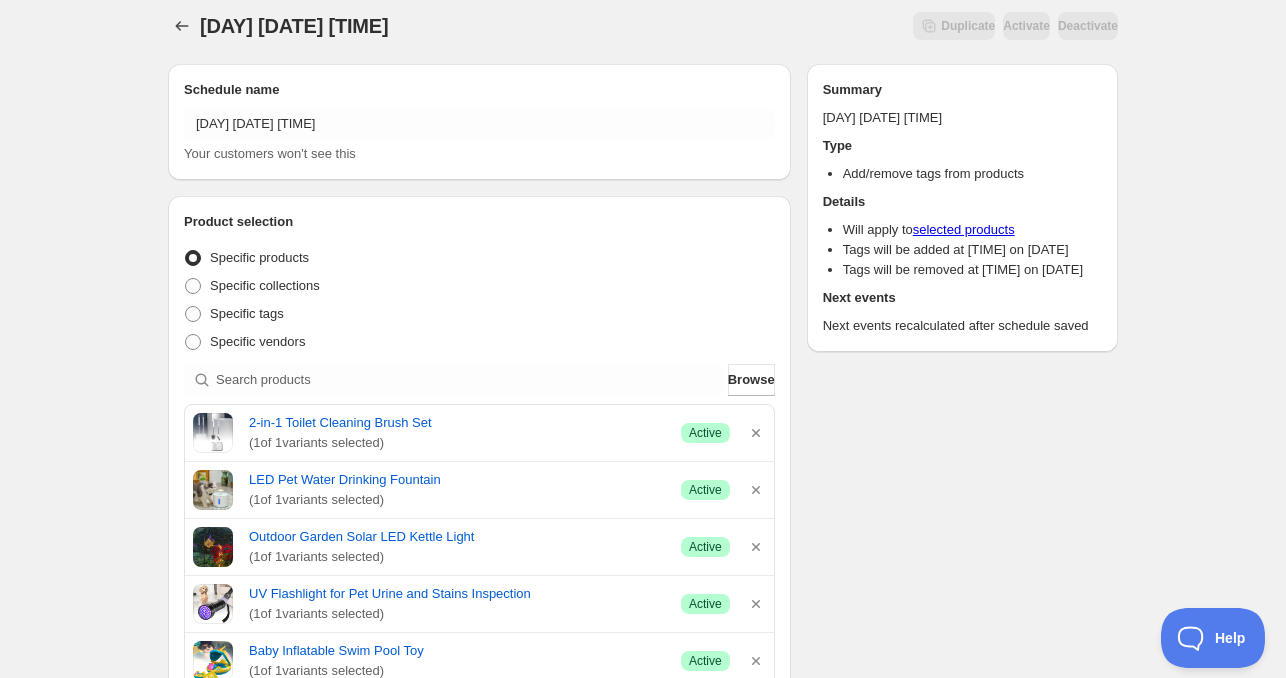 scroll, scrollTop: 0, scrollLeft: 0, axis: both 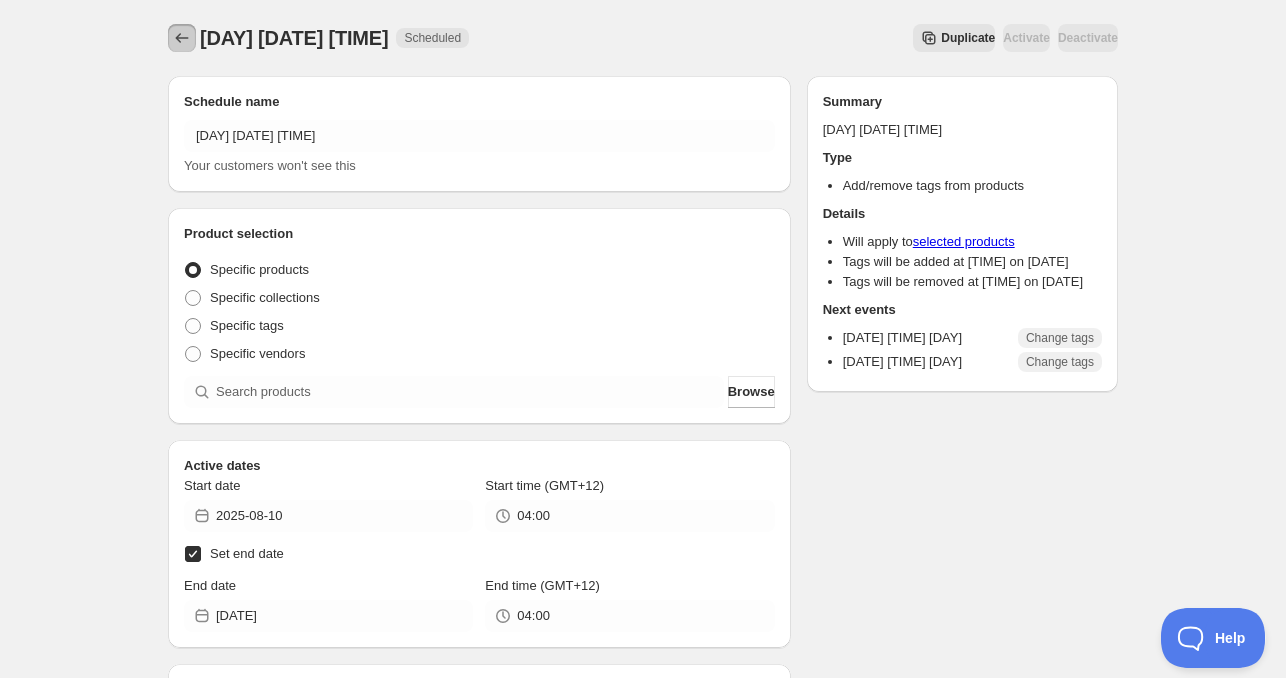 click 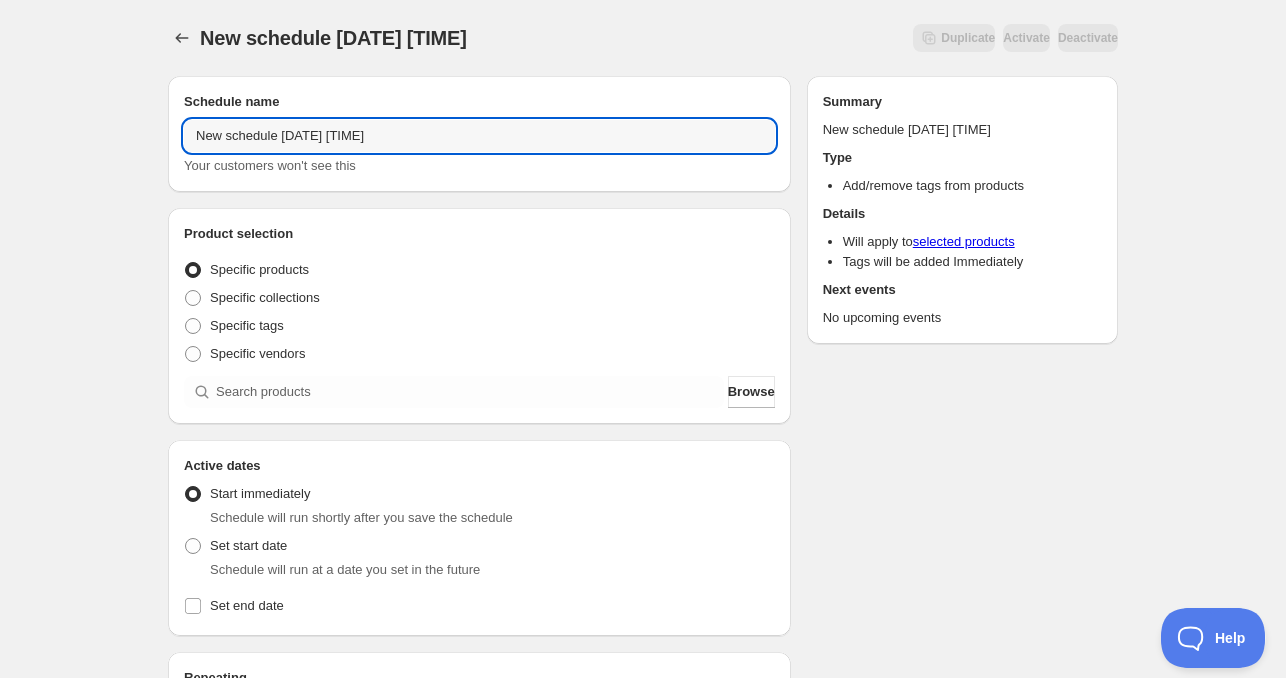 drag, startPoint x: 277, startPoint y: 139, endPoint x: 96, endPoint y: 137, distance: 181.01105 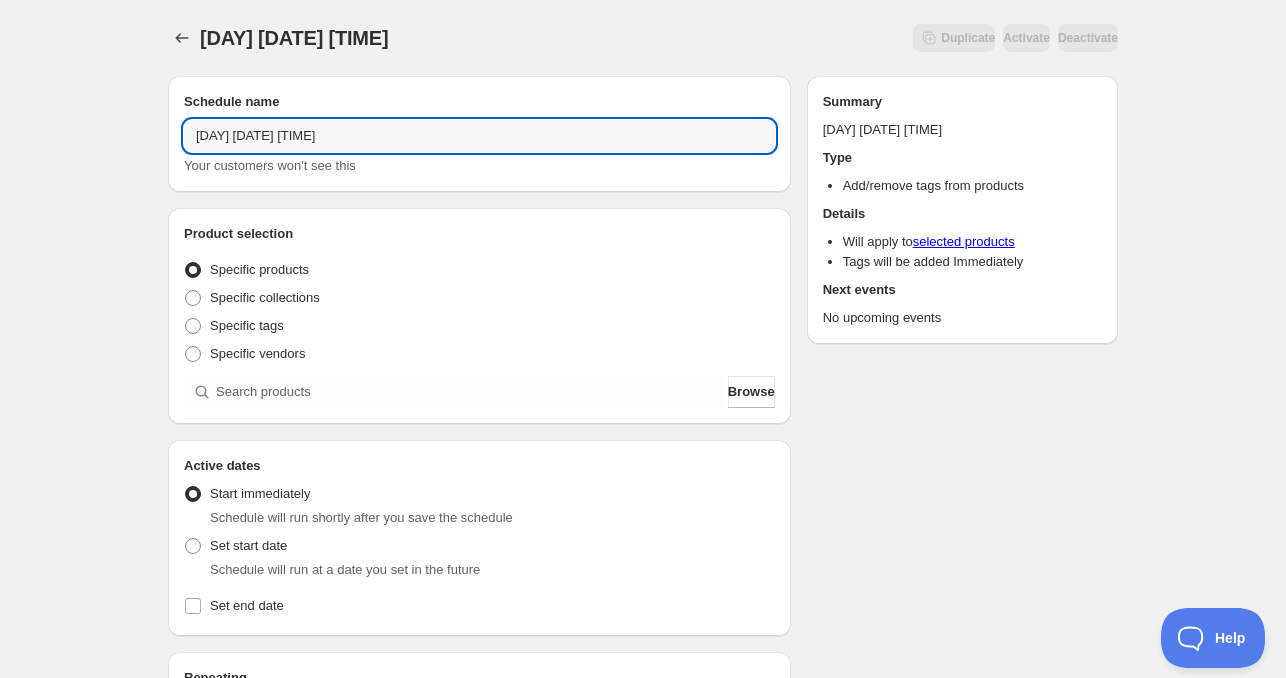 drag, startPoint x: 261, startPoint y: 137, endPoint x: 289, endPoint y: 187, distance: 57.306194 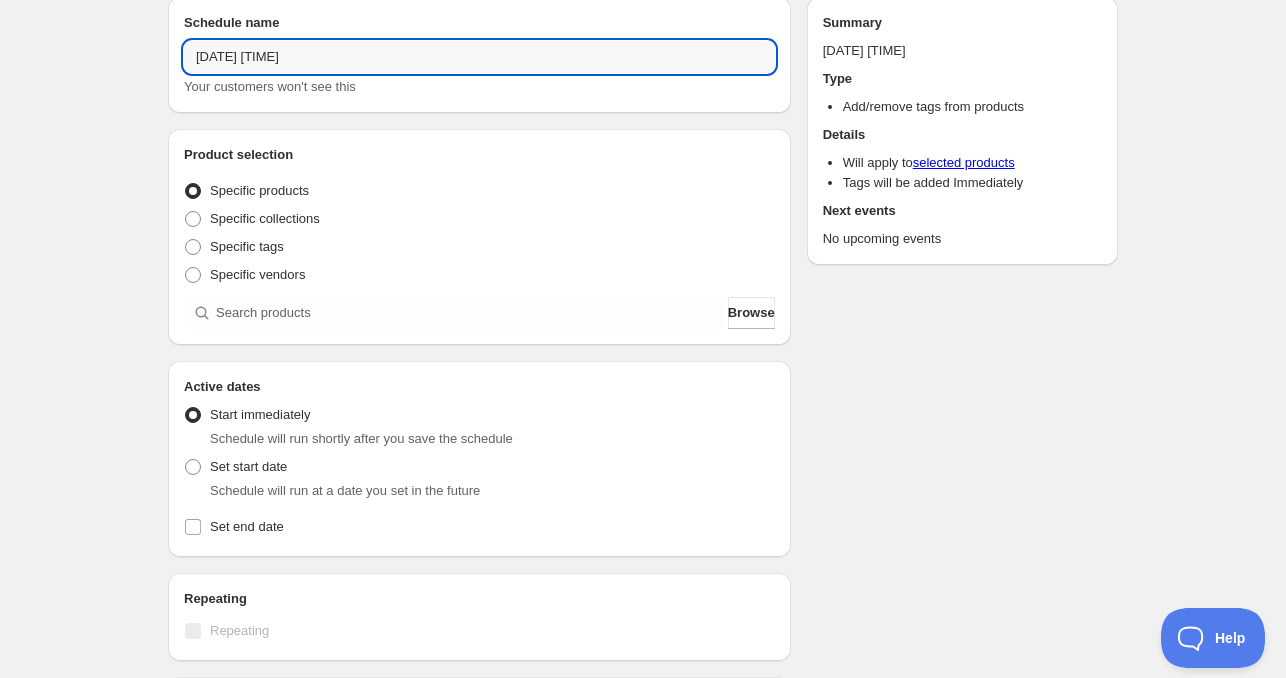scroll, scrollTop: 200, scrollLeft: 0, axis: vertical 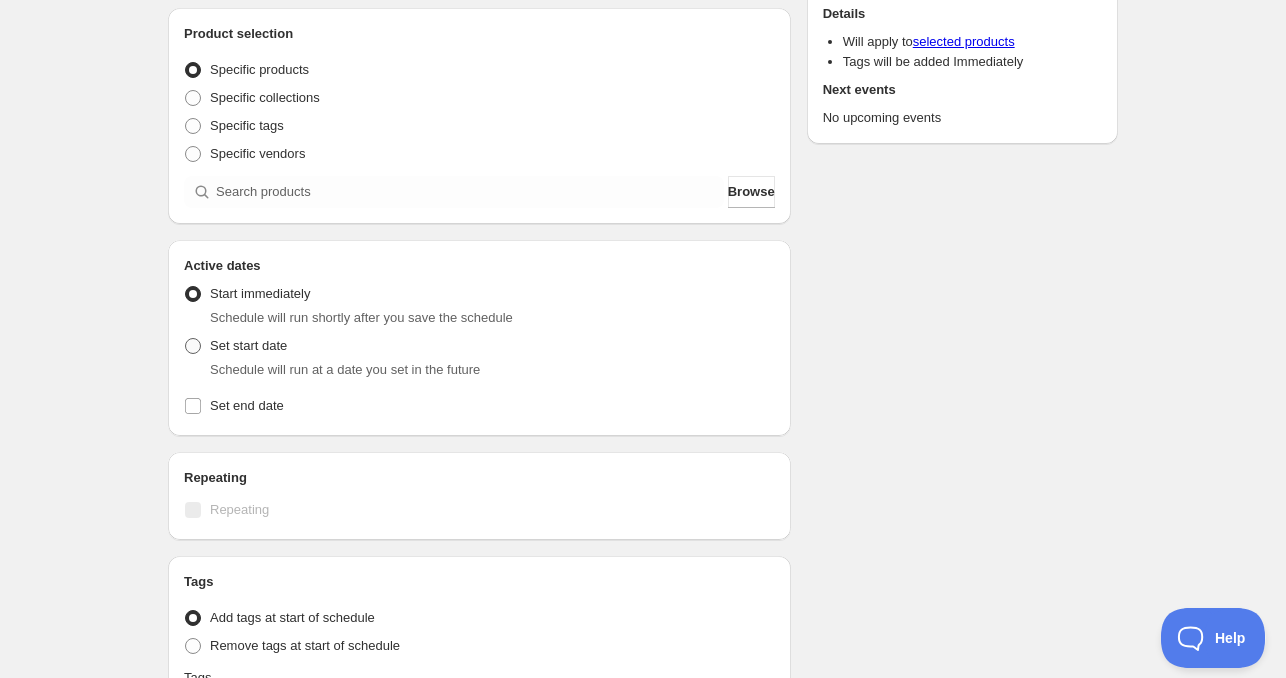 type on "[DATE] [TIME]" 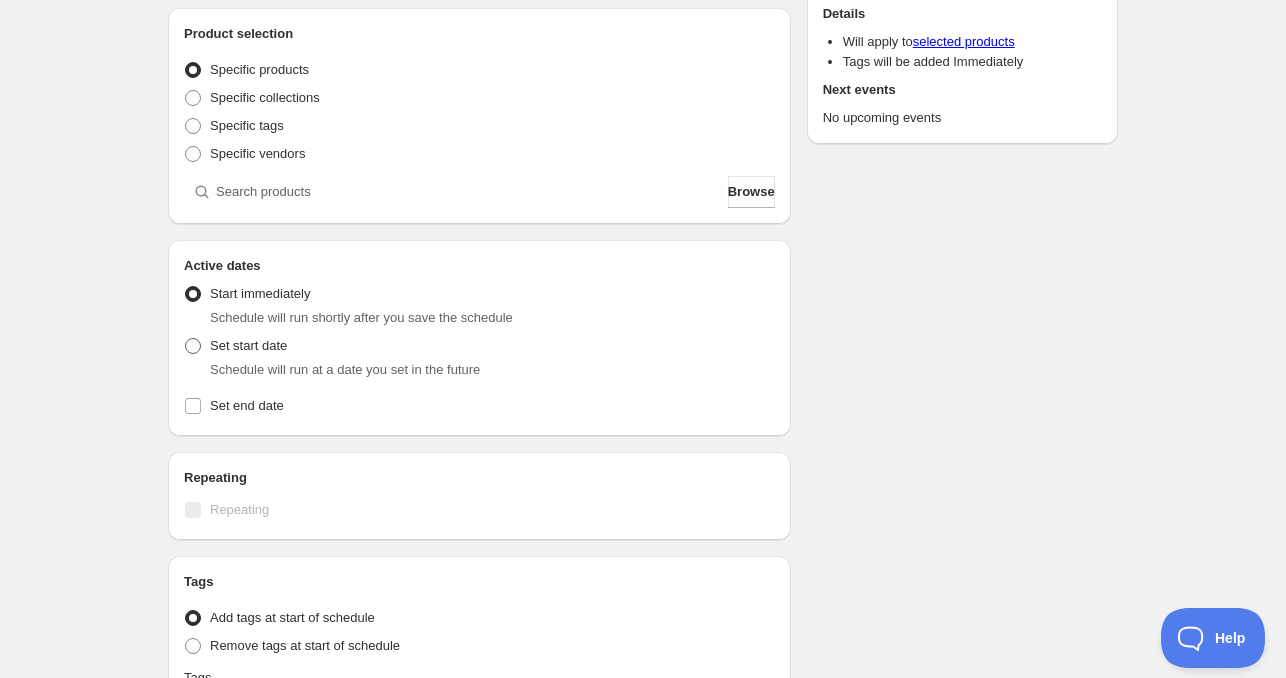 radio on "true" 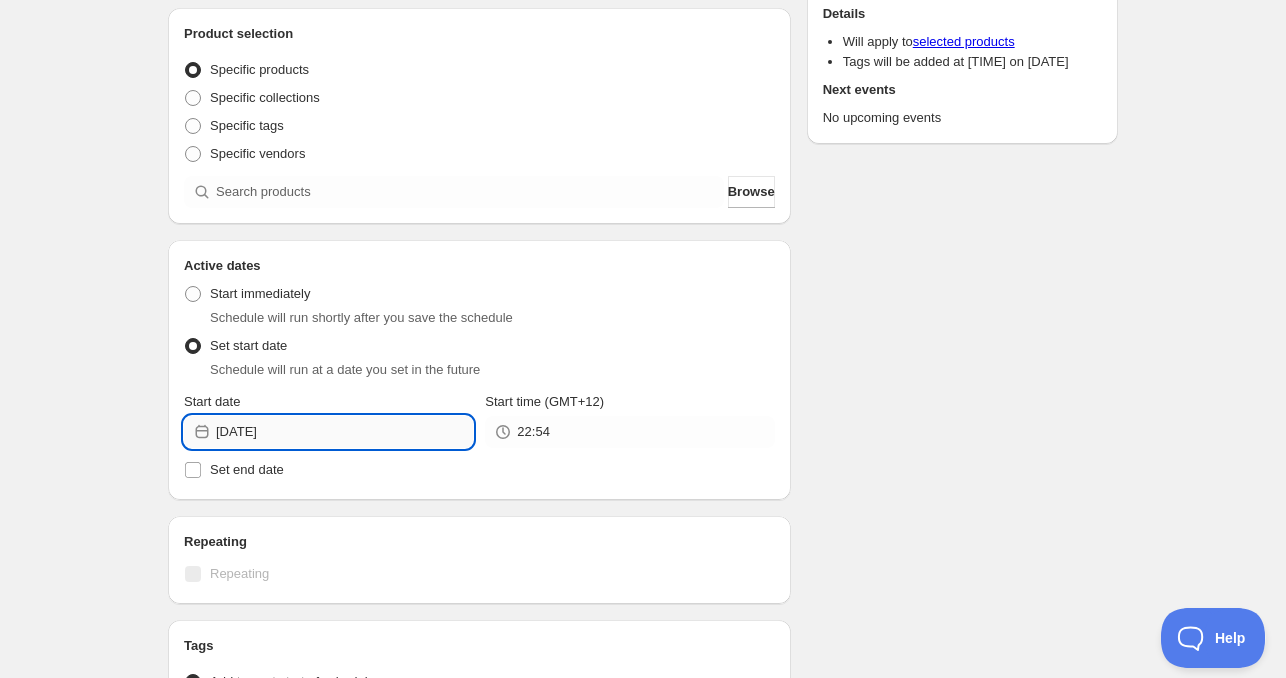 click on "[DATE]" at bounding box center [344, 432] 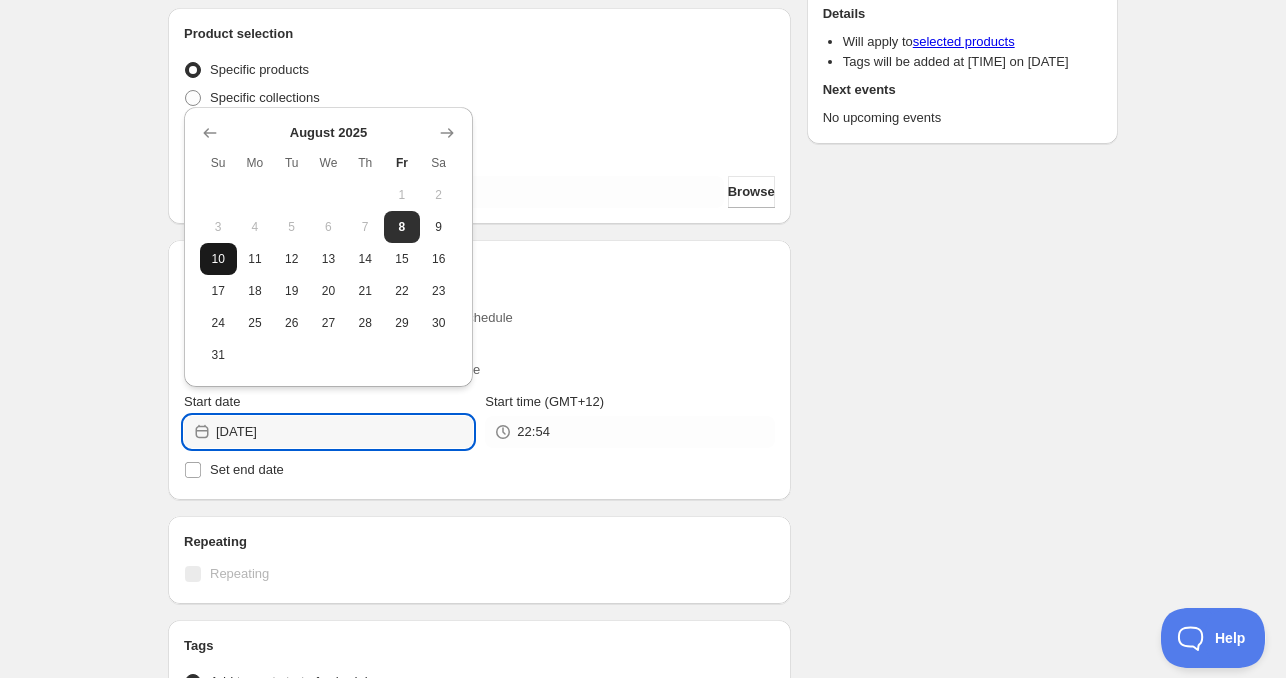 click on "10" at bounding box center [218, 259] 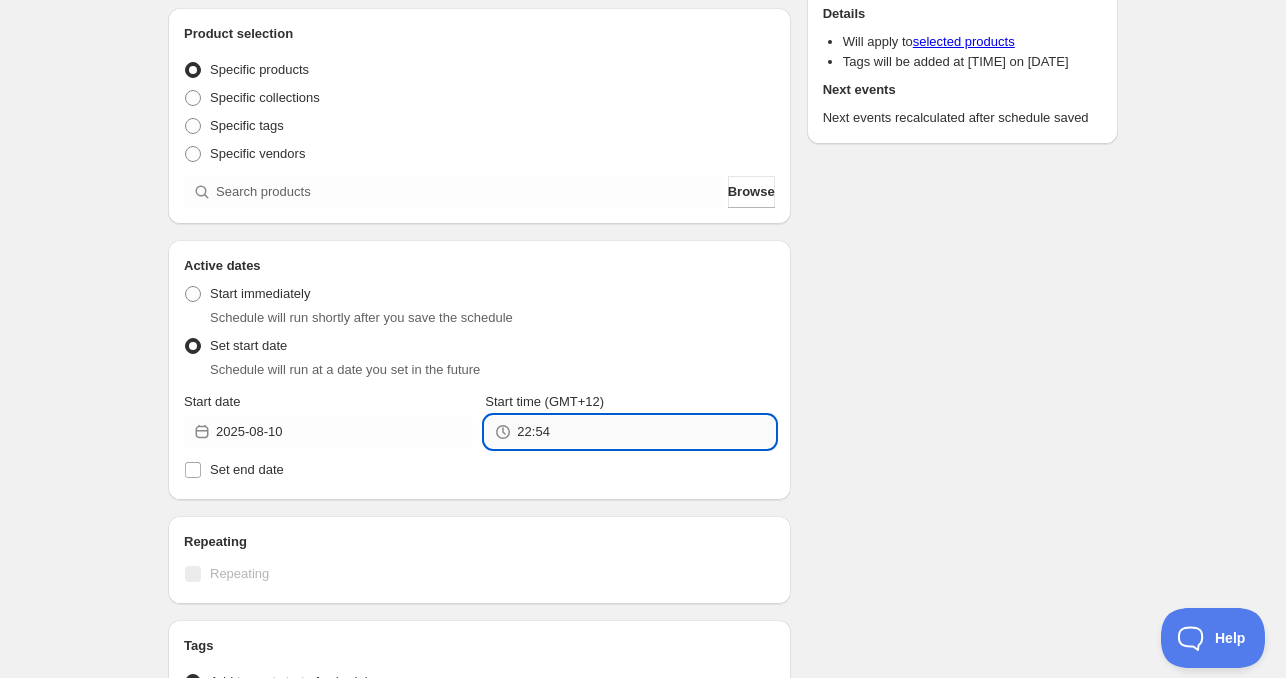 click on "22:54" at bounding box center [645, 432] 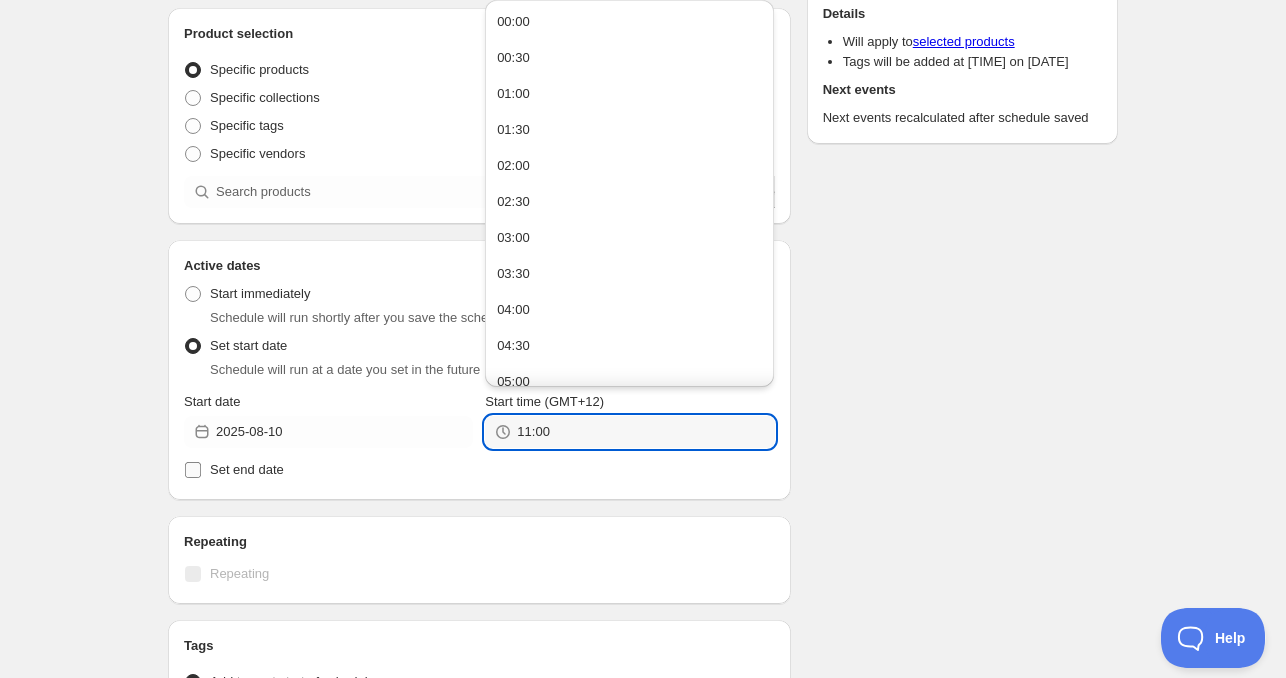 type on "11:00" 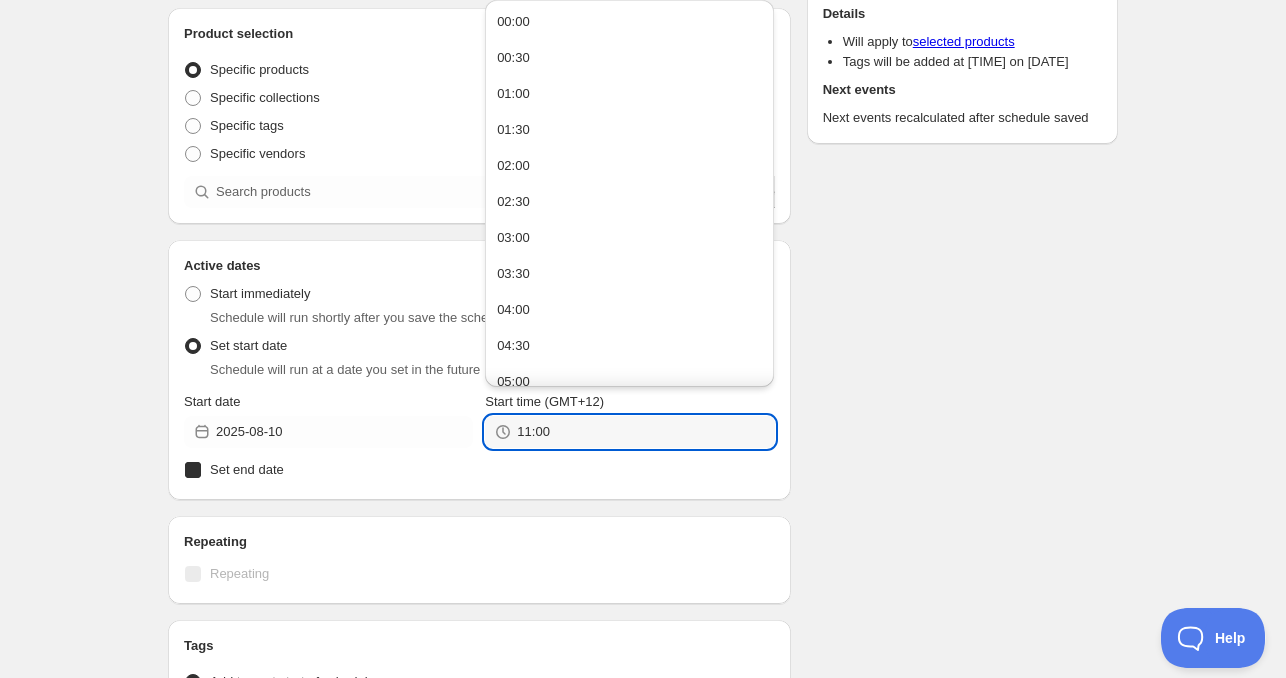 checkbox on "true" 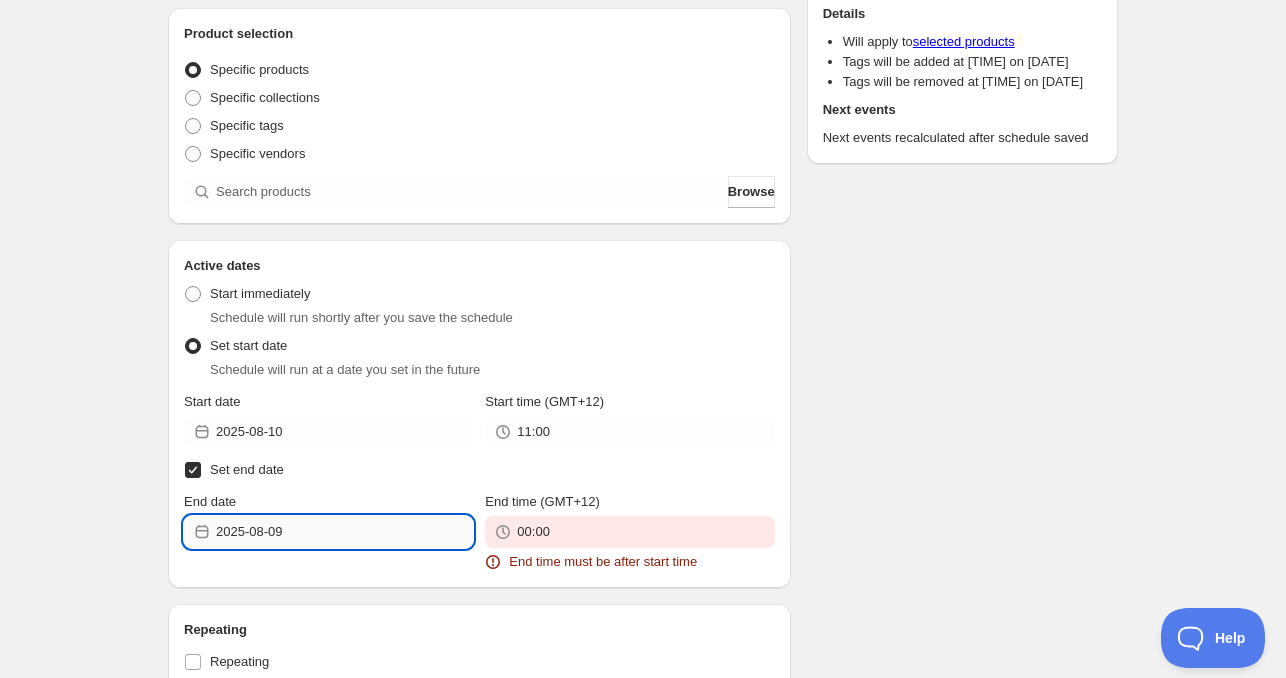 click on "2025-08-09" at bounding box center (344, 532) 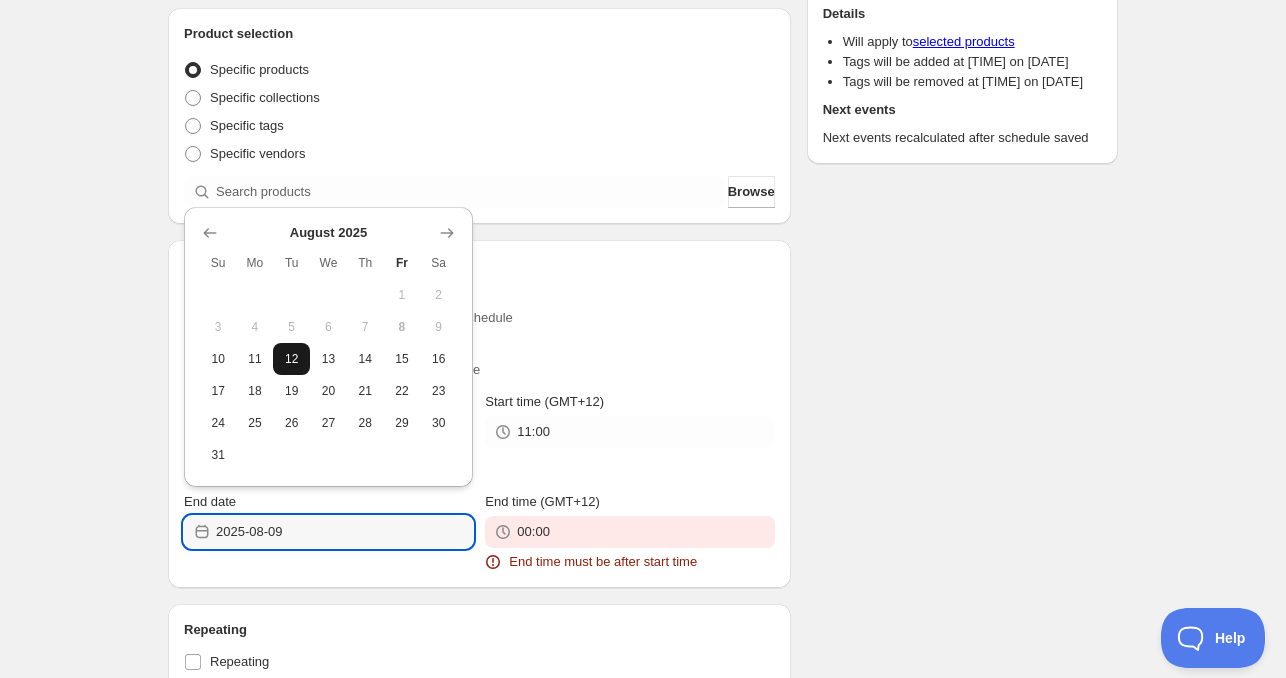 click on "12" at bounding box center [291, 359] 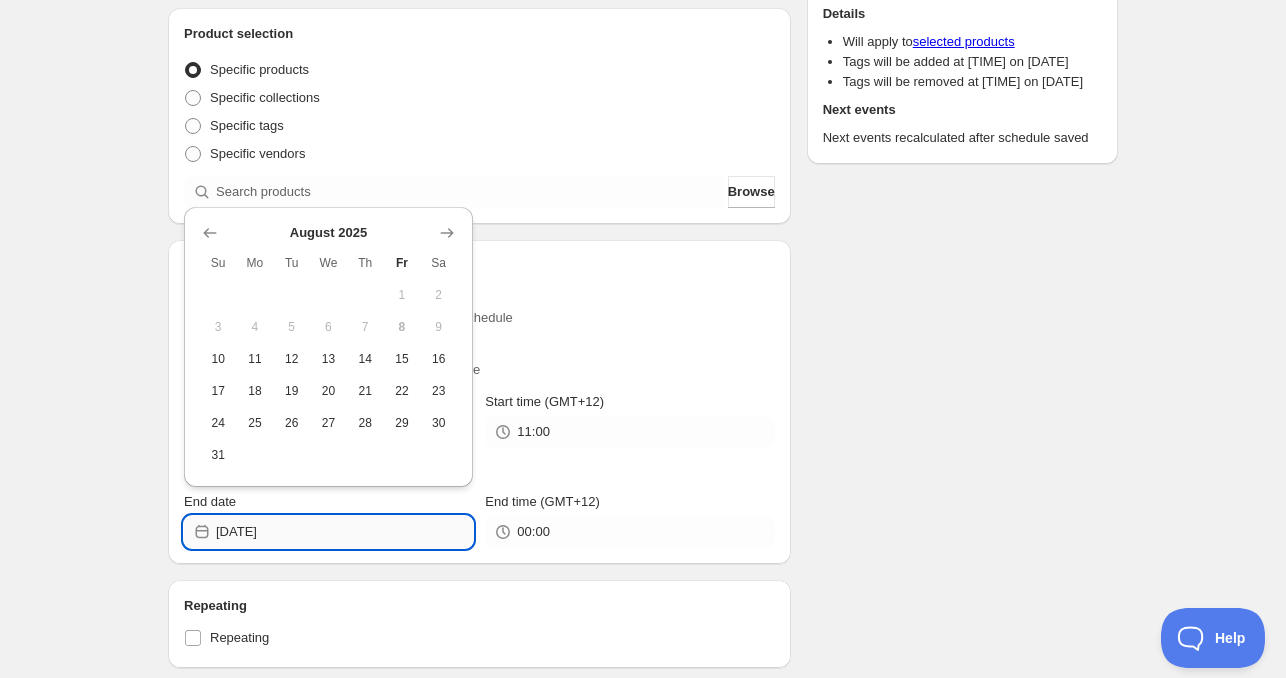 click on "[DATE]" at bounding box center [344, 532] 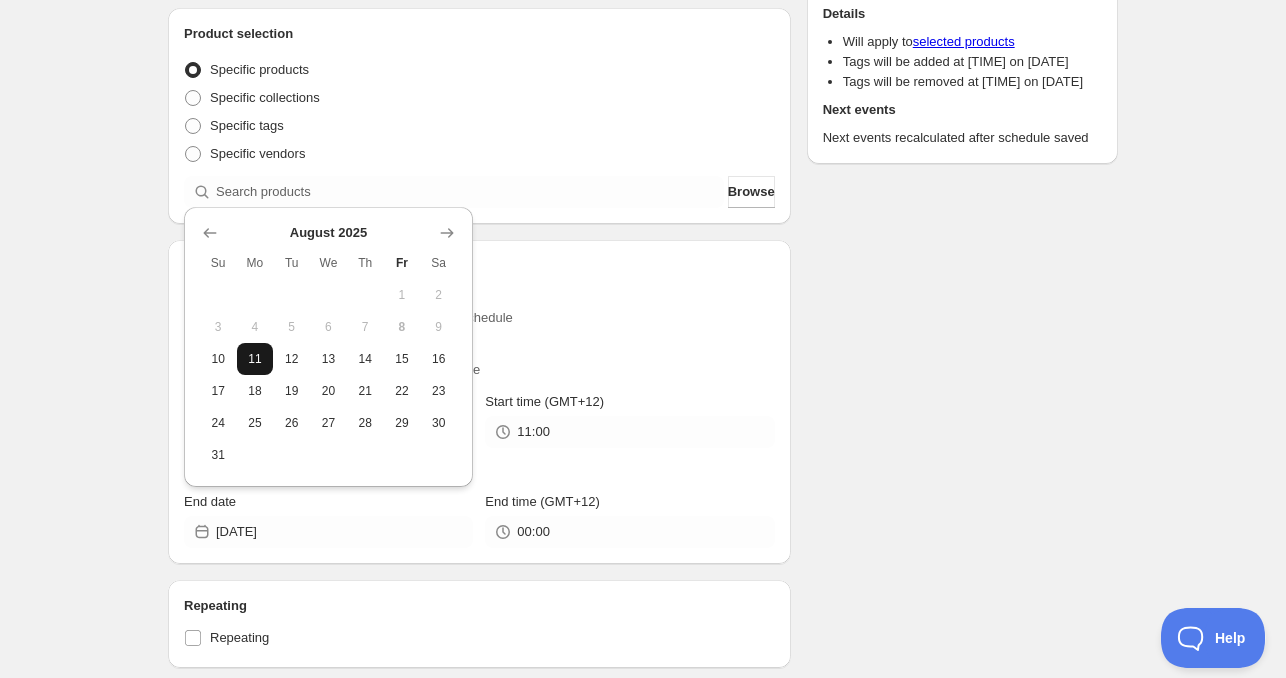click on "11" at bounding box center (255, 359) 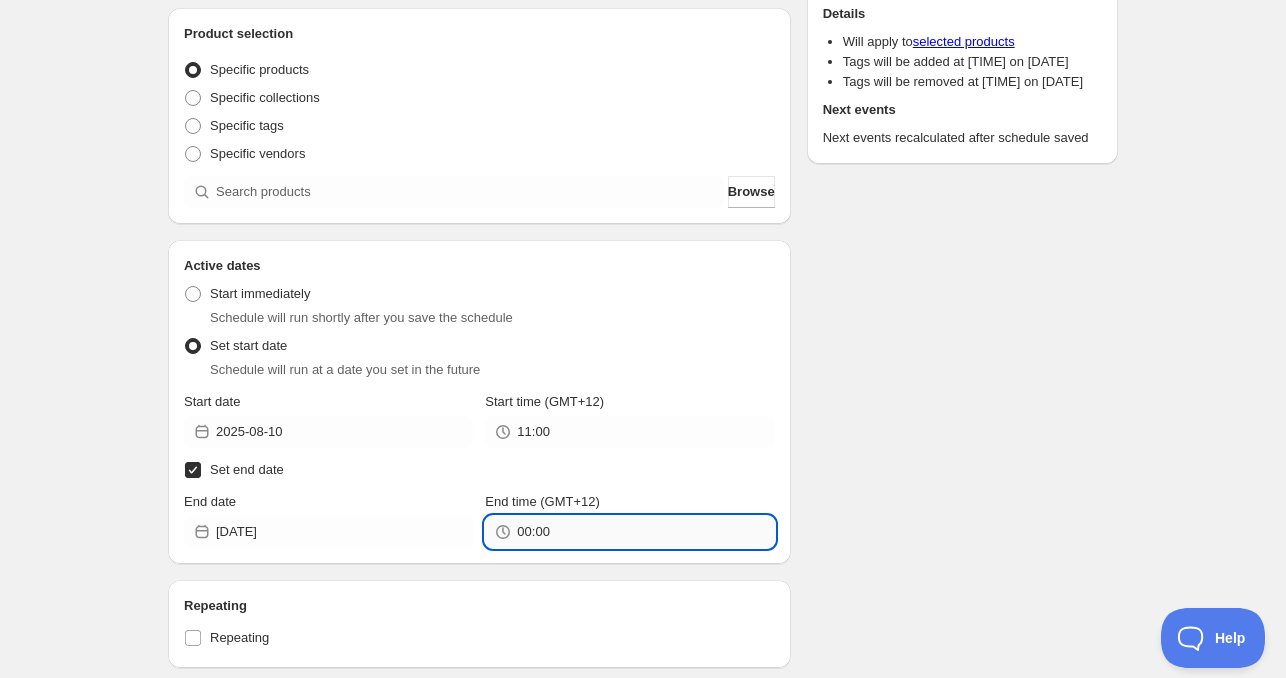 click on "00:00" at bounding box center (645, 532) 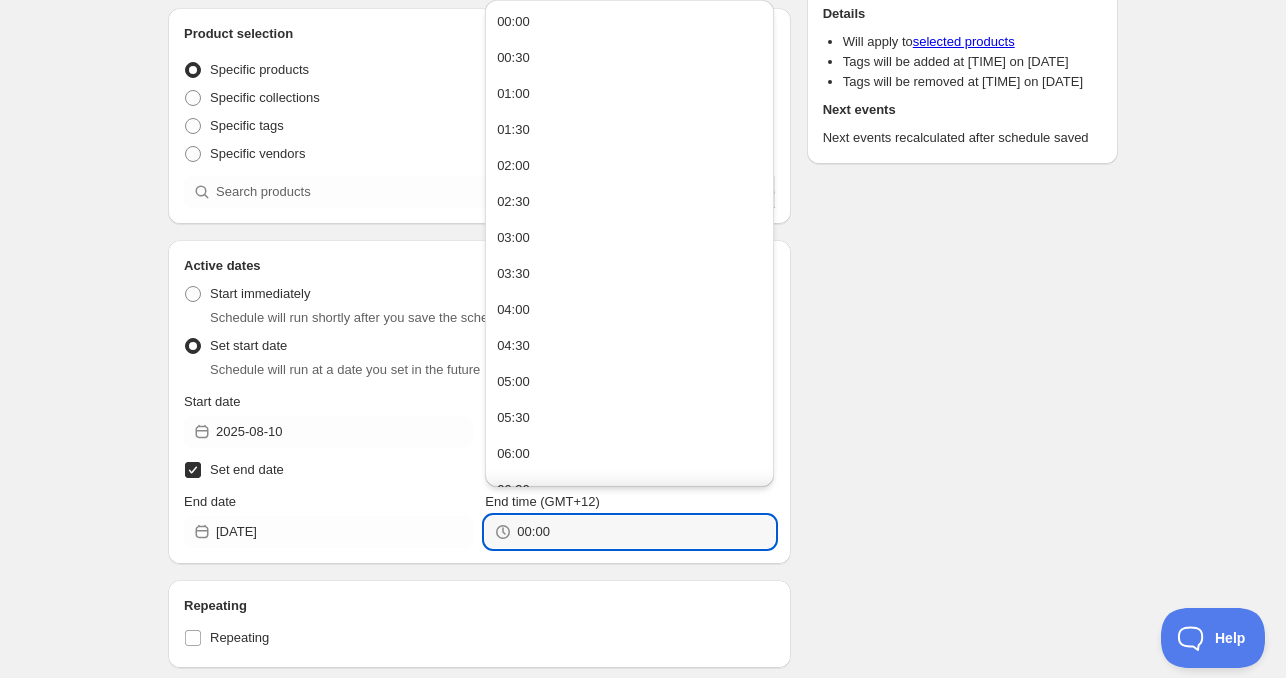 paste on "11" 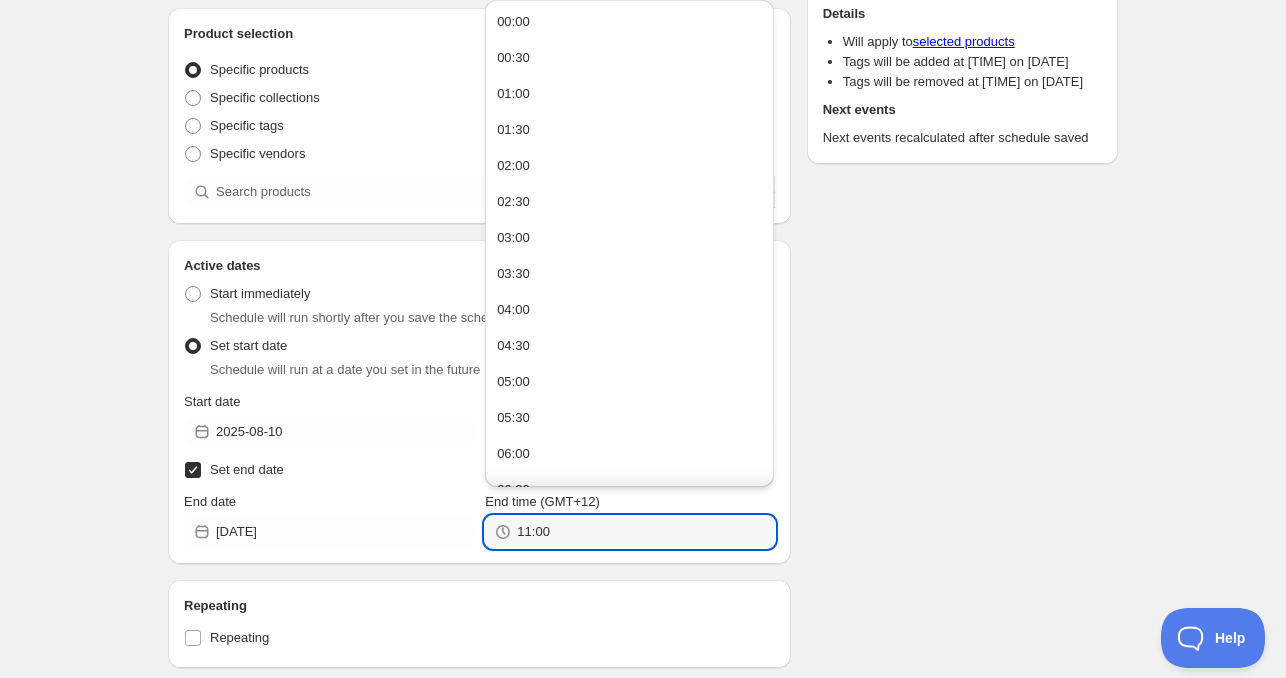 type on "11:00" 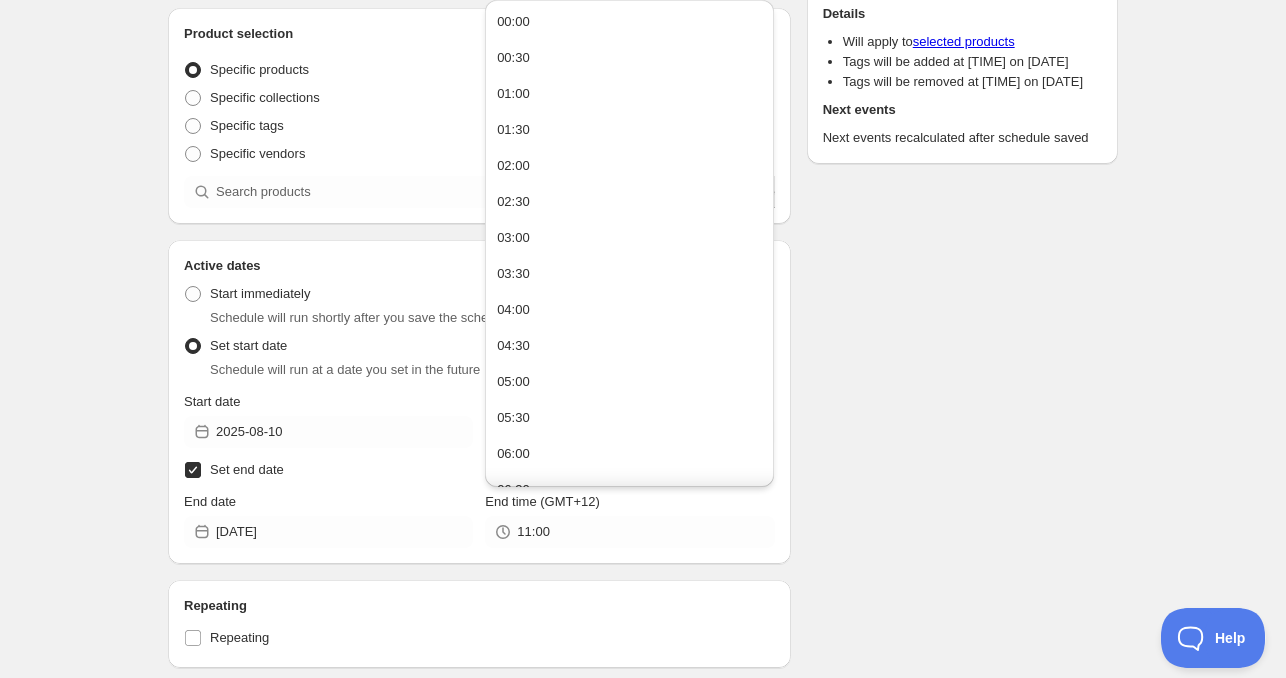 click on "Schedule name [DAY] [DATE] [TIME] Your customers won't see this Product selection Entity type Specific products Specific collections Specific tags Specific vendors Browse Active dates Active Date Type Start immediately Schedule will run shortly after you save the schedule Set start date Schedule will run at a date you set in the future Start date [DATE] Start time (GMT+12) [TIME] Set end date End date [DATE] End time (GMT+12) [TIME] Repeating Repeating Ok Cancel Every 1 Date range Days Weeks Months Years Days Ends Never On specific date After a number of occurances Tags Tag type Add tags at start of schedule, remove at end Remove tags at start of schedule, add at end Tags Countdown timer Show a countdown timer on the product page The countdown timer will show the time remaining until the end of the schedule. Remember to add the Countdown Timer block to your theme and configure it to your liking. Open theme editor Summary [DAY] [DATE] [TIME] Type Add/remove tags from products Details Will apply to" at bounding box center [635, 480] 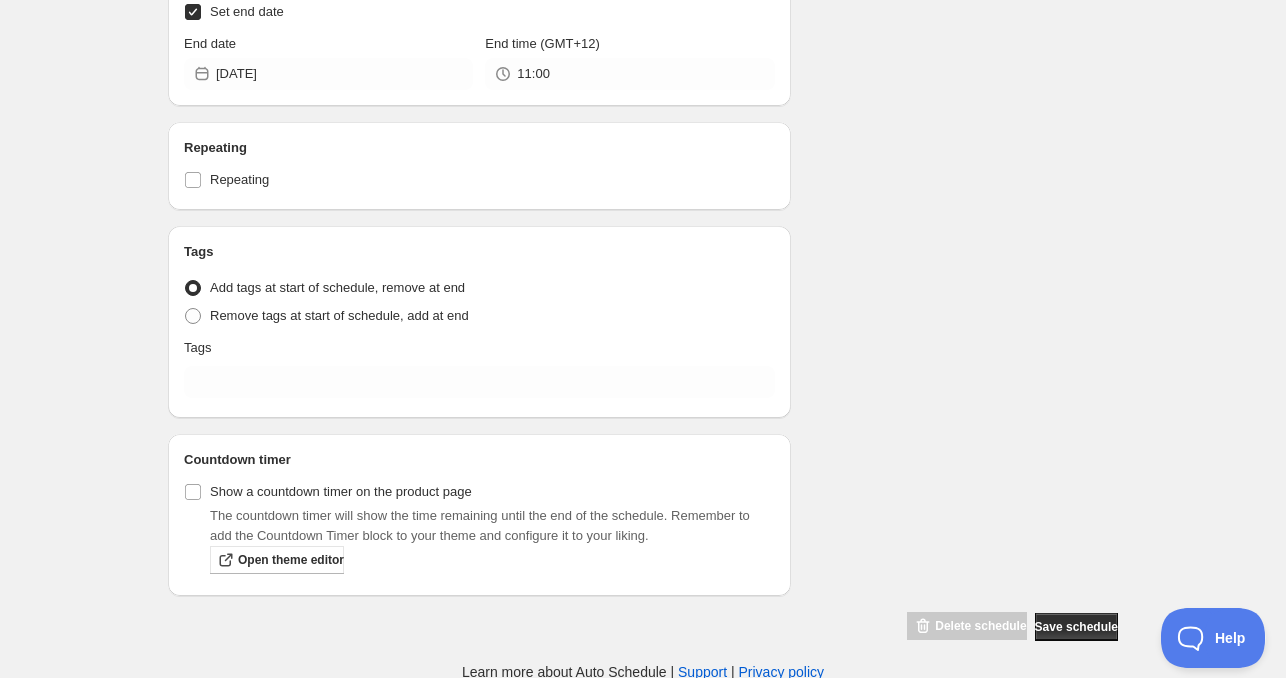 scroll, scrollTop: 659, scrollLeft: 0, axis: vertical 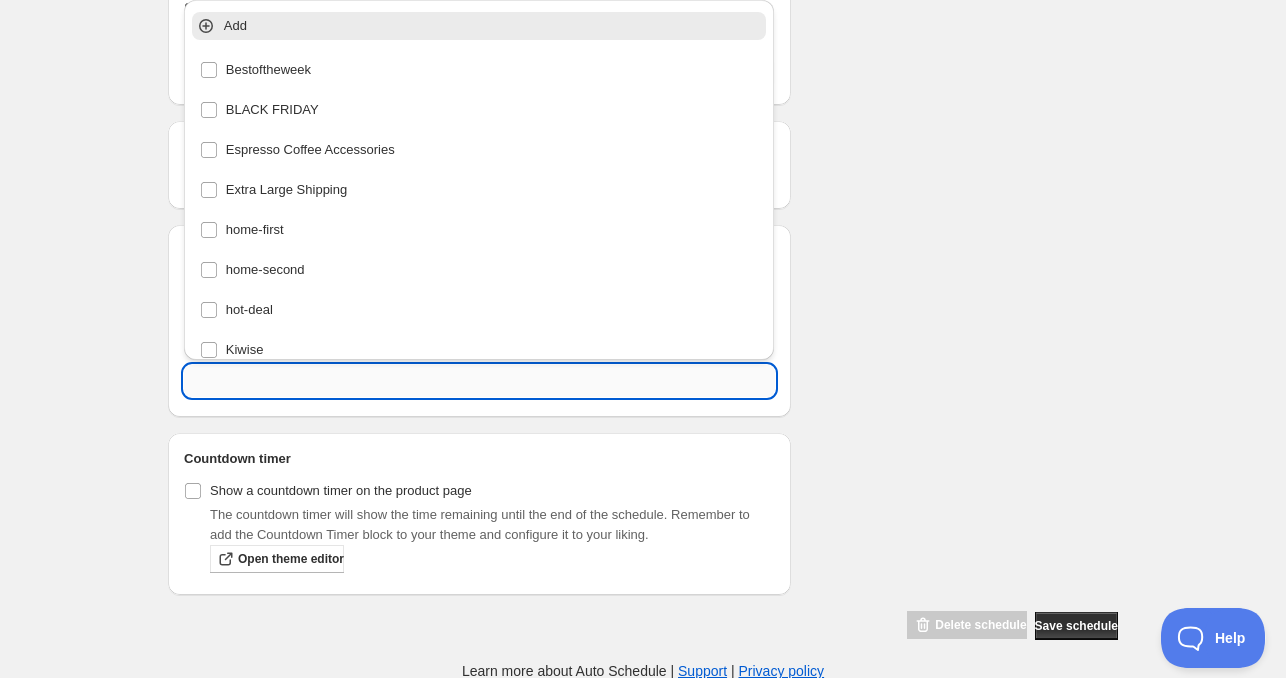 click at bounding box center (479, 381) 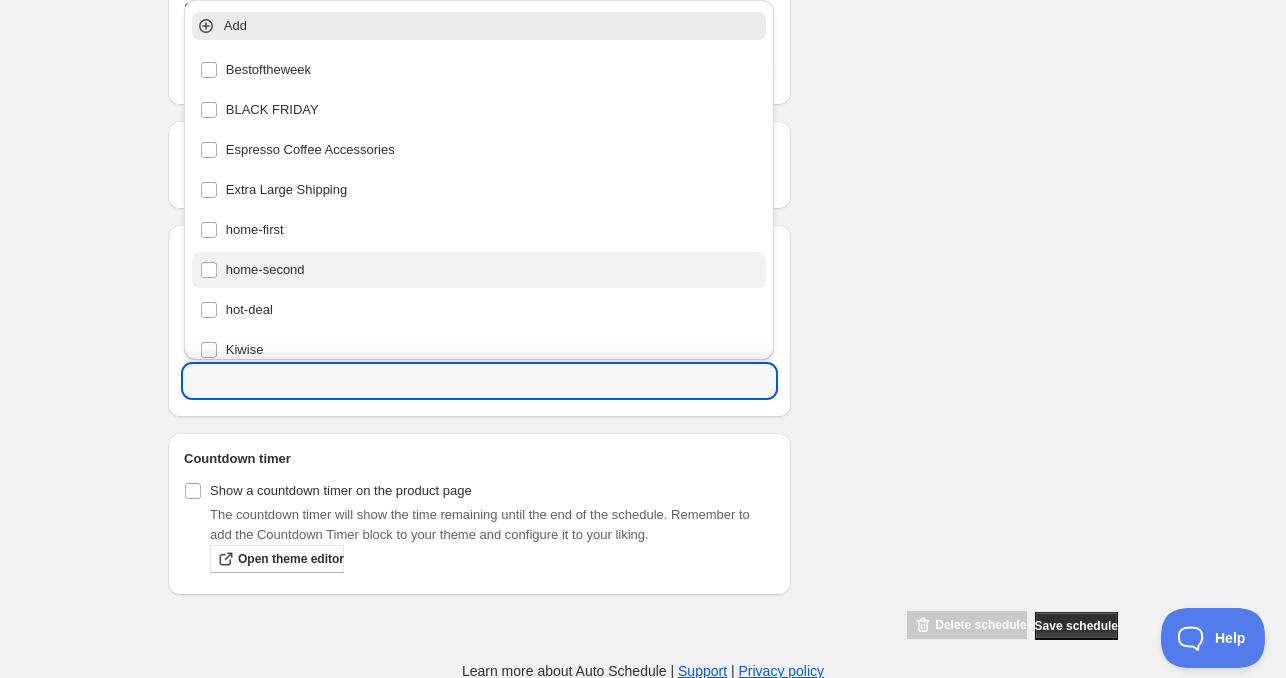 click on "home-second" at bounding box center (479, 270) 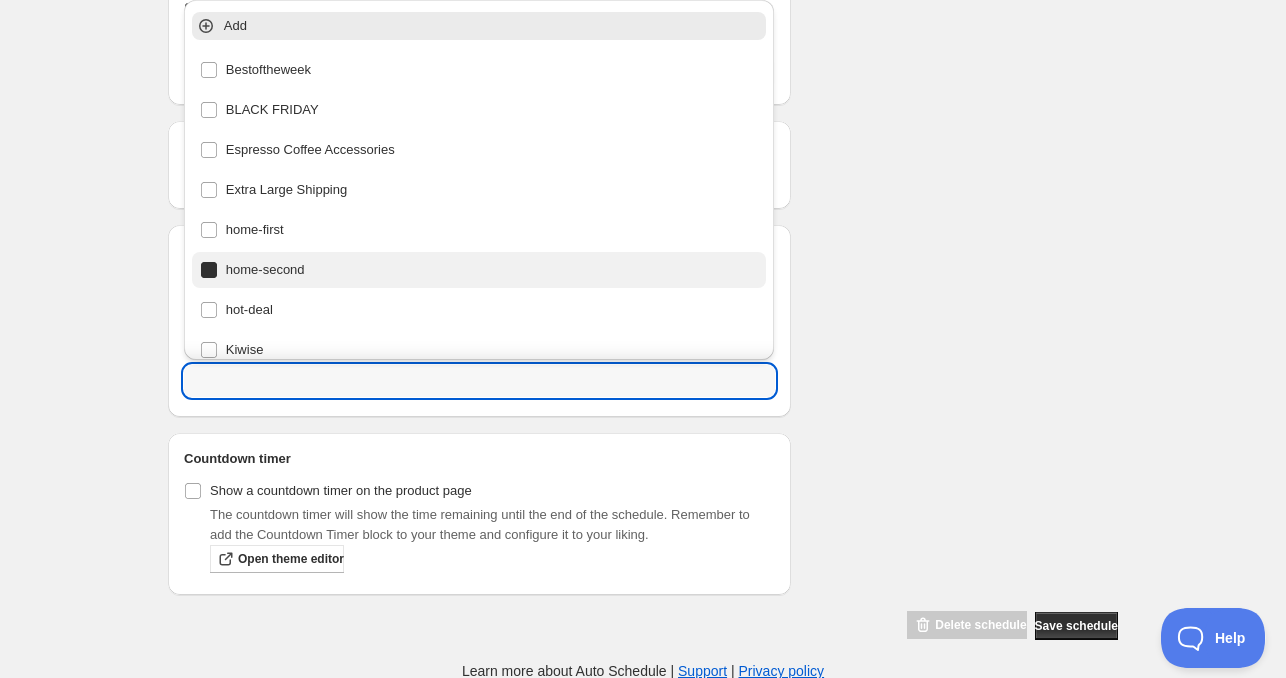 type on "home-second" 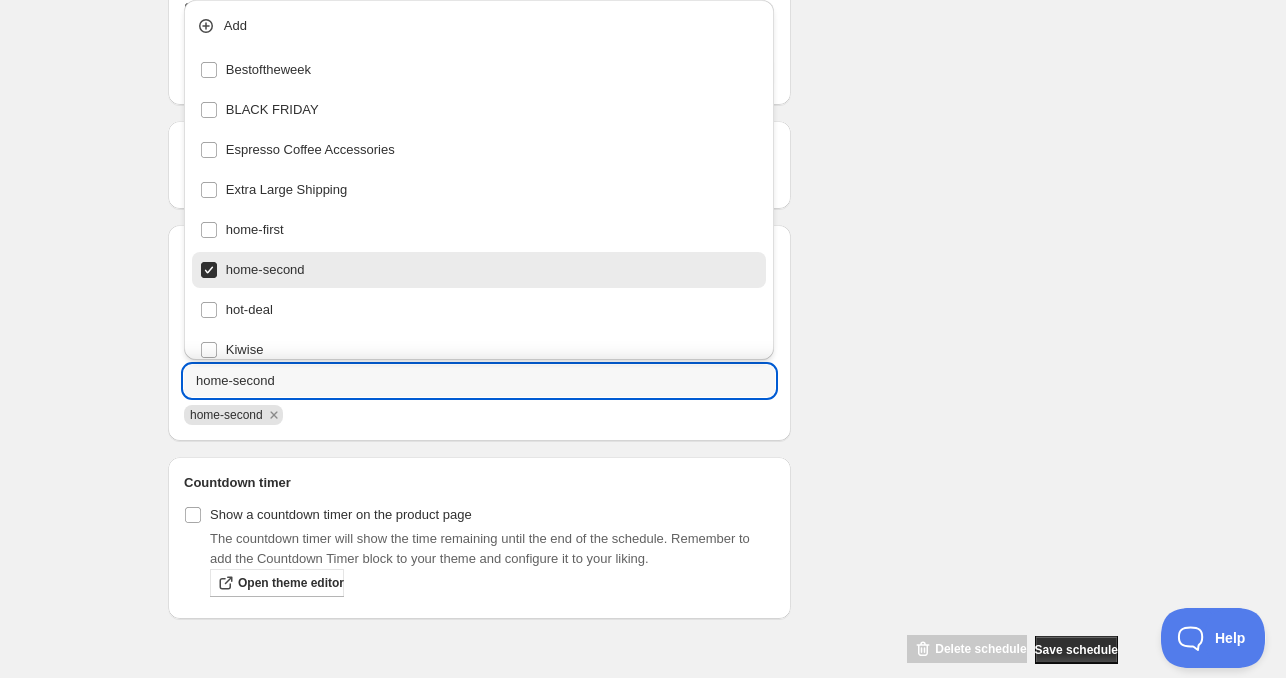 click on "[DATE] [TIME]. This page is ready [DATE] [TIME] Duplicate Activate Deactivate More actions Duplicate Activate Deactivate Submit Schedule name [DATE] [TIME] Your customers won't see this Product selection Entity type Specific products Specific collections Specific tags Specific vendors Browse Active dates Active Date Type Start immediately Schedule will run shortly after you save the schedule Set start date Schedule will run at a date you set in the future Start date [DATE] Start time (GMT+12) [TIME] Set end date End date [DATE] End time (GMT+12) [TIME] Repeating Repeating Ok Cancel Every 1 Date range Days Weeks Months Years Days Ends Never On specific date After a number of occurances Tags Tag type Add tags at start of schedule, remove at end Remove tags at start of schedule, add at end Tags Countdown timer Show a countdown timer on the product page Open theme editor Summary [DATE] [TIME] Type Add/remove tags from products Details Will apply to  Save" at bounding box center (643, 23) 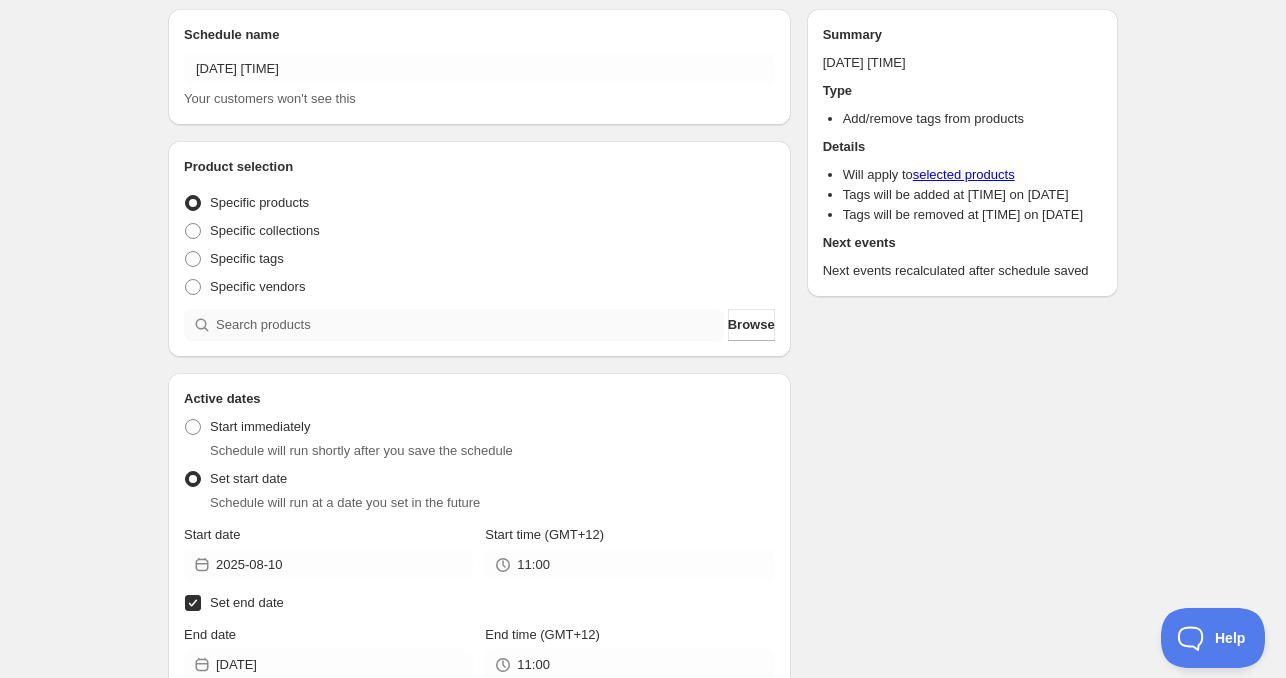scroll, scrollTop: 59, scrollLeft: 0, axis: vertical 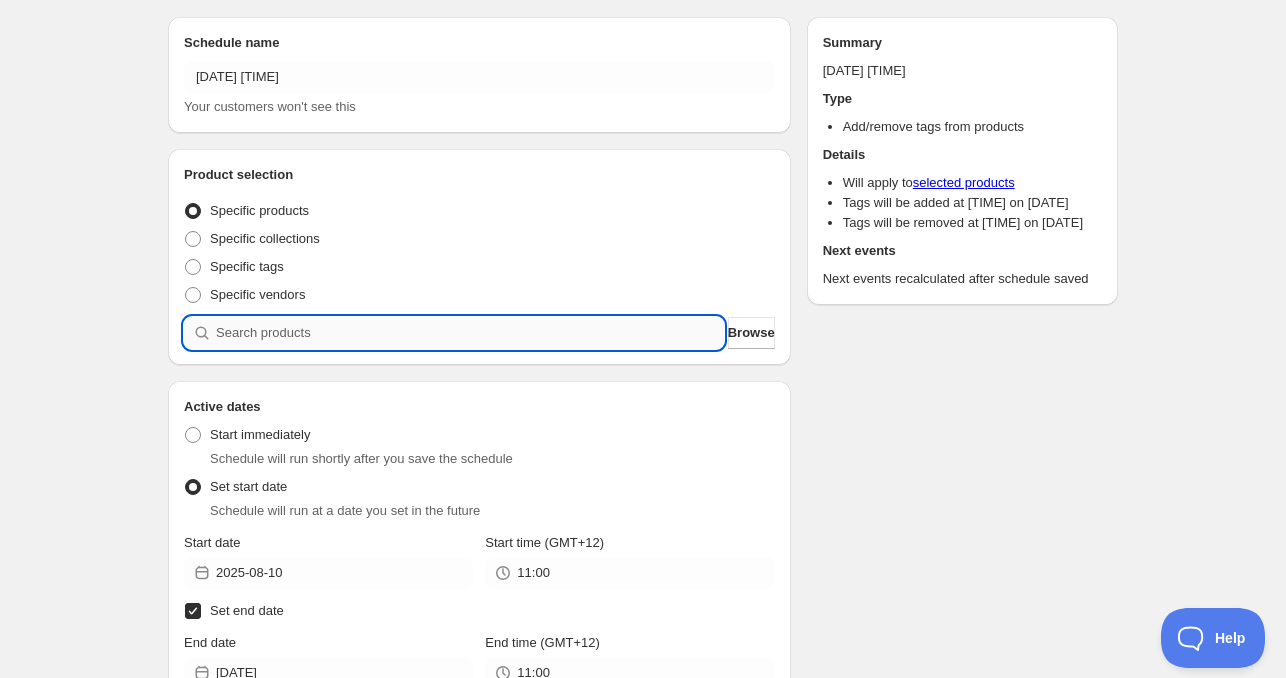 click at bounding box center [470, 333] 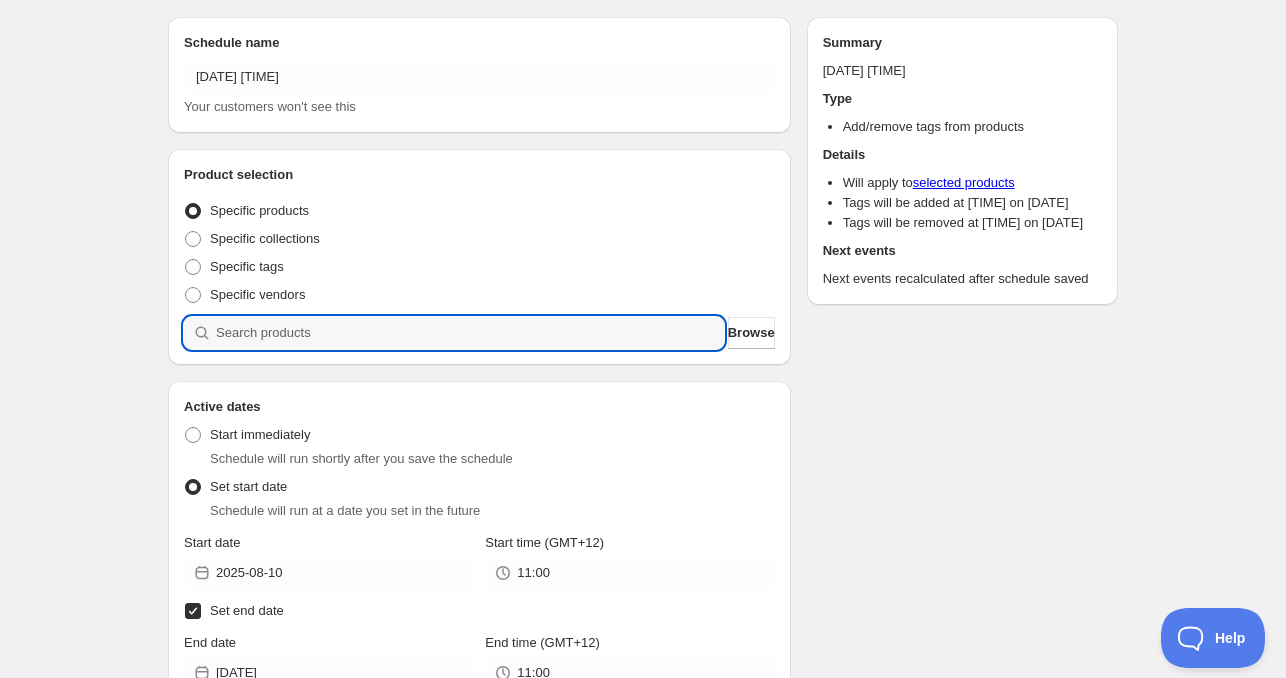 paste 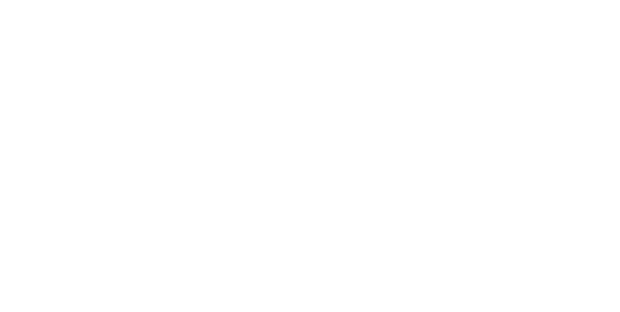 scroll, scrollTop: 0, scrollLeft: 0, axis: both 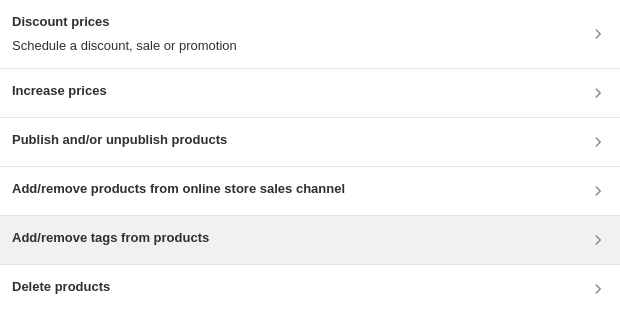 click on "Add/remove tags from products" at bounding box center [110, 238] 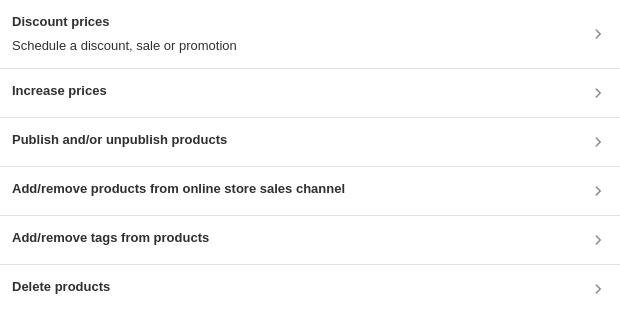 click on "Add/remove tags from products" at bounding box center [110, 238] 